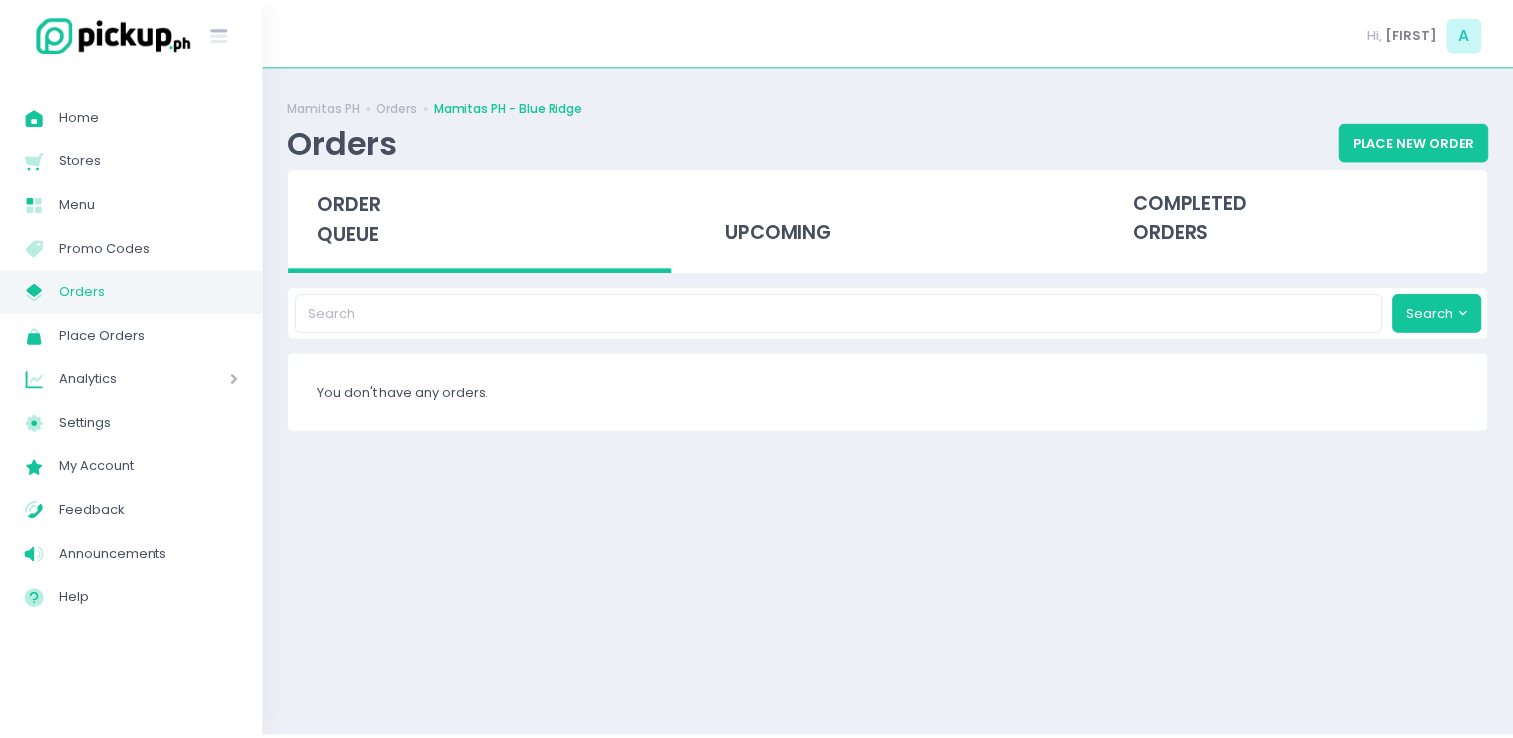 scroll, scrollTop: 0, scrollLeft: 0, axis: both 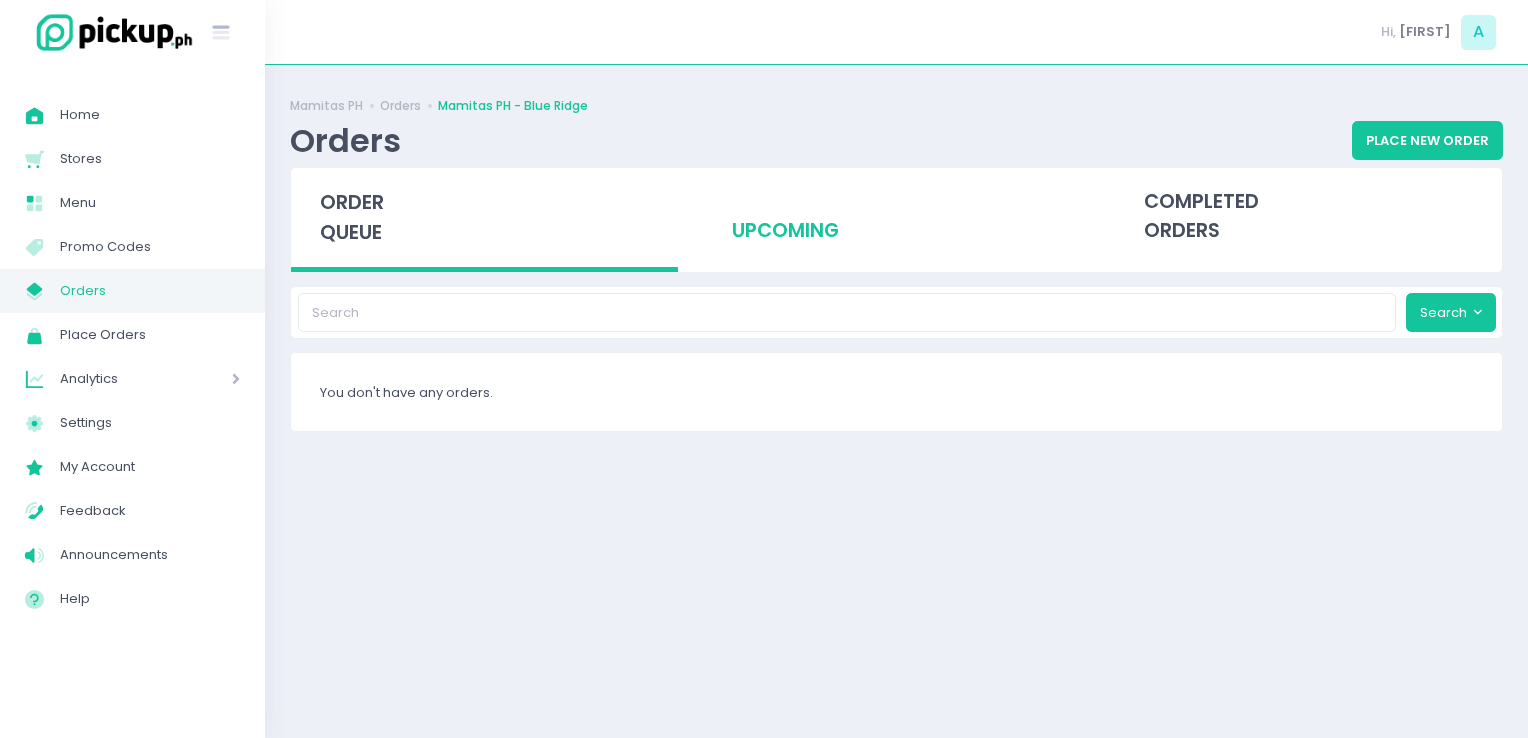 drag, startPoint x: 0, startPoint y: 0, endPoint x: 781, endPoint y: 249, distance: 819.7329 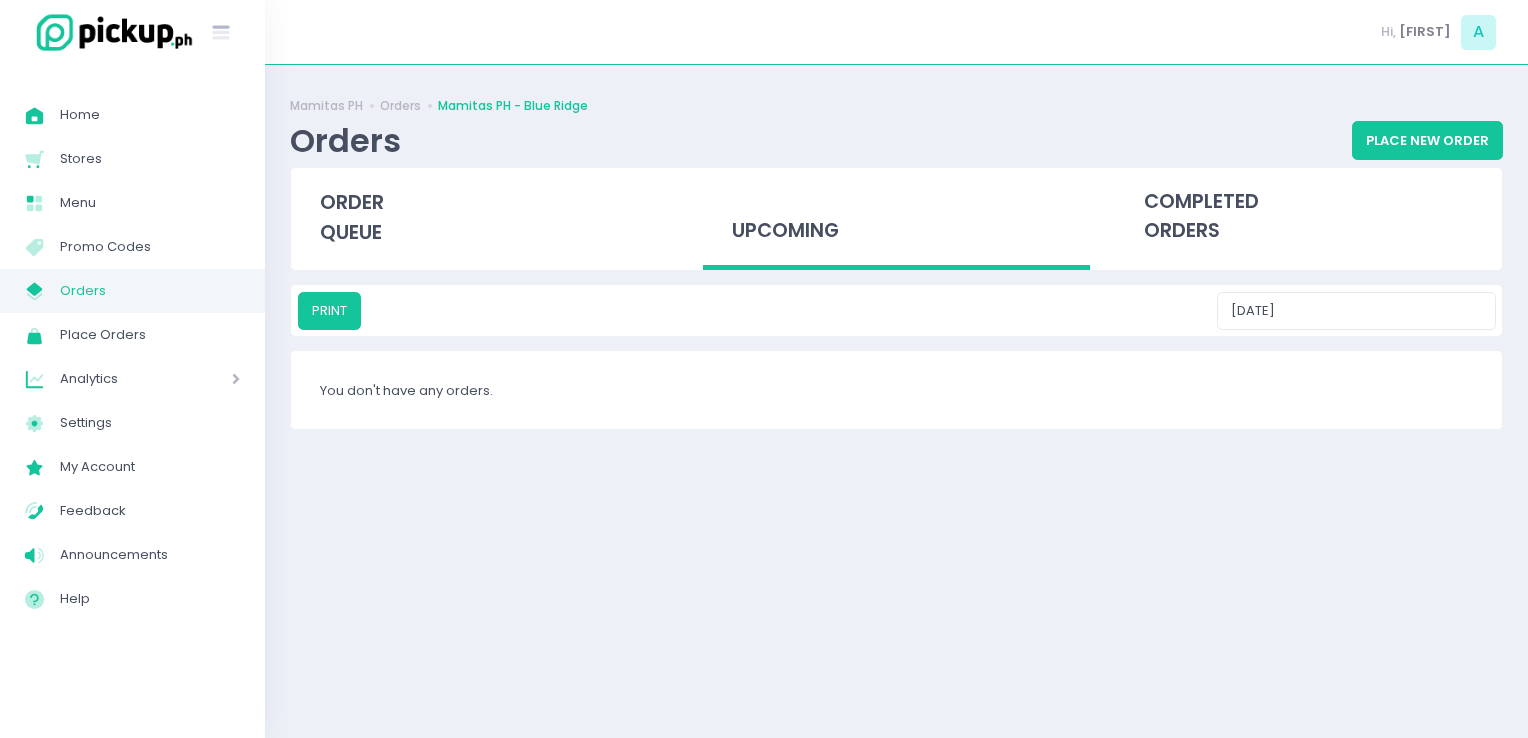 click on "Orders" at bounding box center [150, 291] 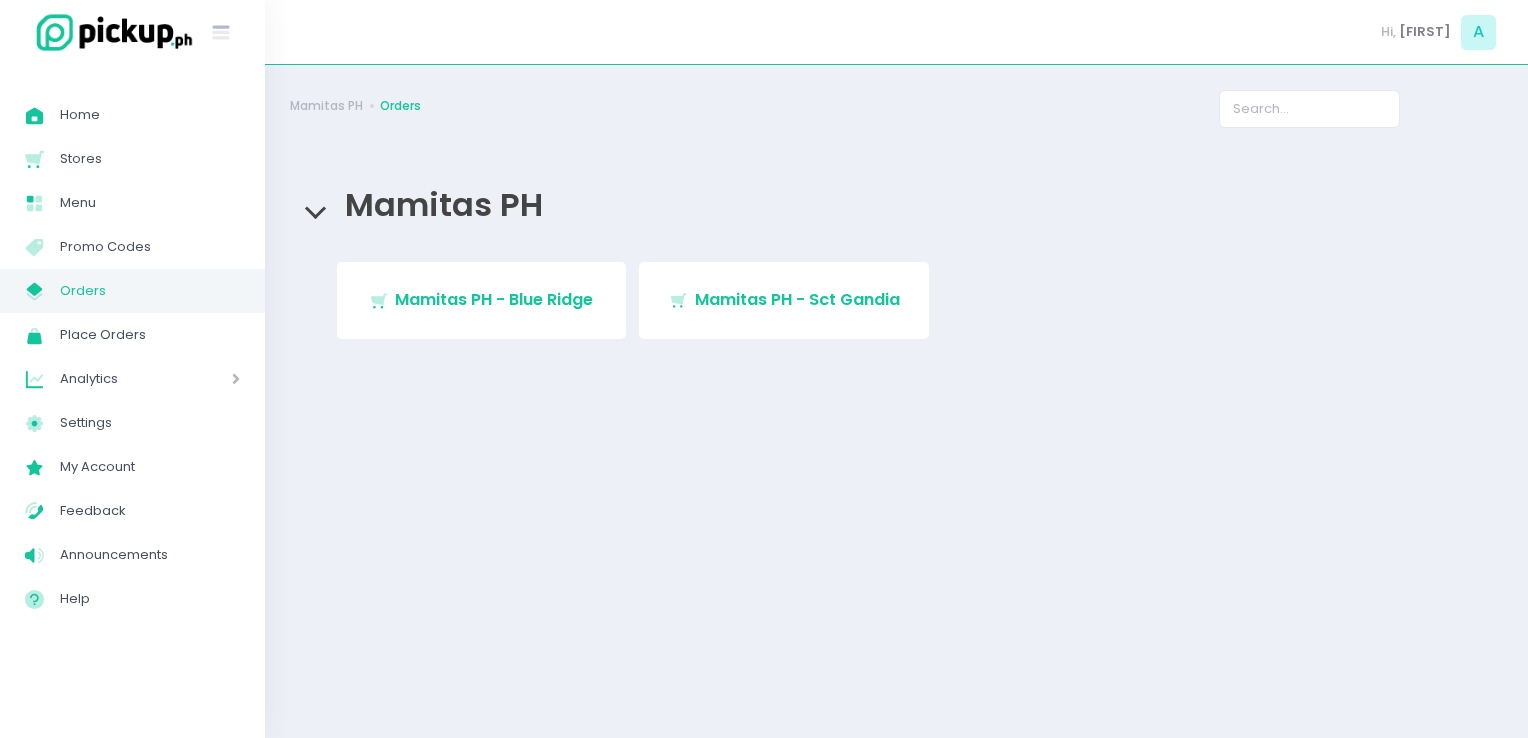 click on "Stockholm-icons / Shopping / Cart1 Created with Sketch. Mamitas PH - Blue Ridge Stockholm-icons / Shopping / Cart1 Created with Sketch. Mamitas PH - Sct Gandia" at bounding box center [896, 316] 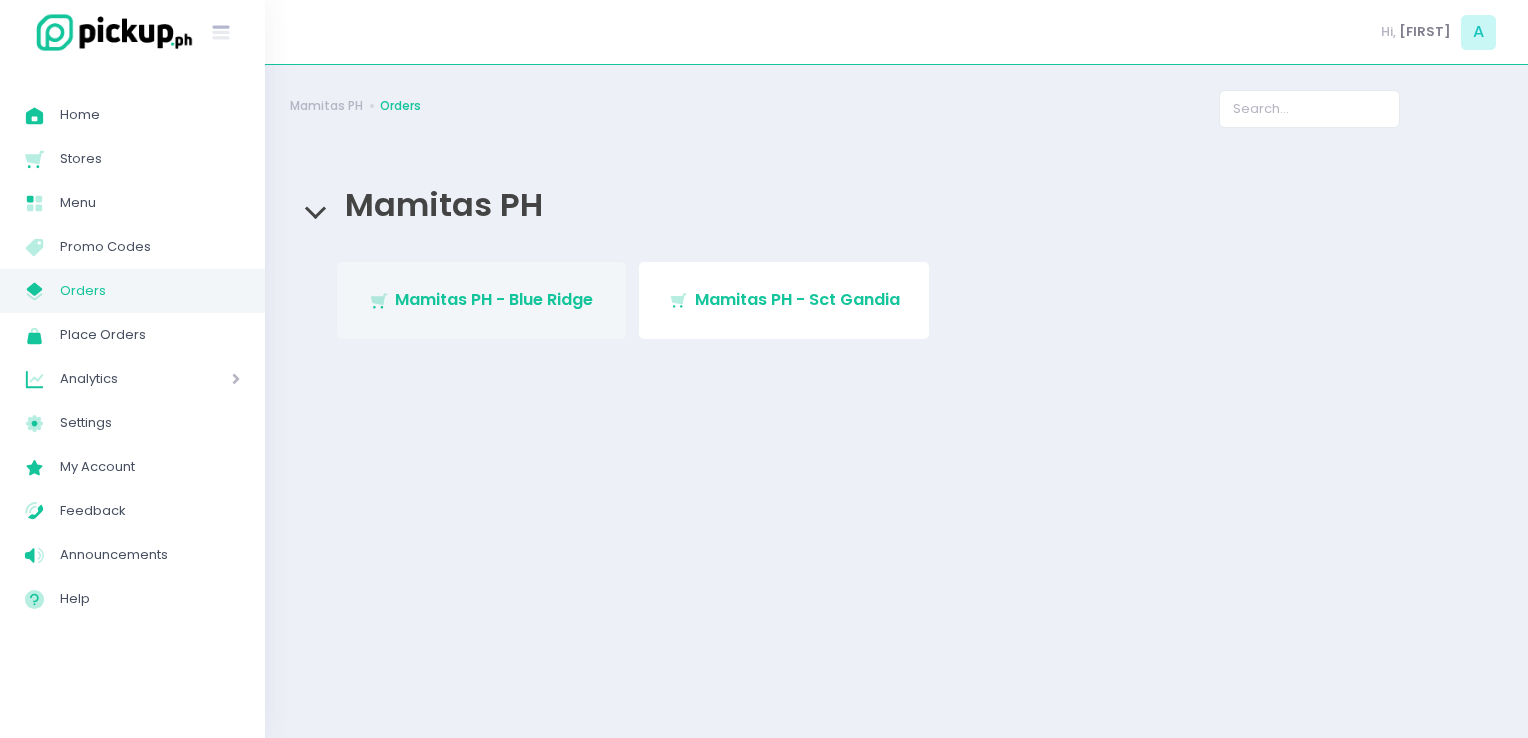 click on "Stockholm-icons / Shopping / Cart1 Created with Sketch. Mamitas PH - Blue Ridge" at bounding box center (482, 300) 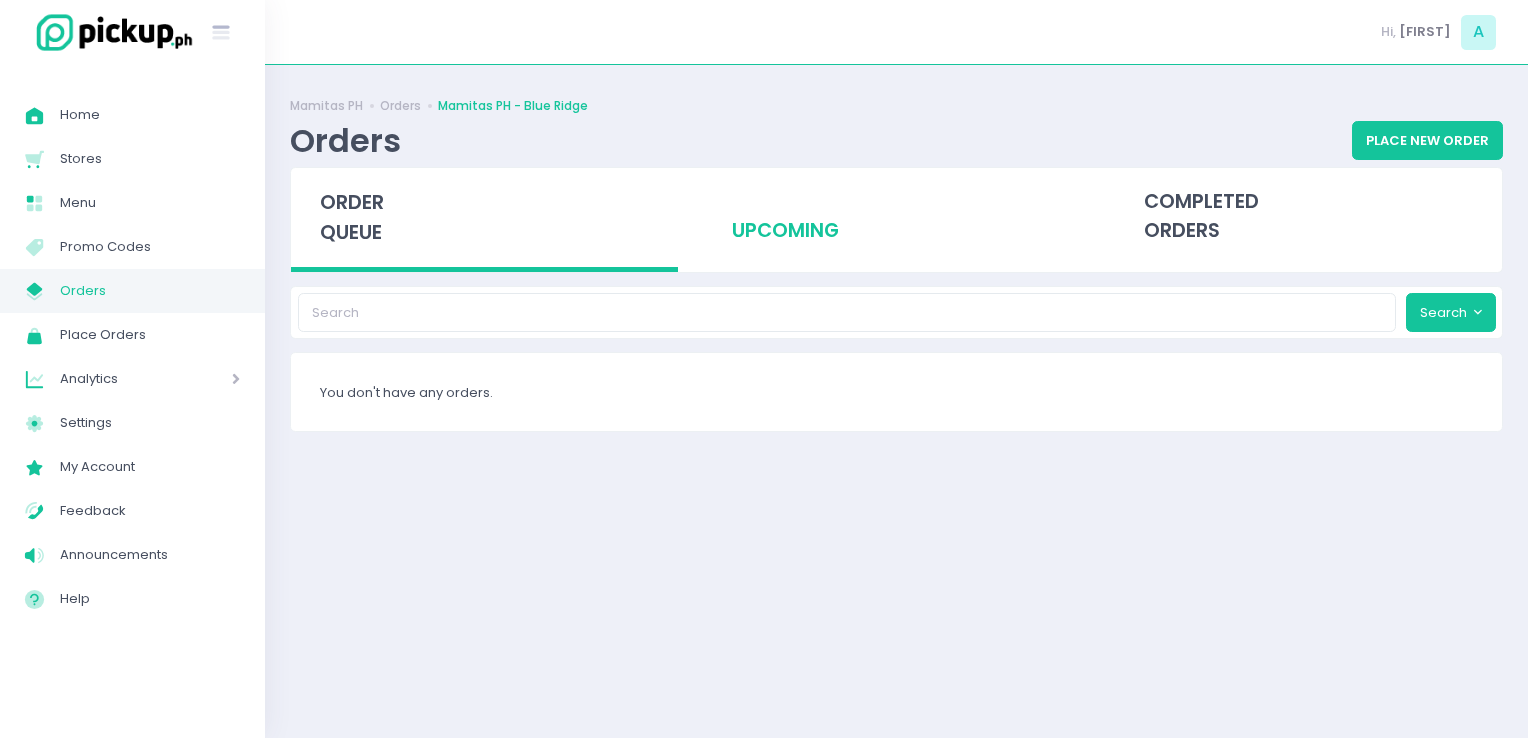 click on "upcoming" at bounding box center (896, 217) 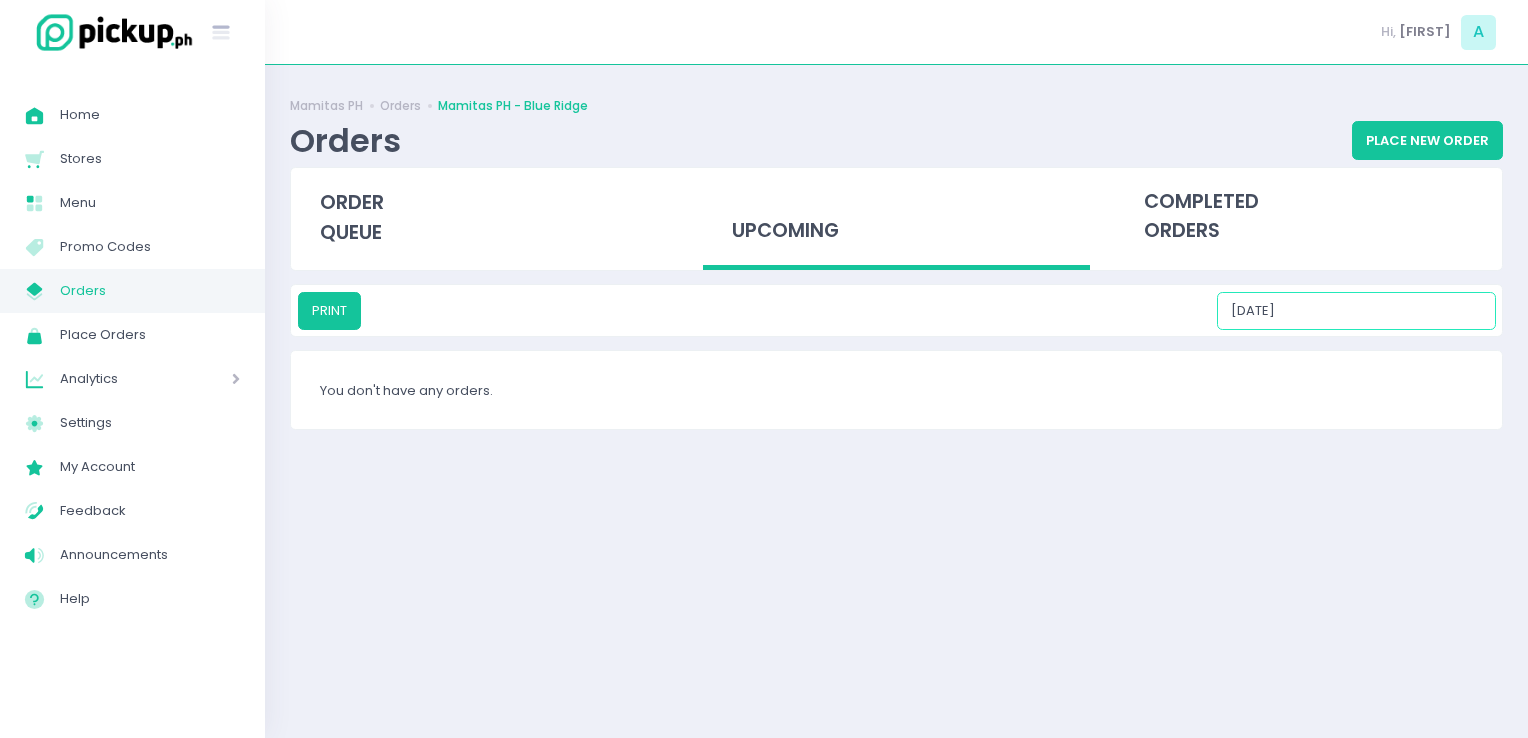 click on "[DATE]" at bounding box center (1356, 311) 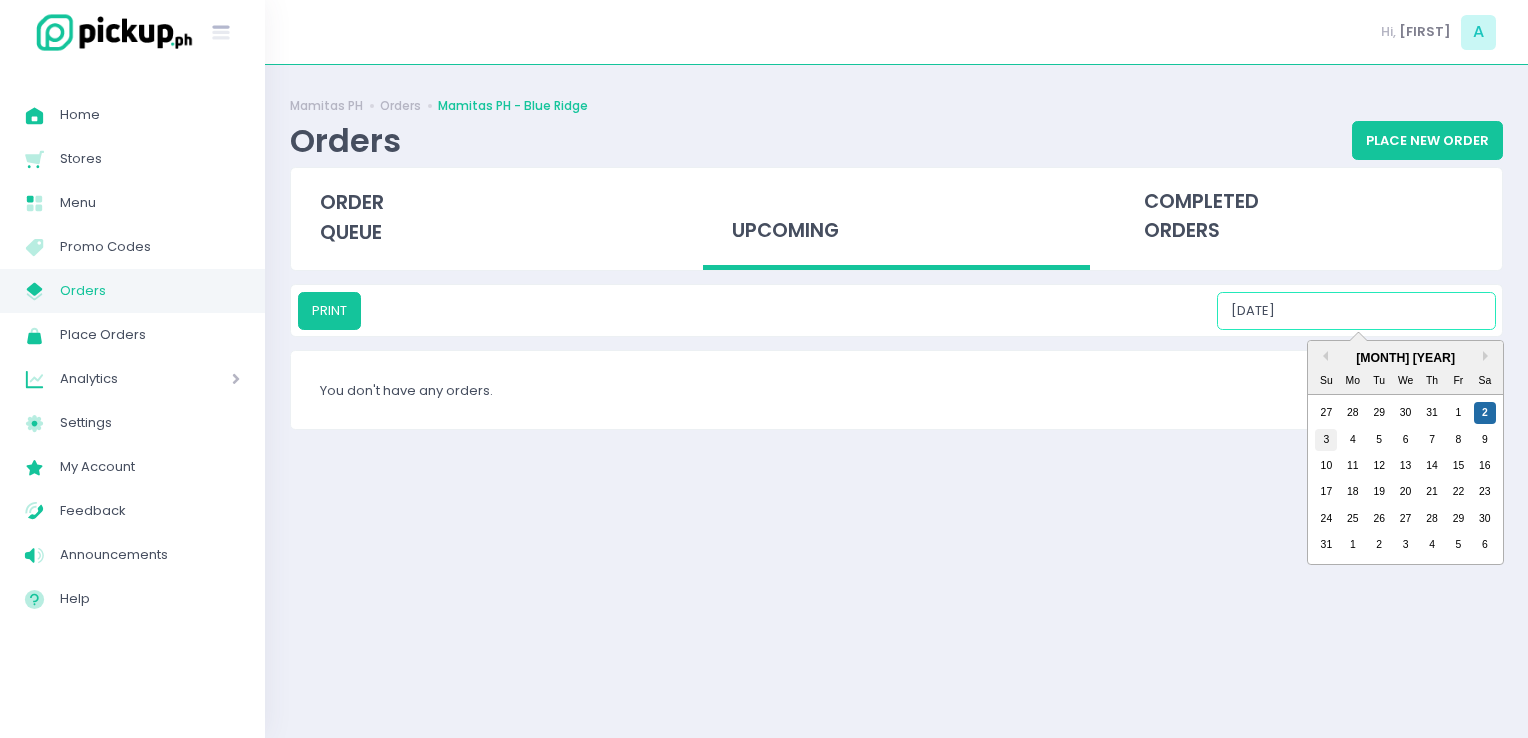 click on "3" at bounding box center [1326, 440] 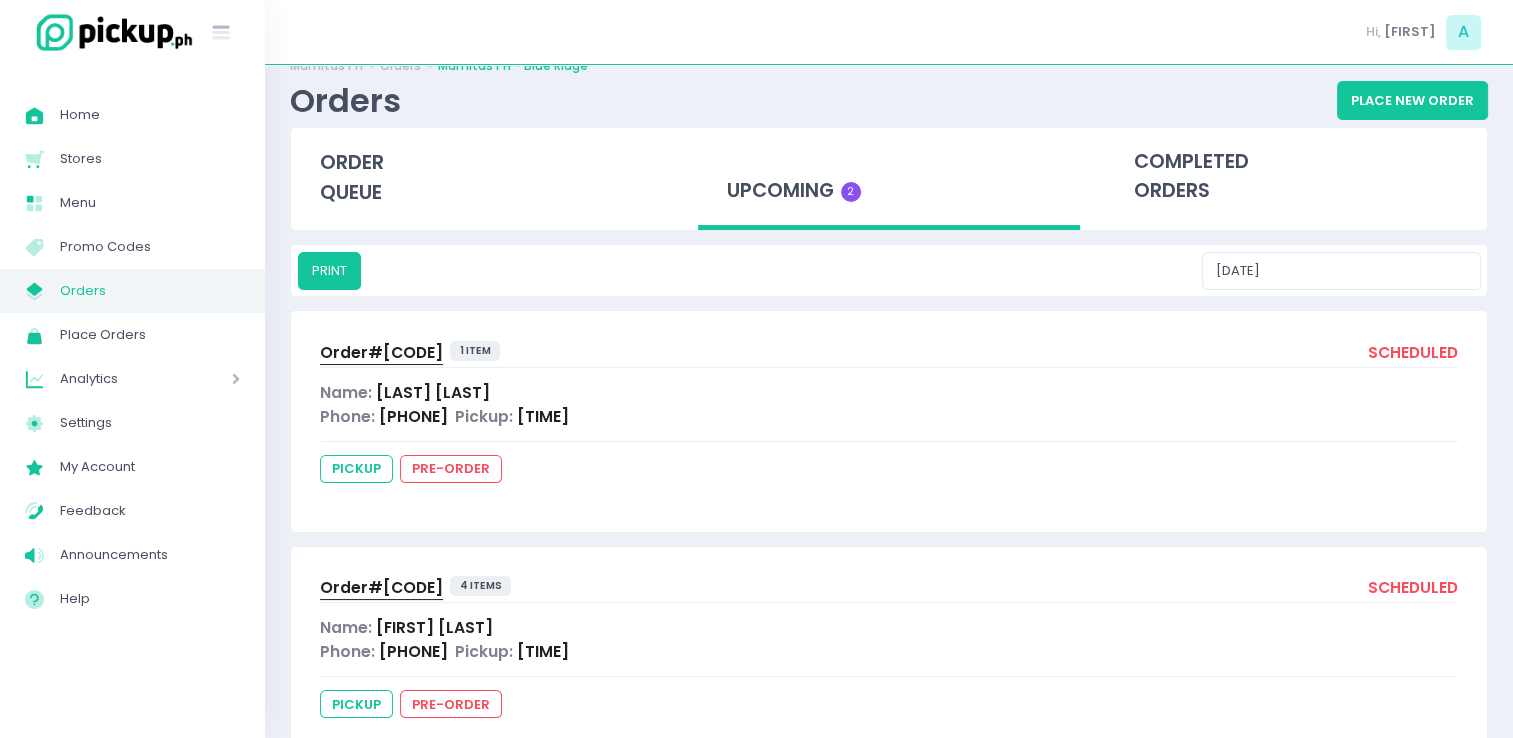 scroll, scrollTop: 104, scrollLeft: 0, axis: vertical 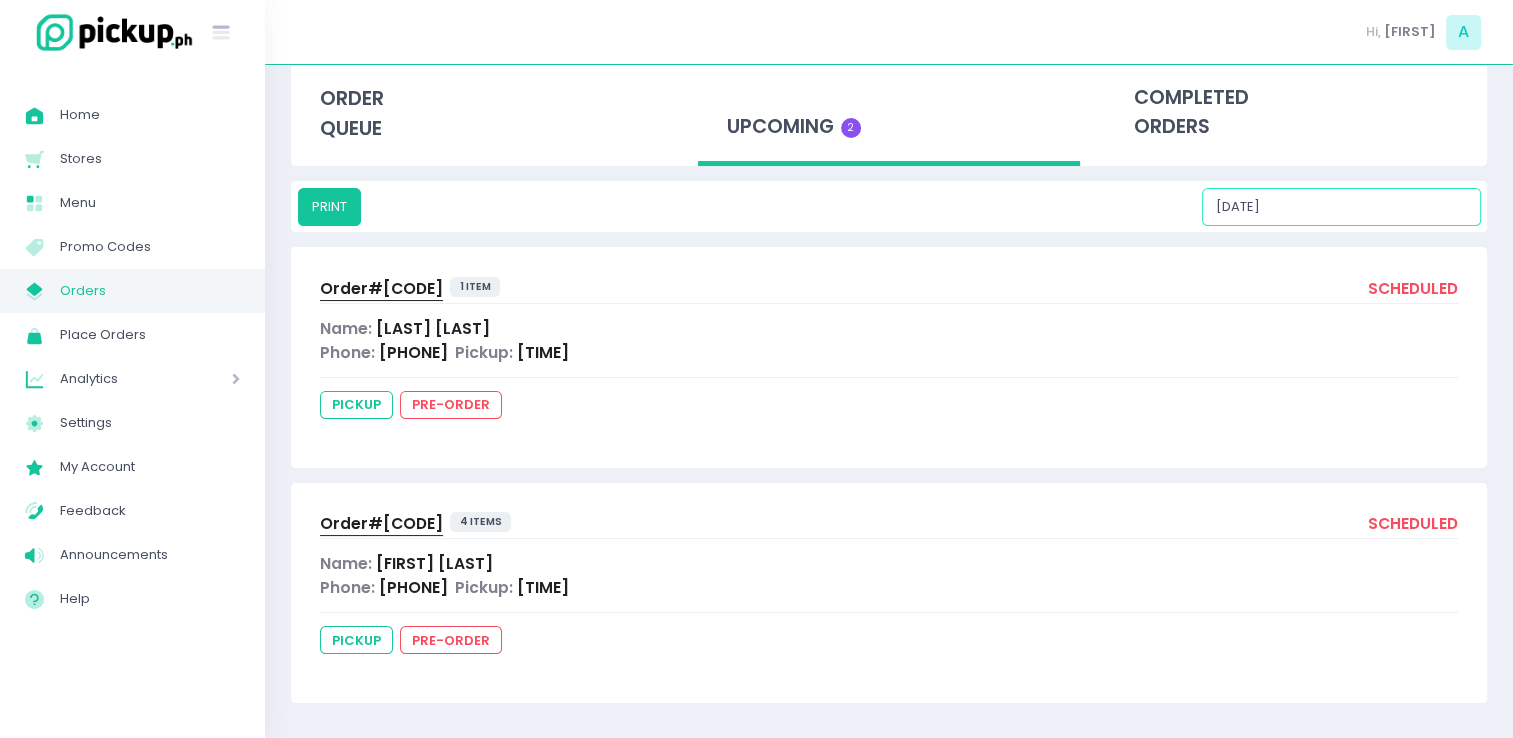 click on "[DATE]" at bounding box center (1341, 207) 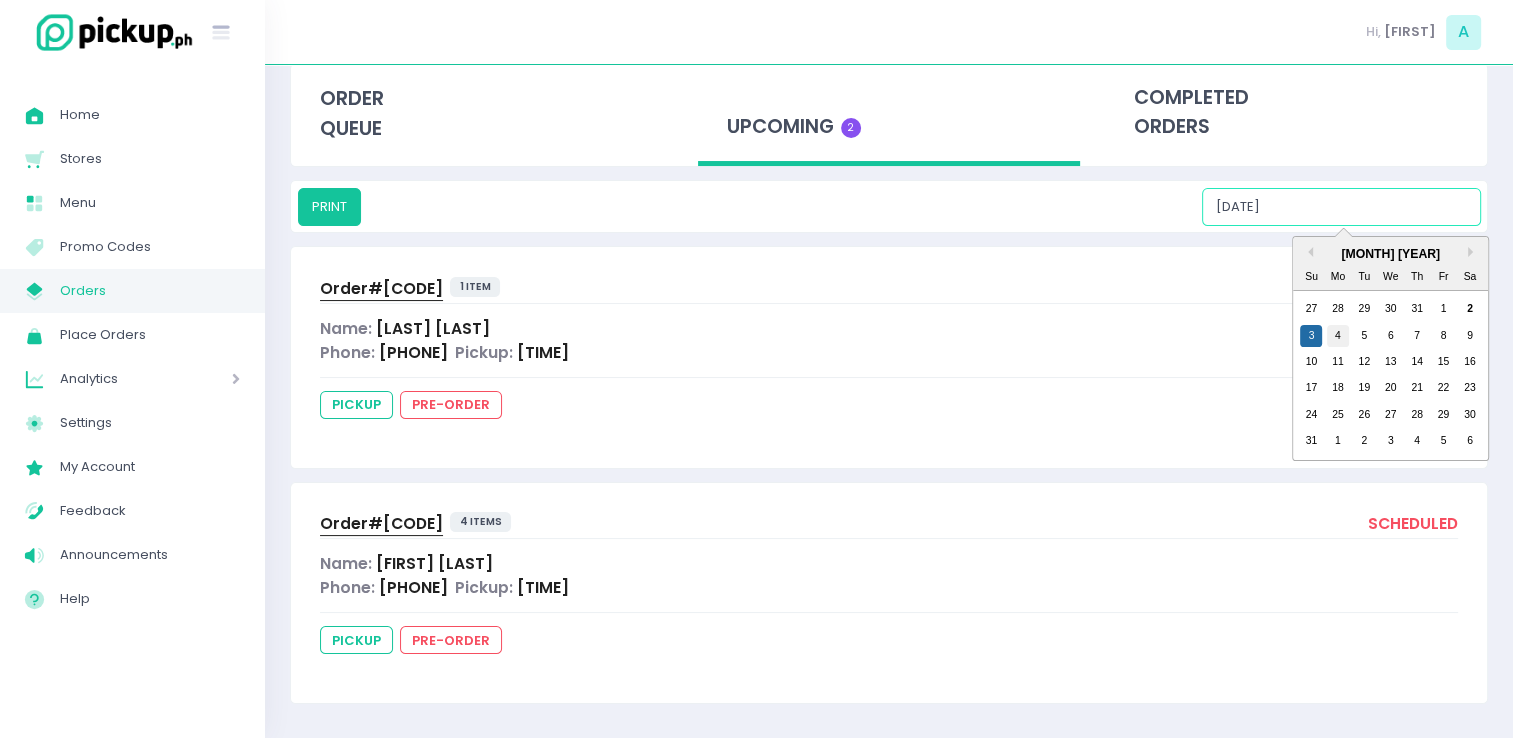 click on "4" at bounding box center [1338, 336] 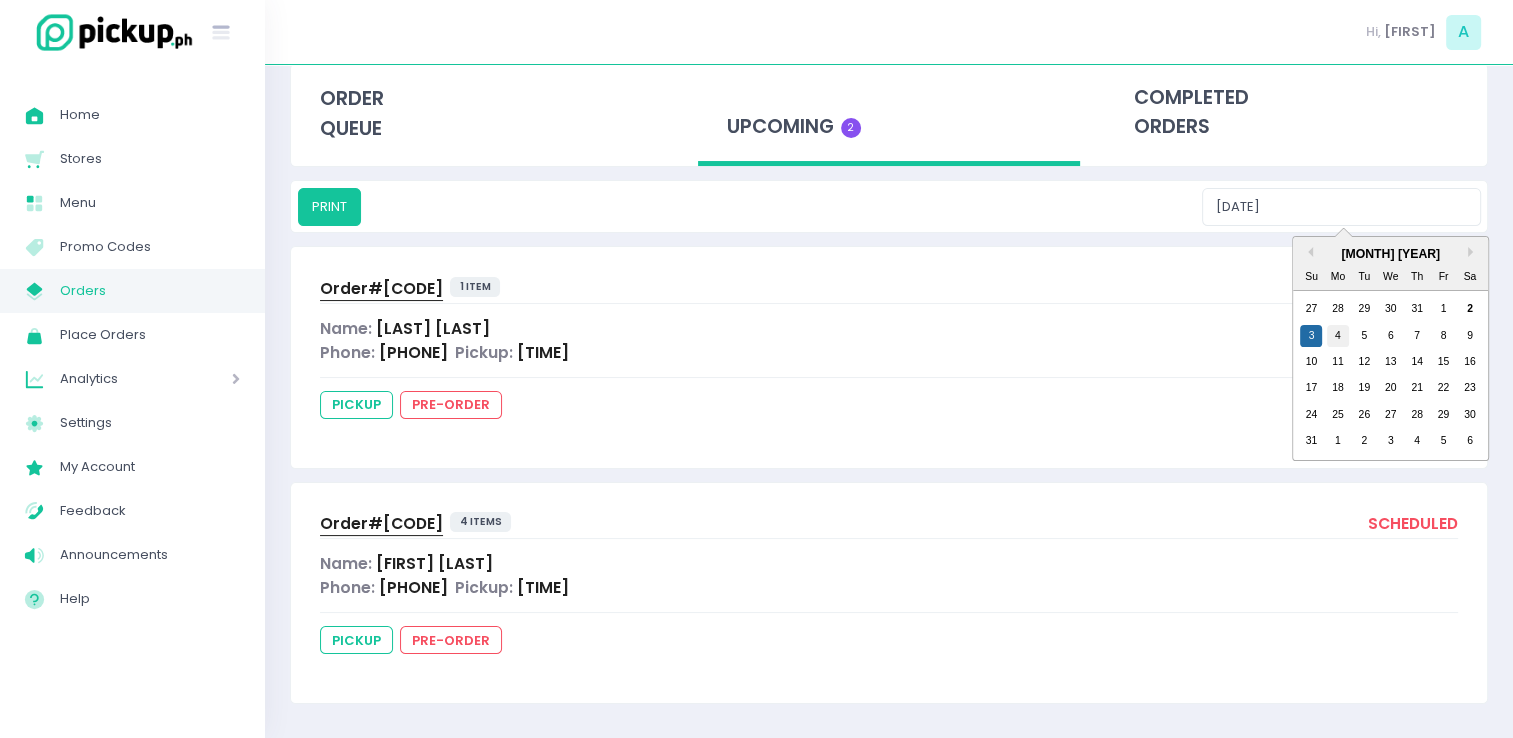 scroll, scrollTop: 0, scrollLeft: 0, axis: both 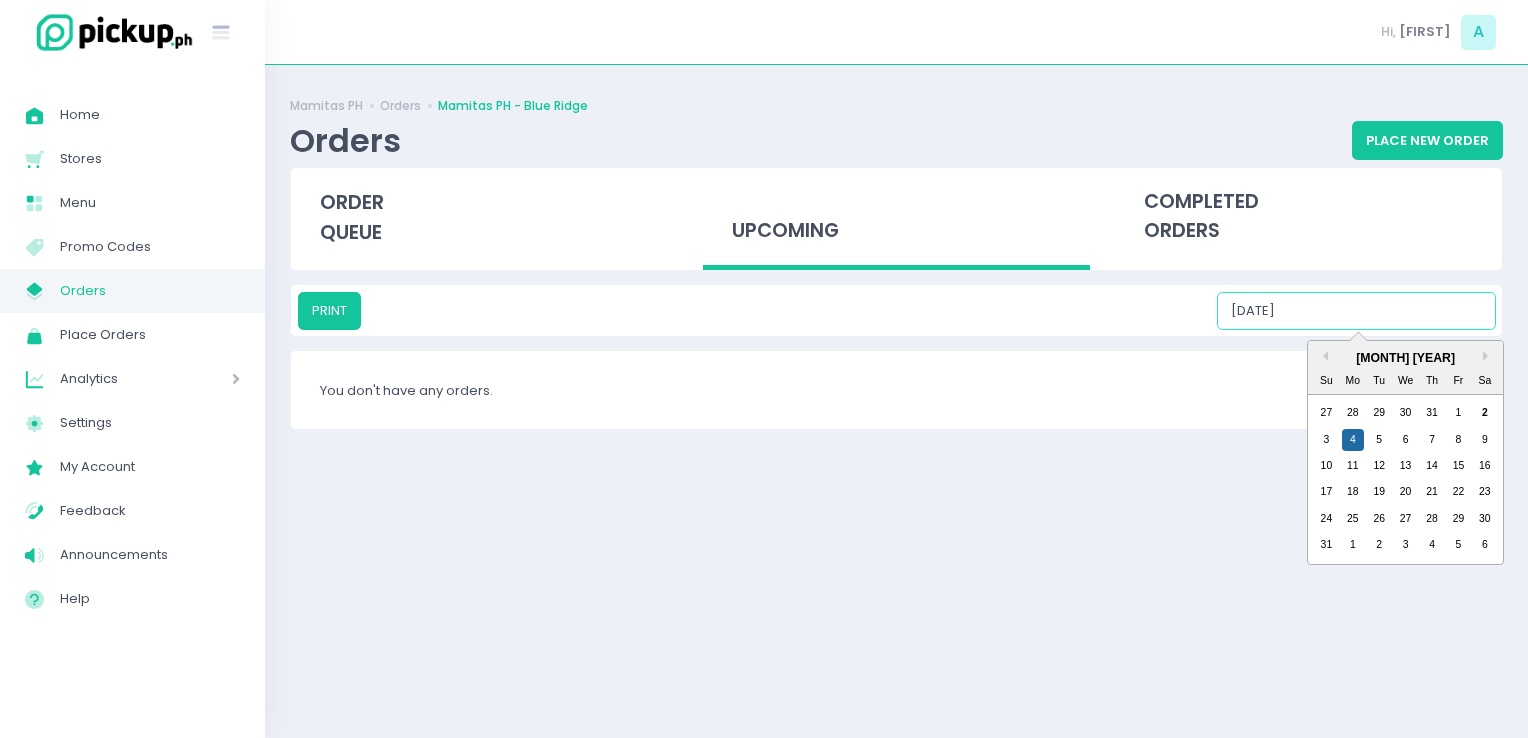 click on "[DATE]" at bounding box center [1356, 311] 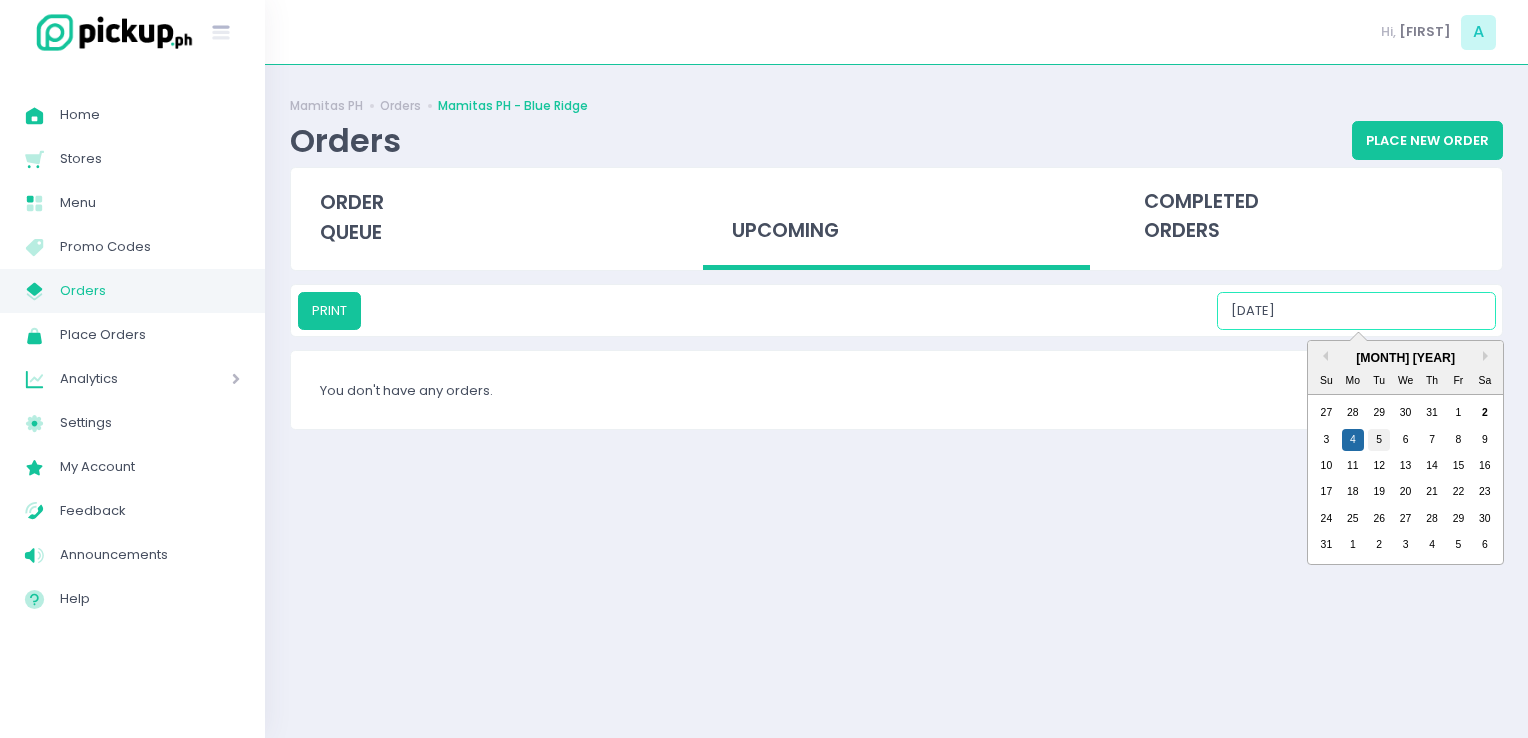 click on "5" at bounding box center (1379, 440) 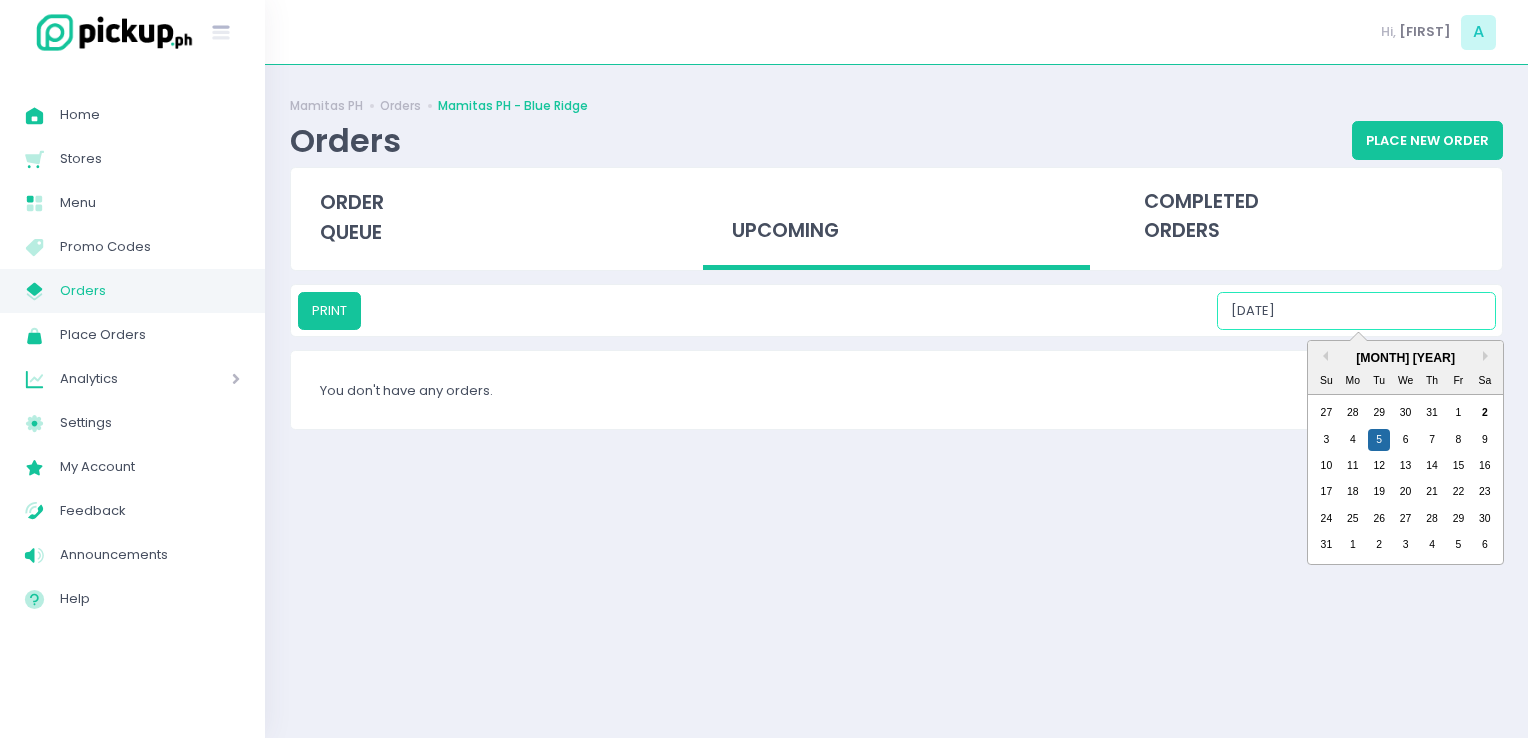 click on "[DATE]" at bounding box center [1356, 311] 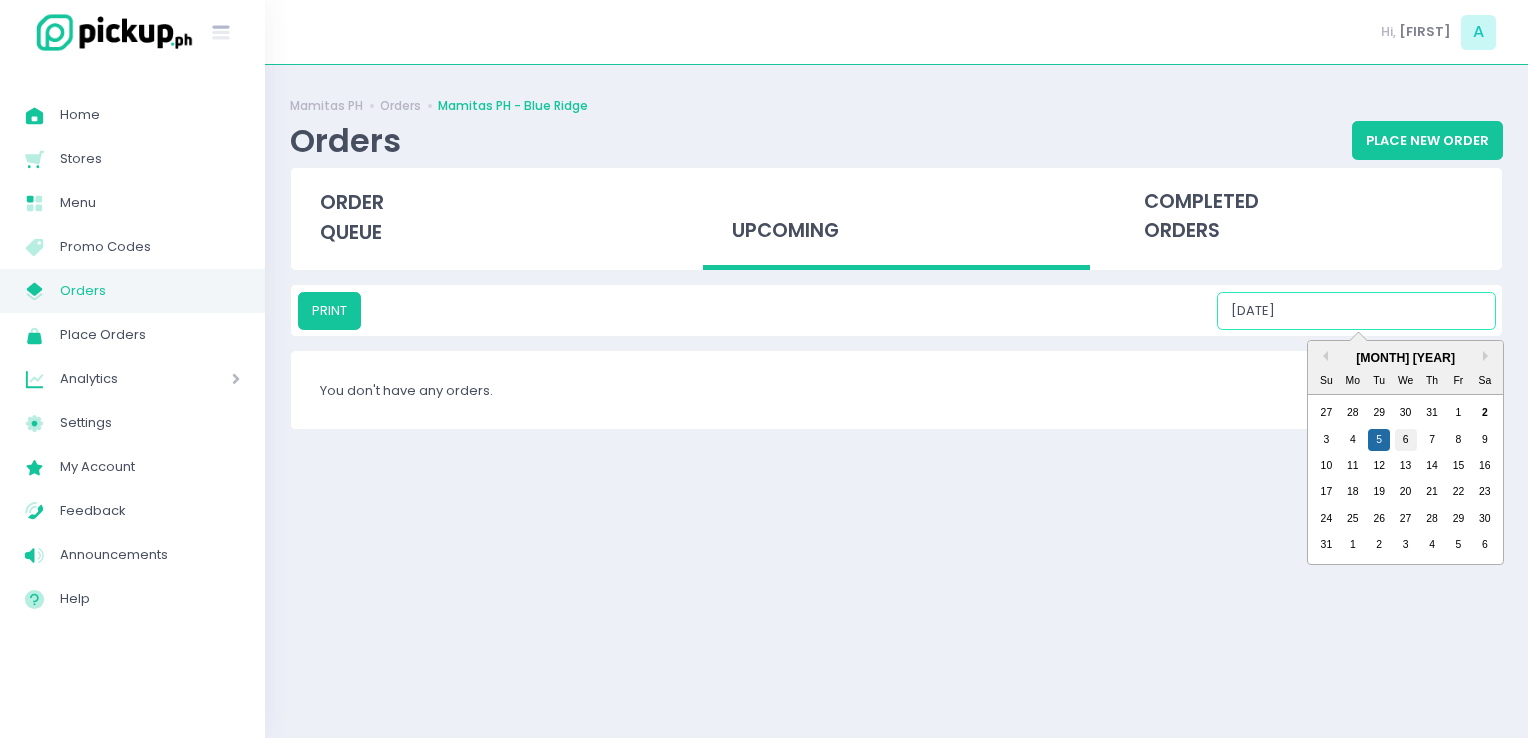 click on "6" at bounding box center (1406, 440) 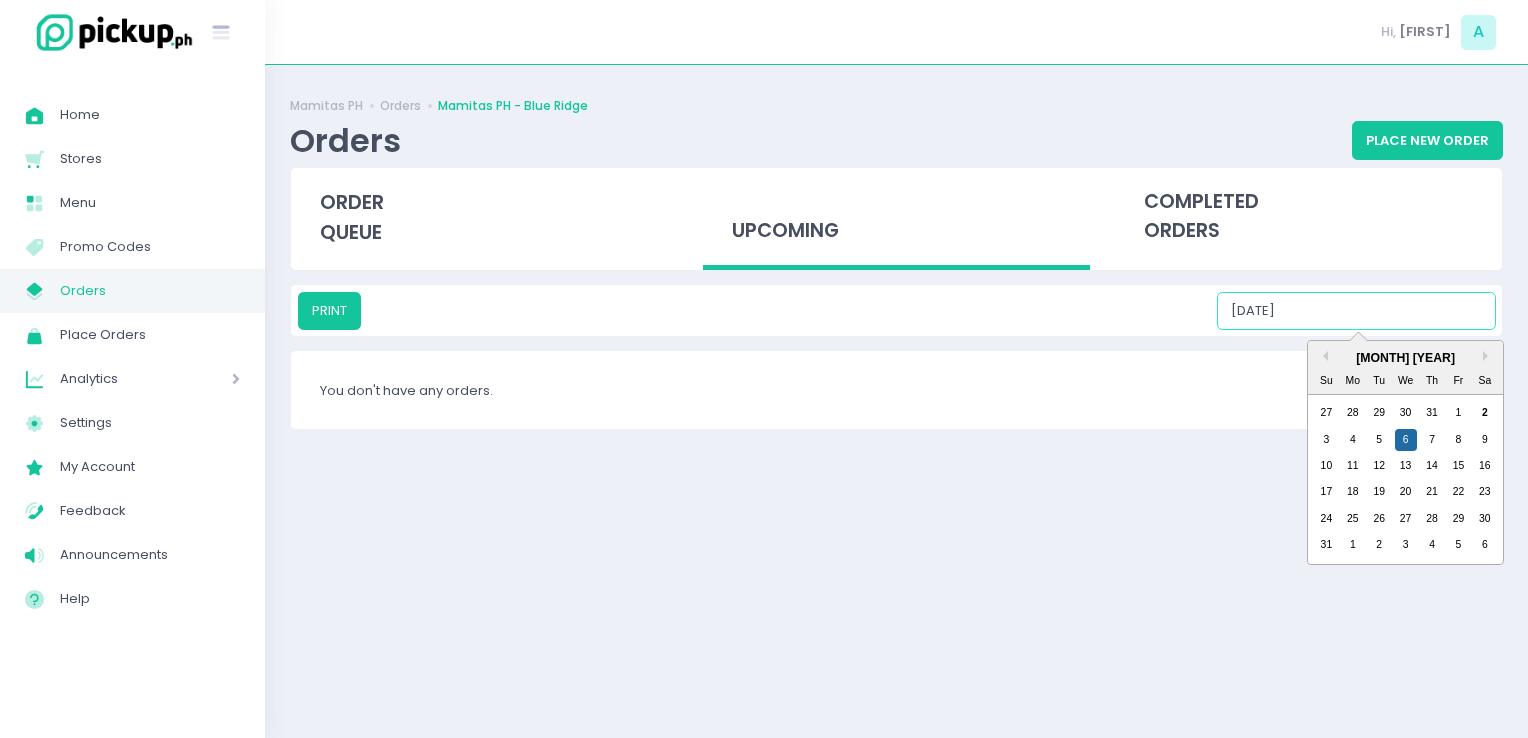 click on "[DATE]" at bounding box center [1356, 311] 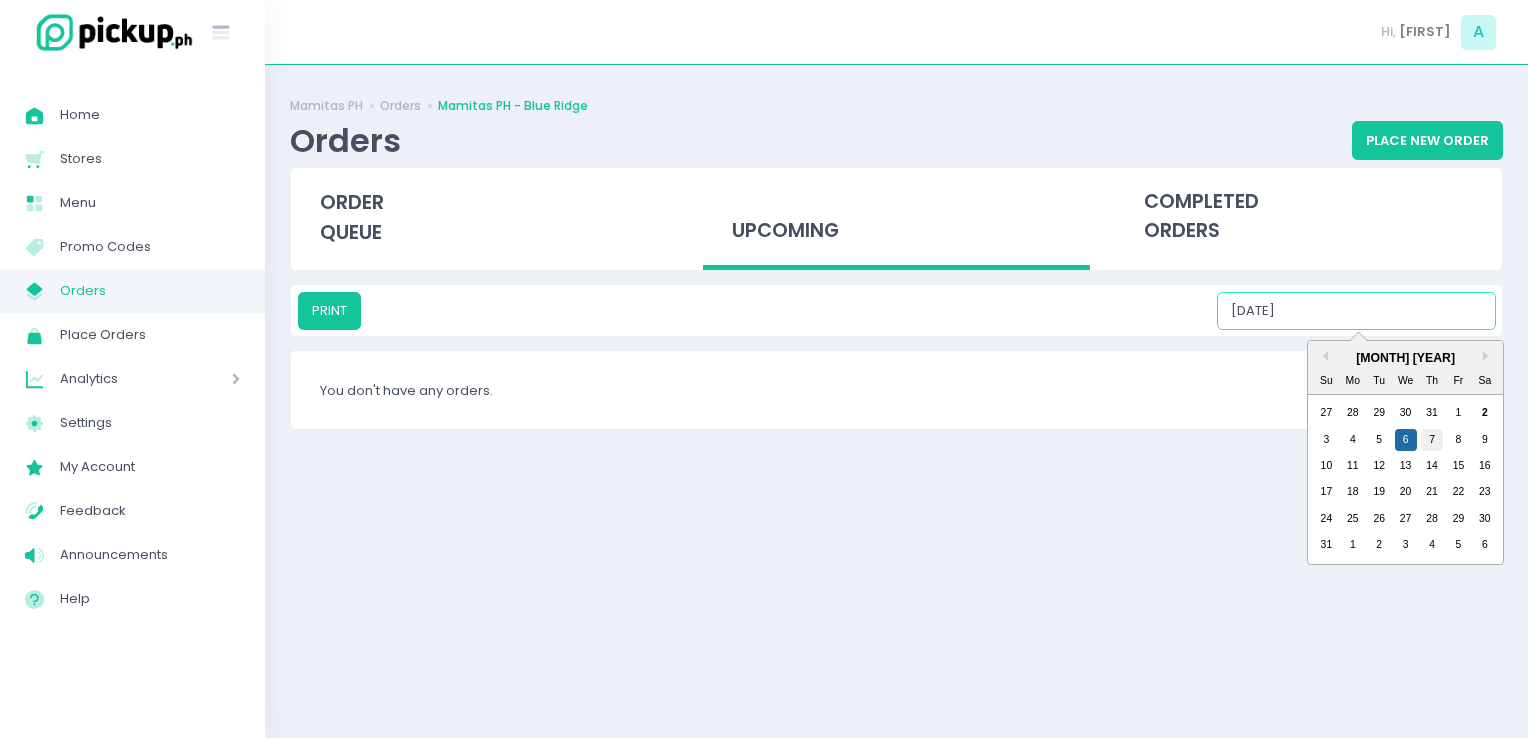 click on "7" at bounding box center [1432, 440] 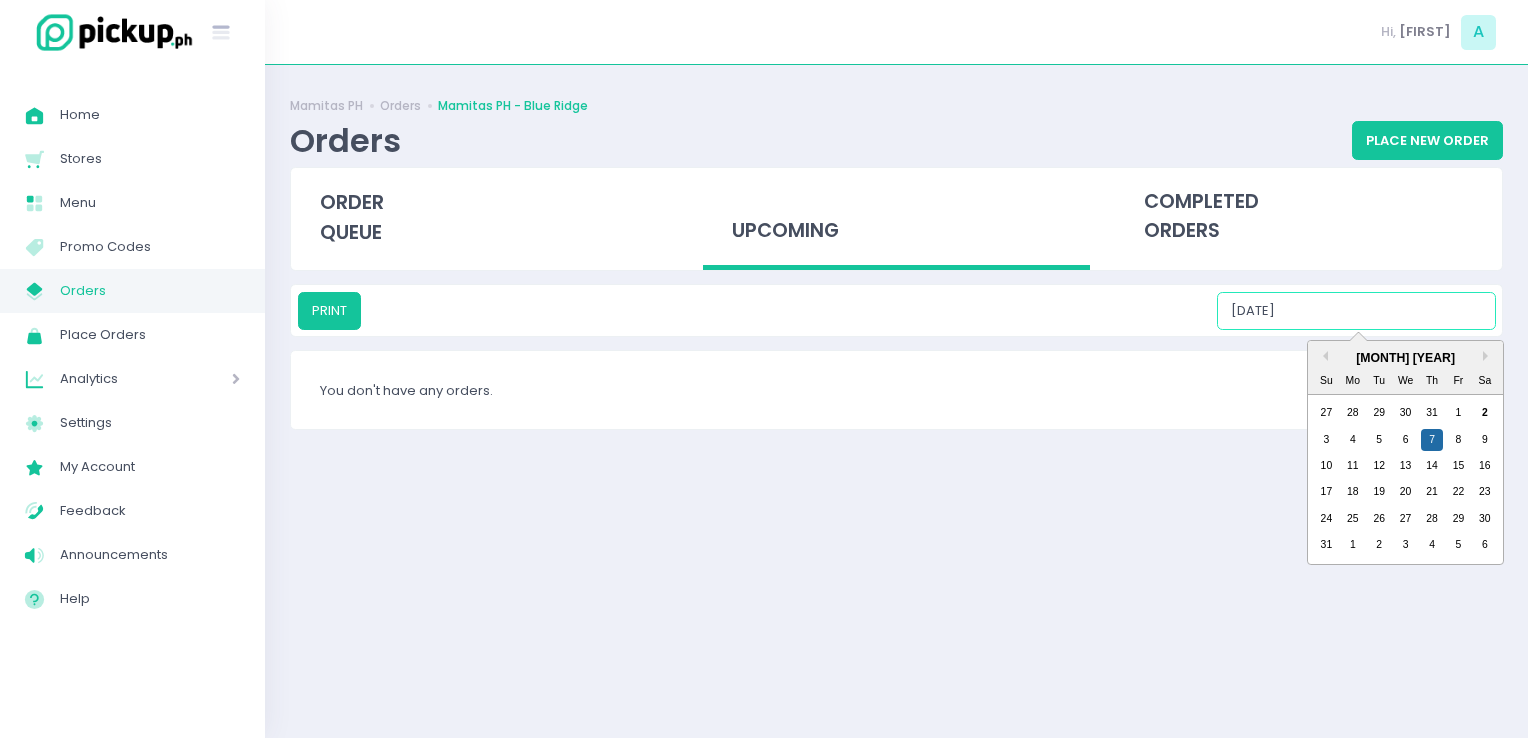 click on "[DATE]" at bounding box center [1356, 311] 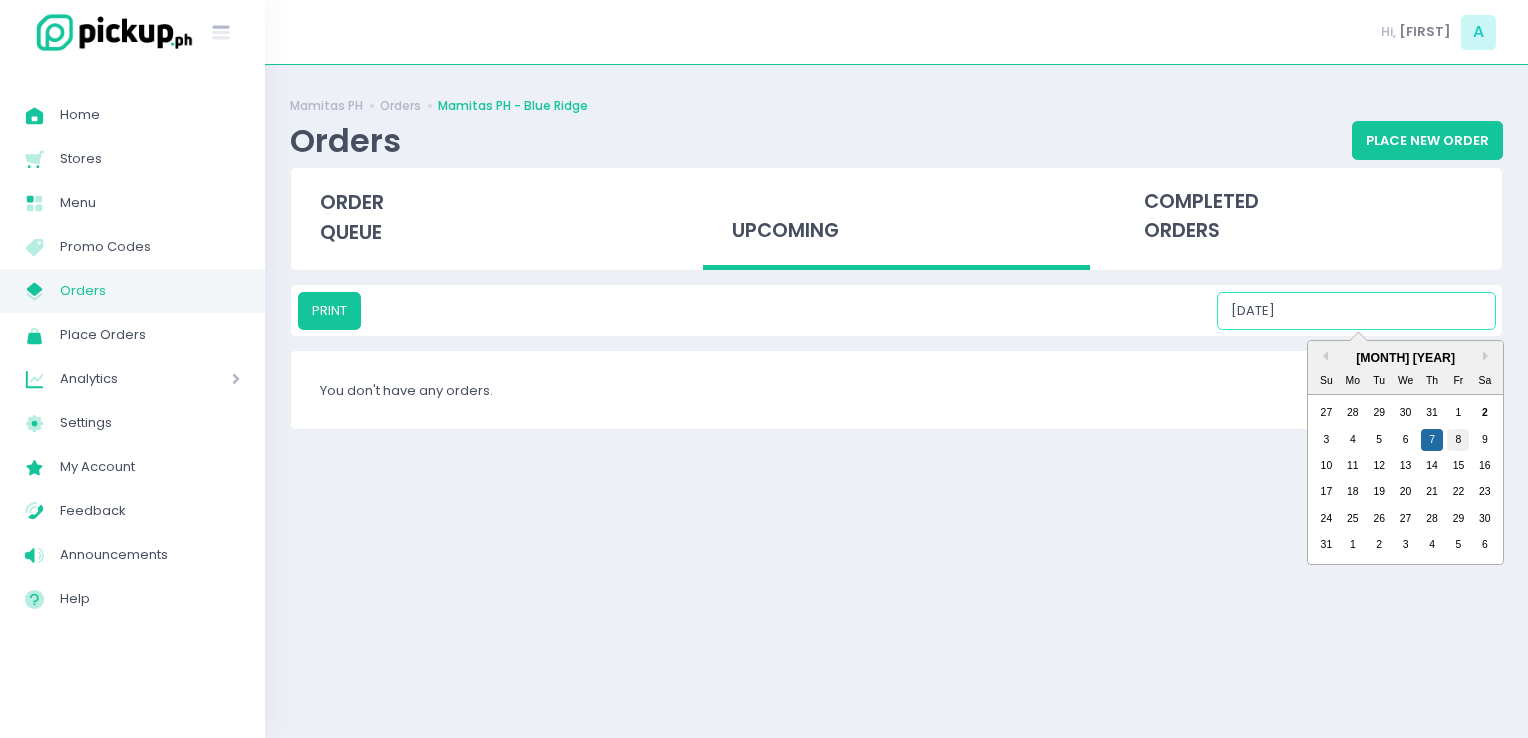 click on "8" at bounding box center (1458, 440) 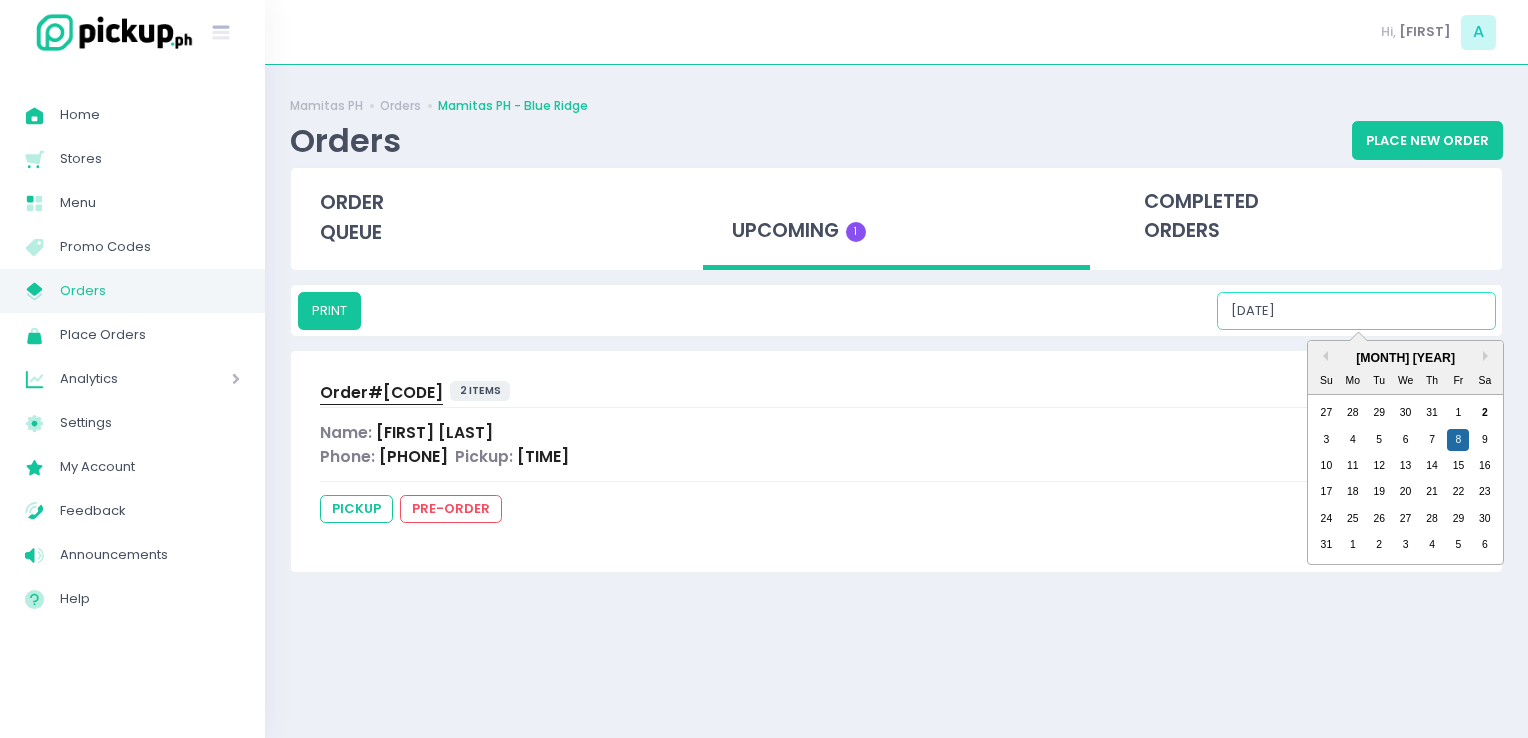 click on "[DATE]" at bounding box center (1356, 311) 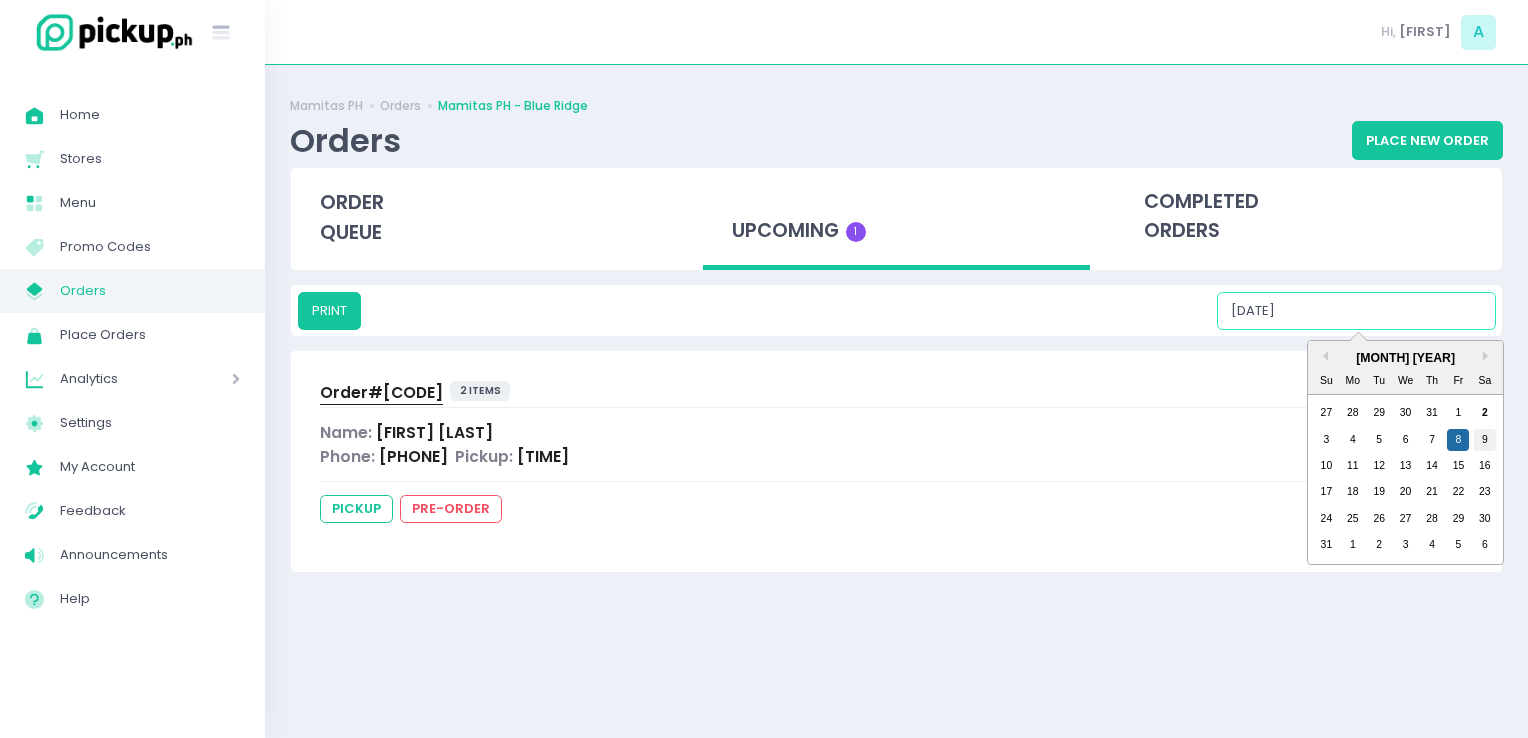 click on "9" at bounding box center (1485, 440) 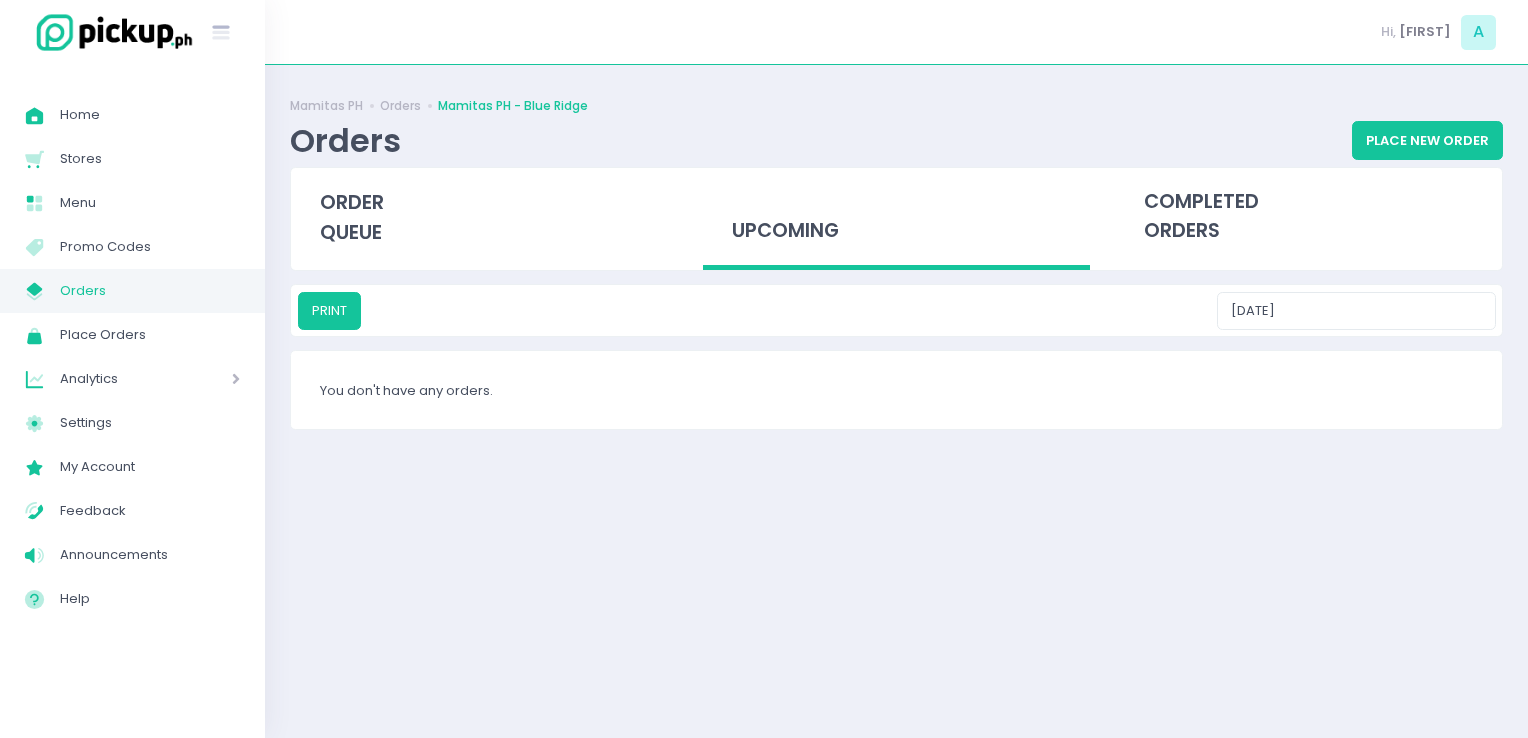 click on "PRINT [DATE]" at bounding box center [896, 310] 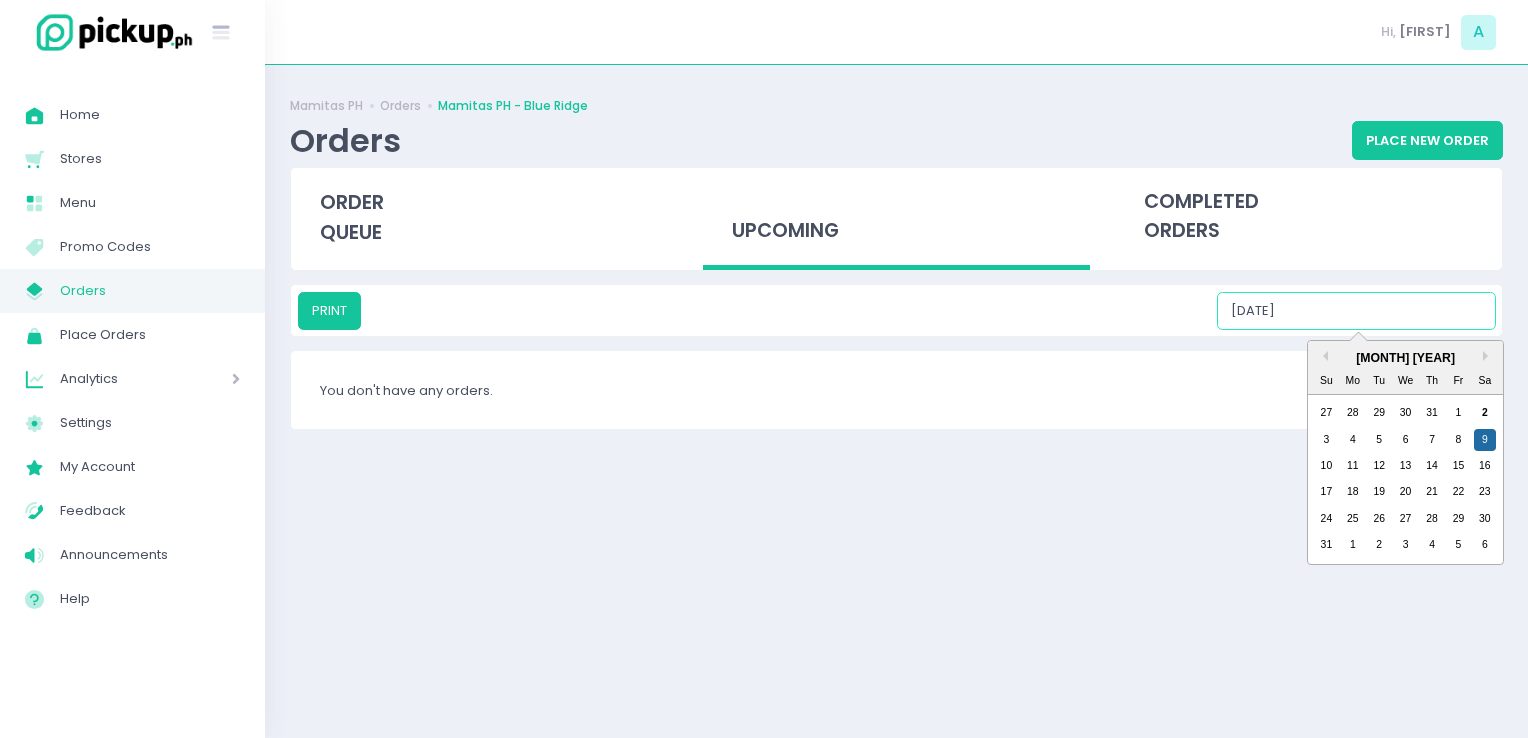 click on "[DATE]" at bounding box center (1356, 311) 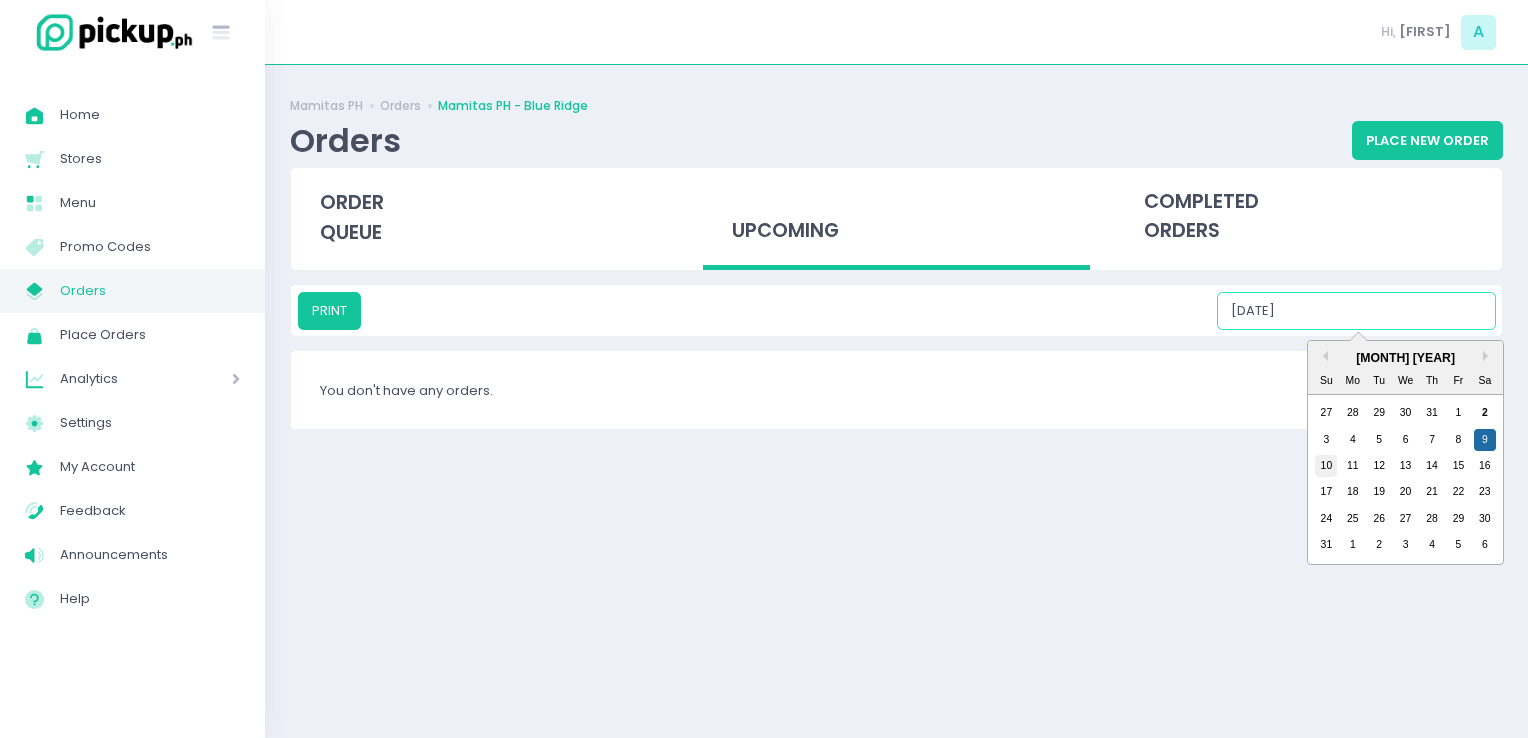 click on "10" at bounding box center (1326, 466) 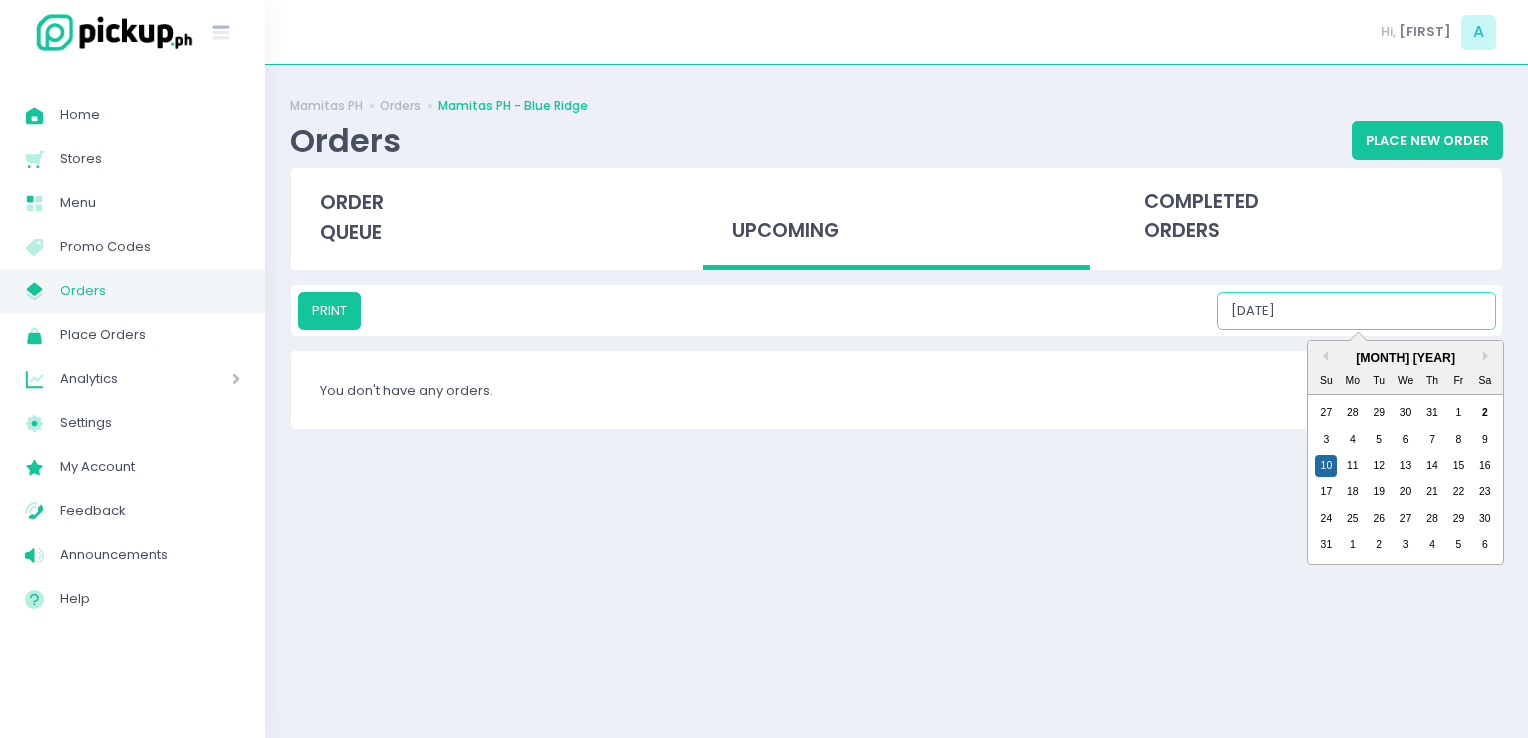click on "[DATE]" at bounding box center [1356, 311] 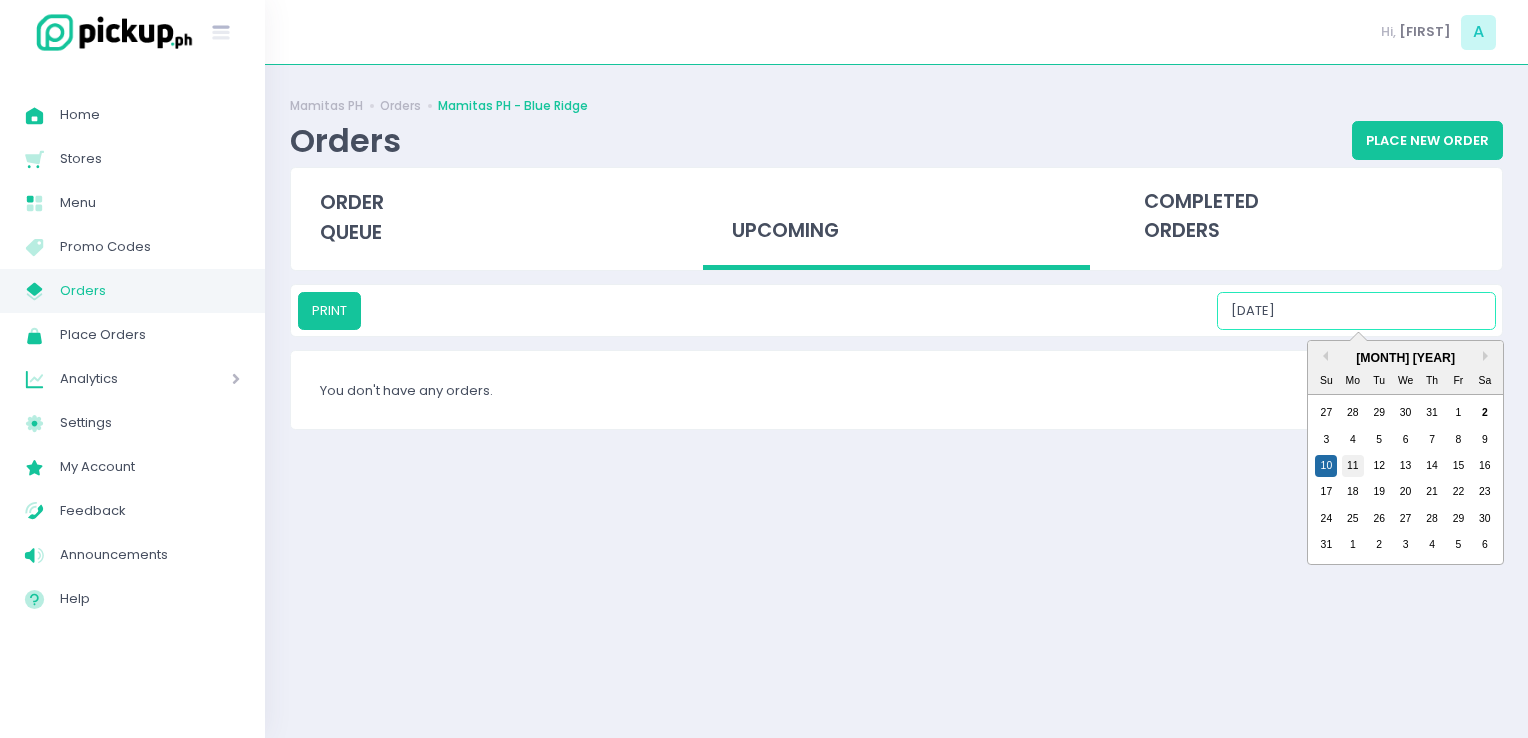 click on "11" at bounding box center (1353, 466) 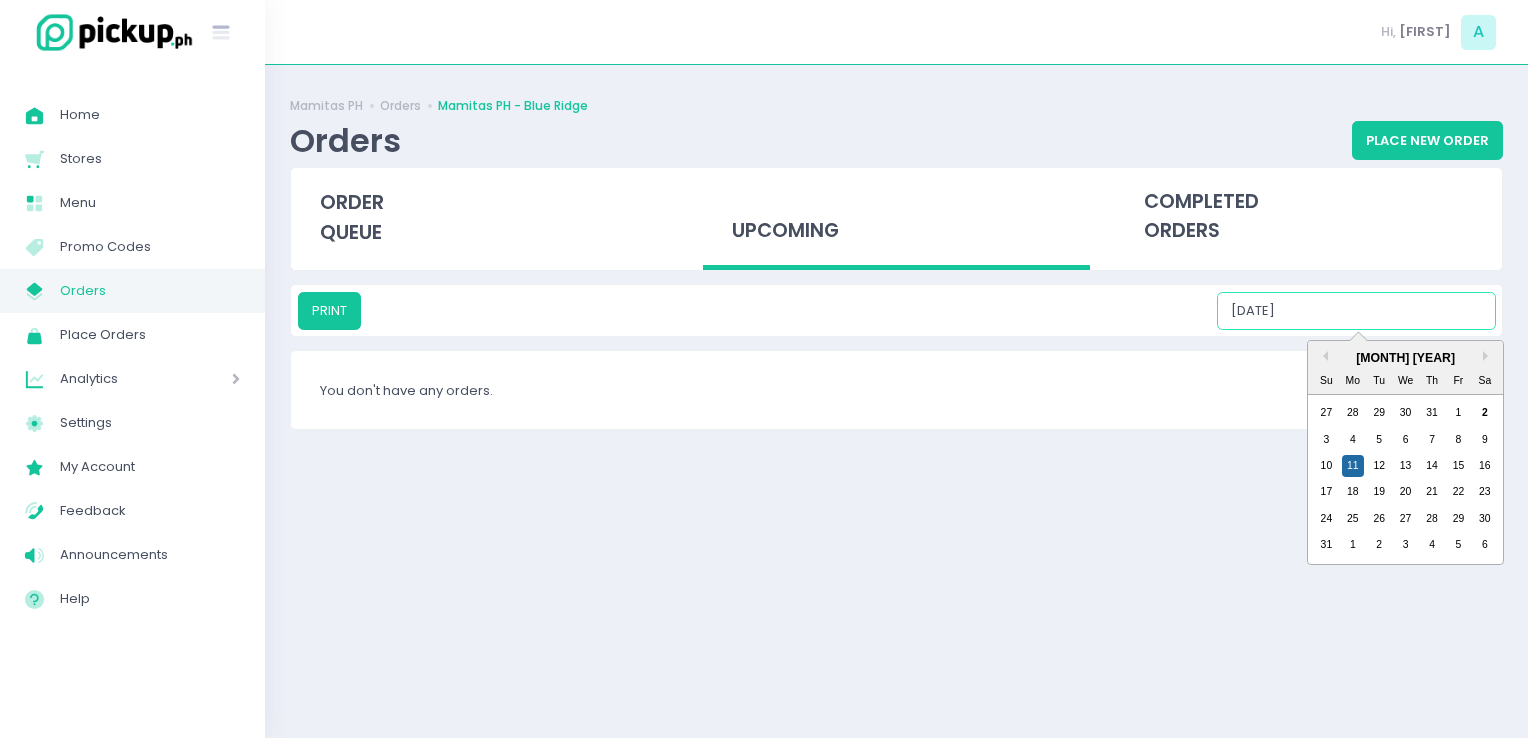 click on "[DATE]" at bounding box center [1356, 311] 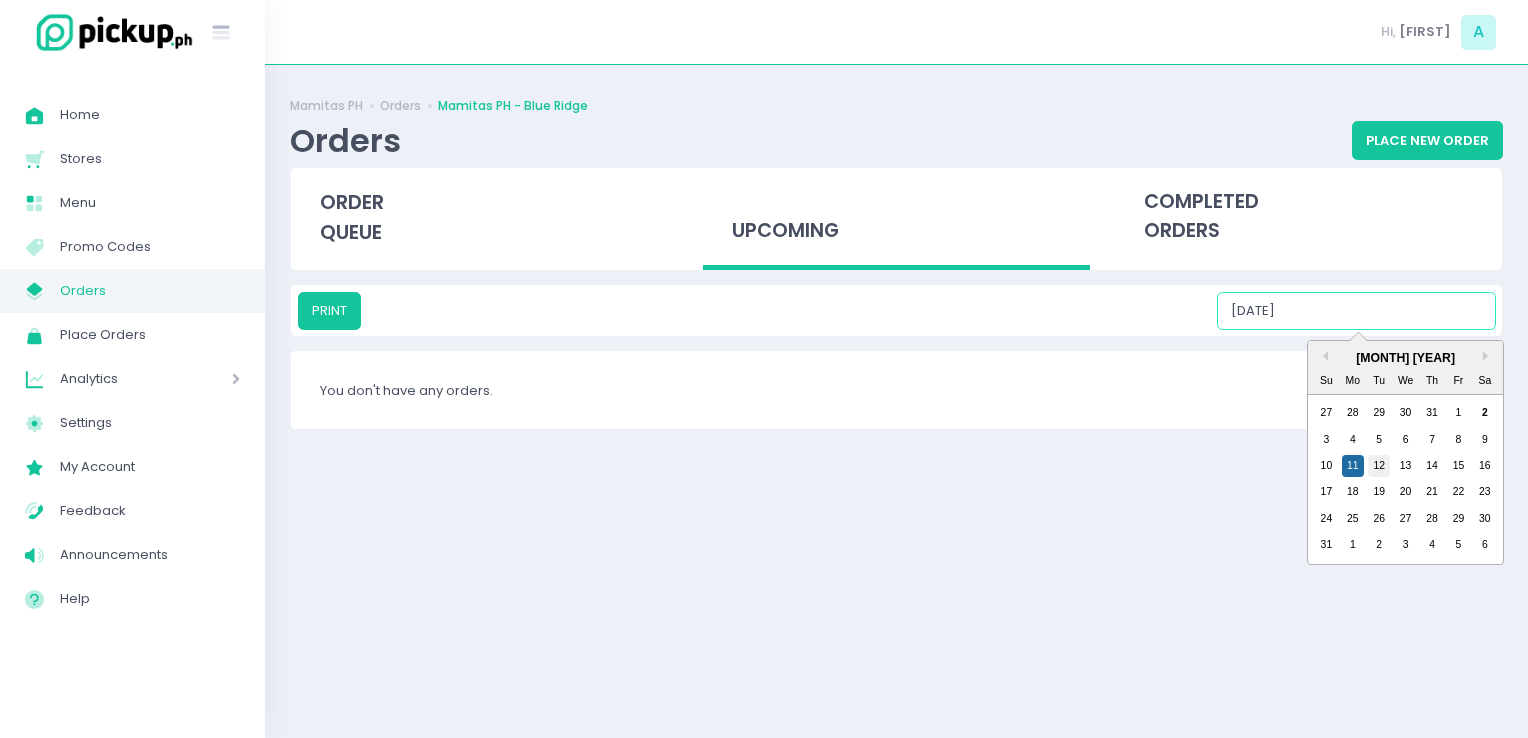 click on "12" at bounding box center [1379, 466] 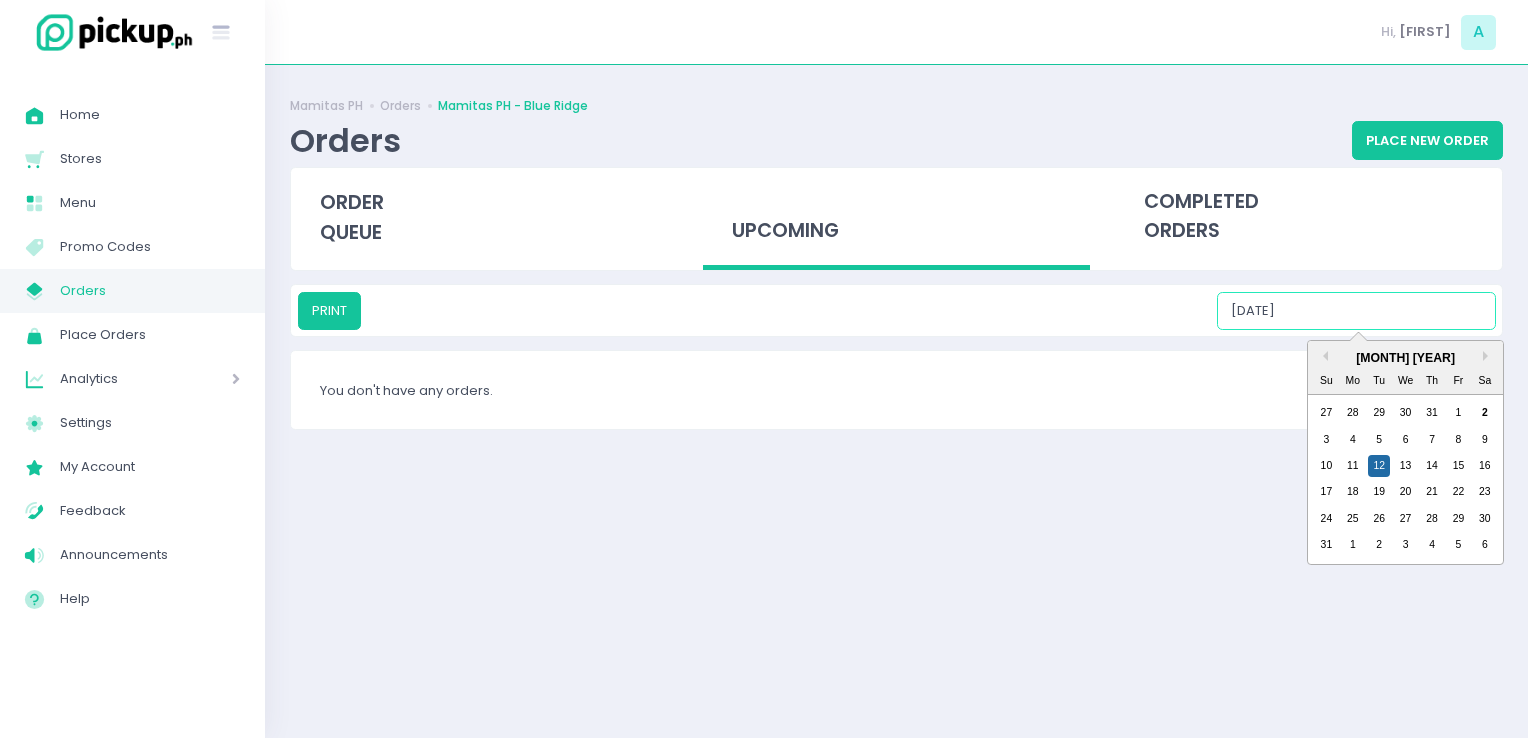 click on "[DATE]" at bounding box center (1356, 311) 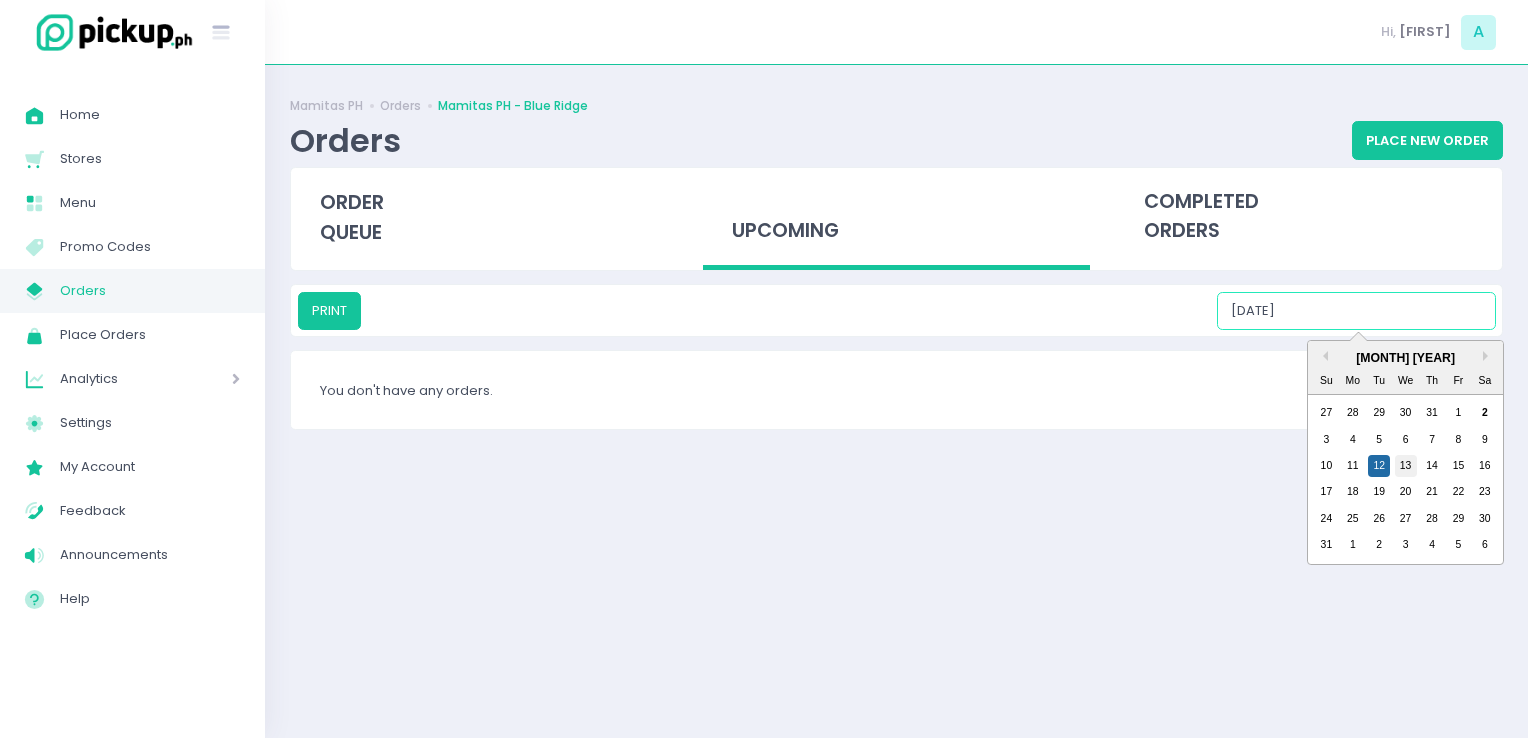 click on "13" at bounding box center (1406, 466) 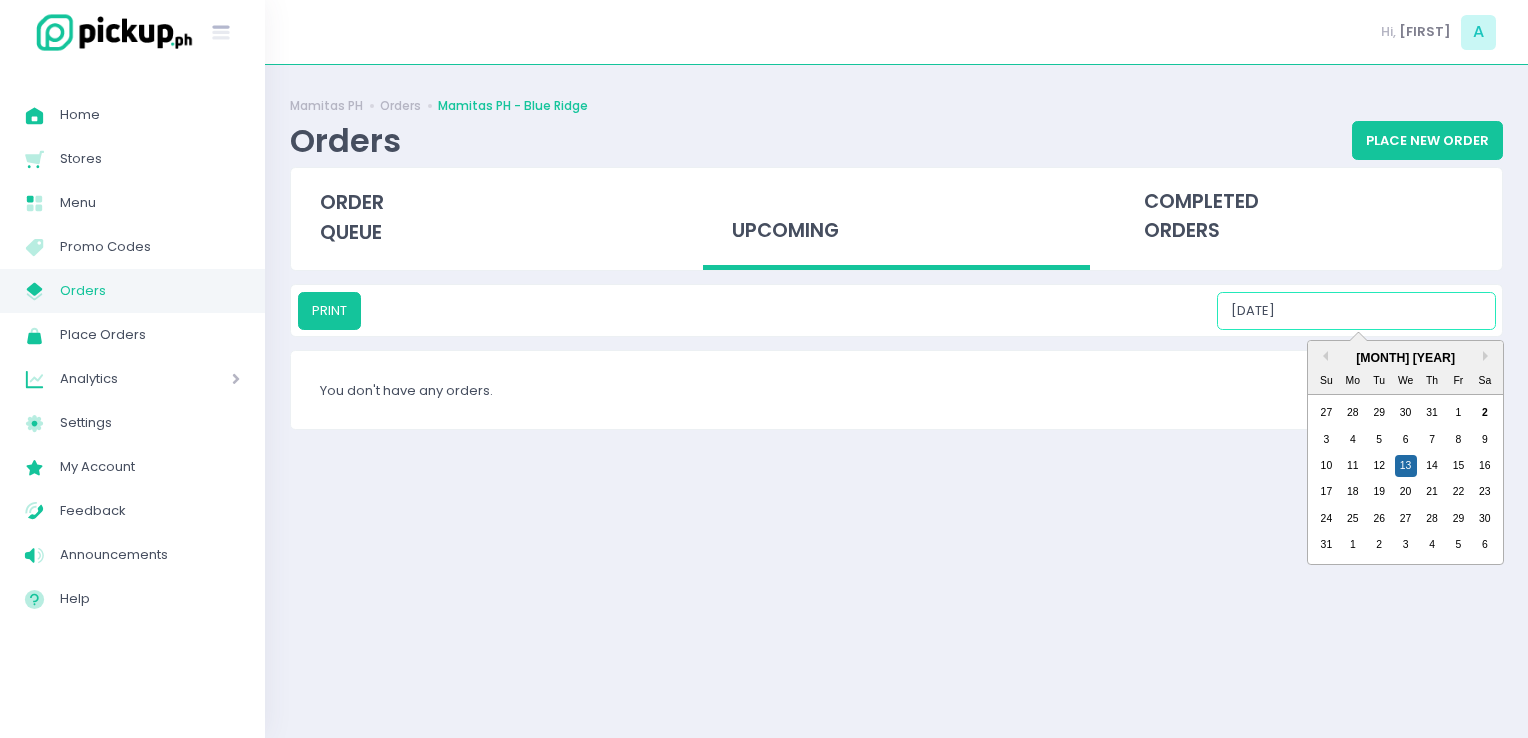 click on "[DATE]" at bounding box center (1356, 311) 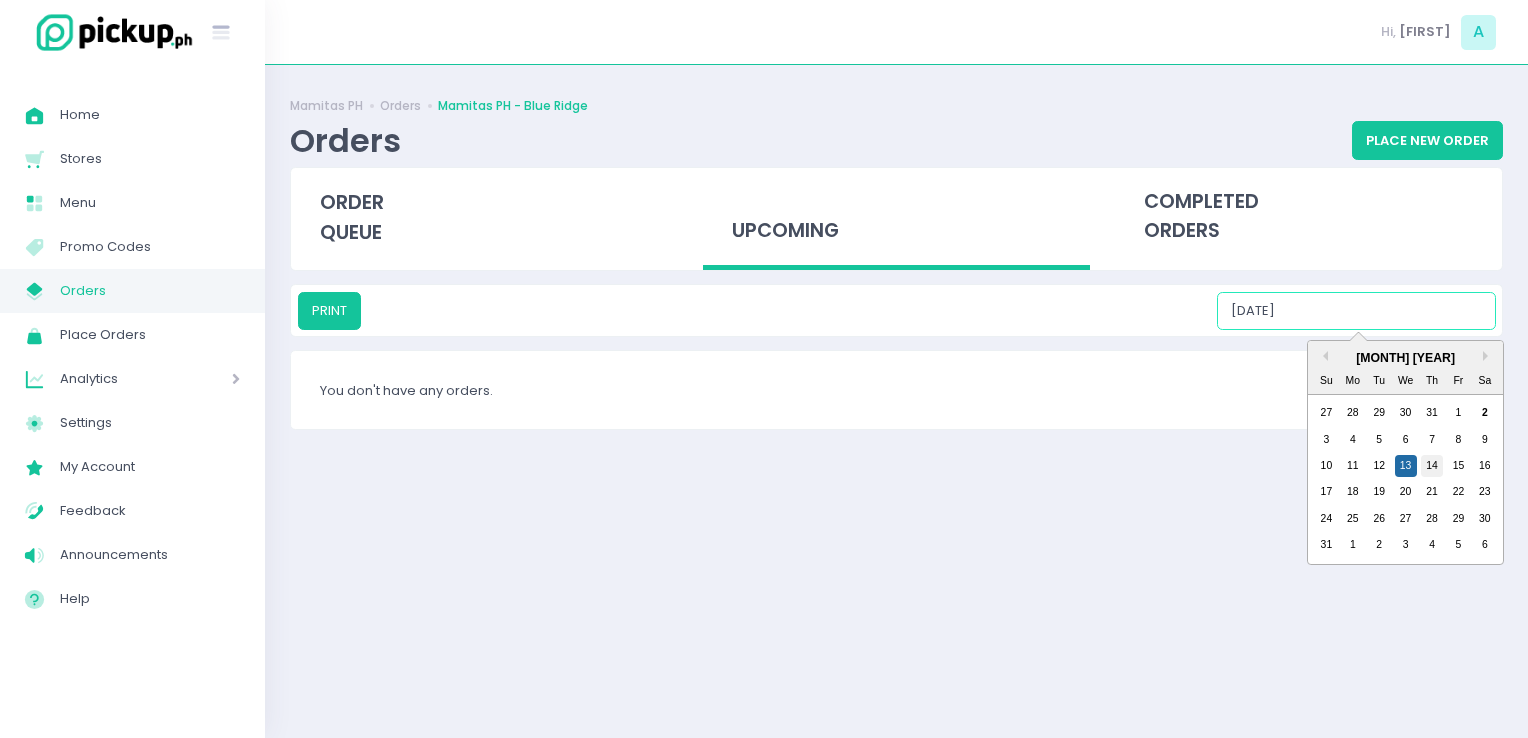 click on "14" at bounding box center [1432, 466] 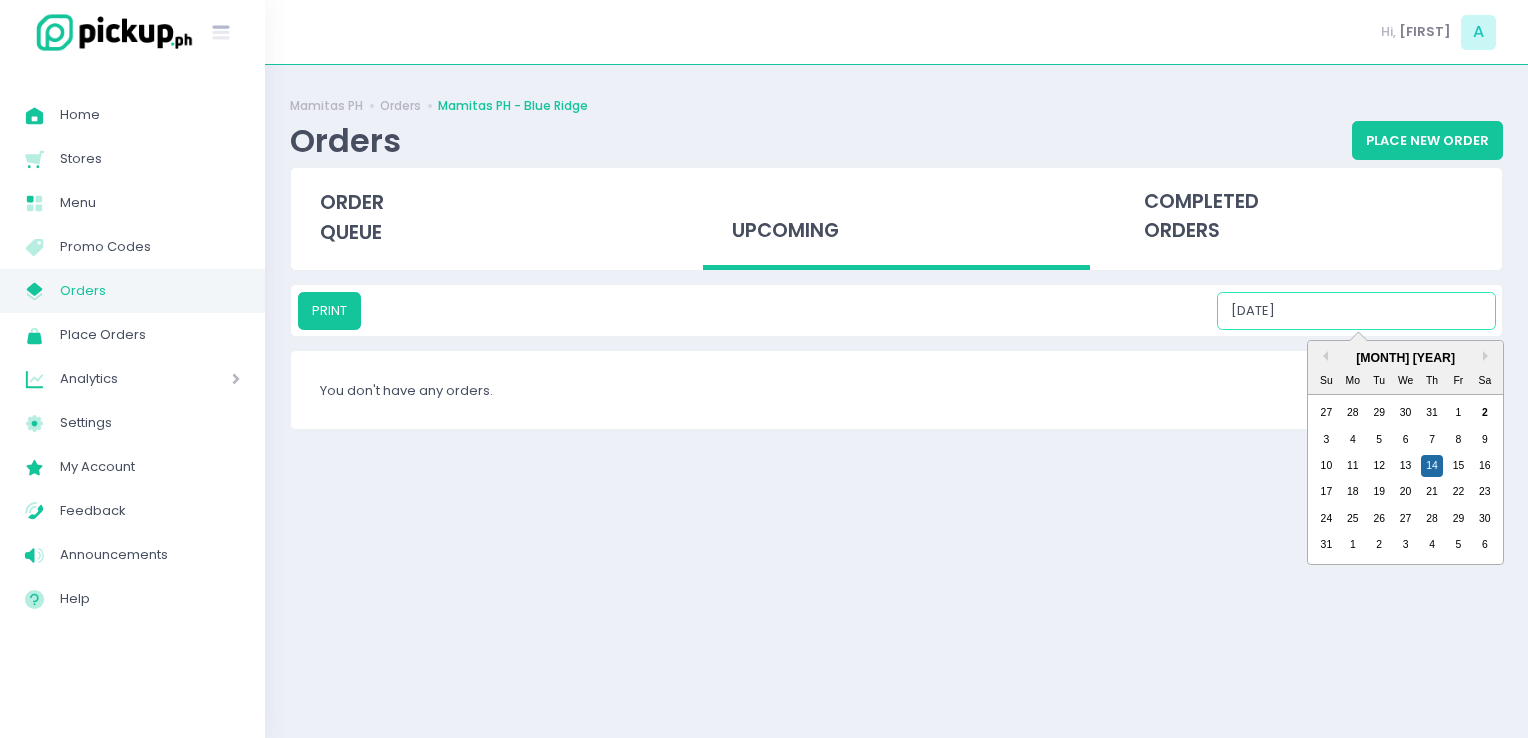 click on "[DATE]" at bounding box center (1356, 311) 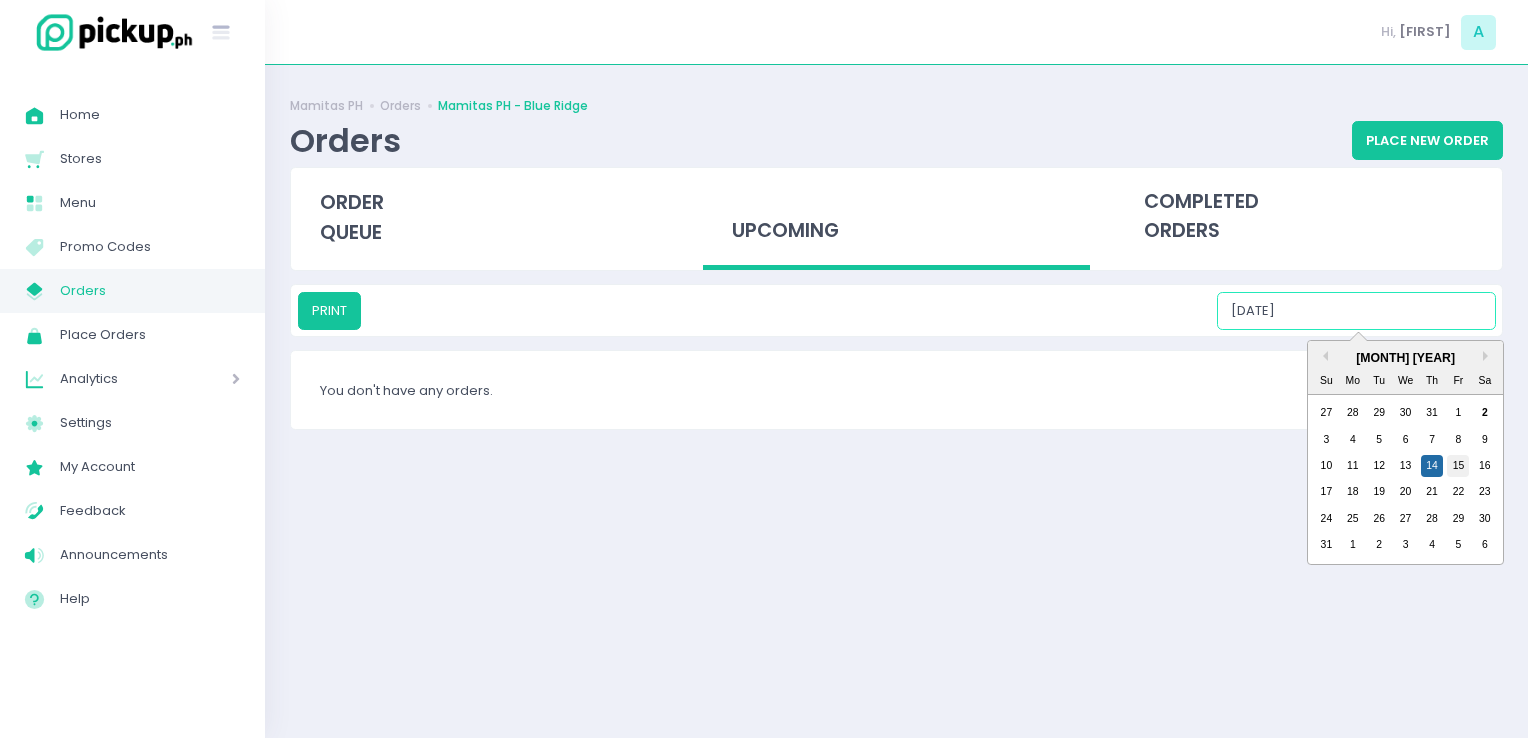 click on "15" at bounding box center (1458, 466) 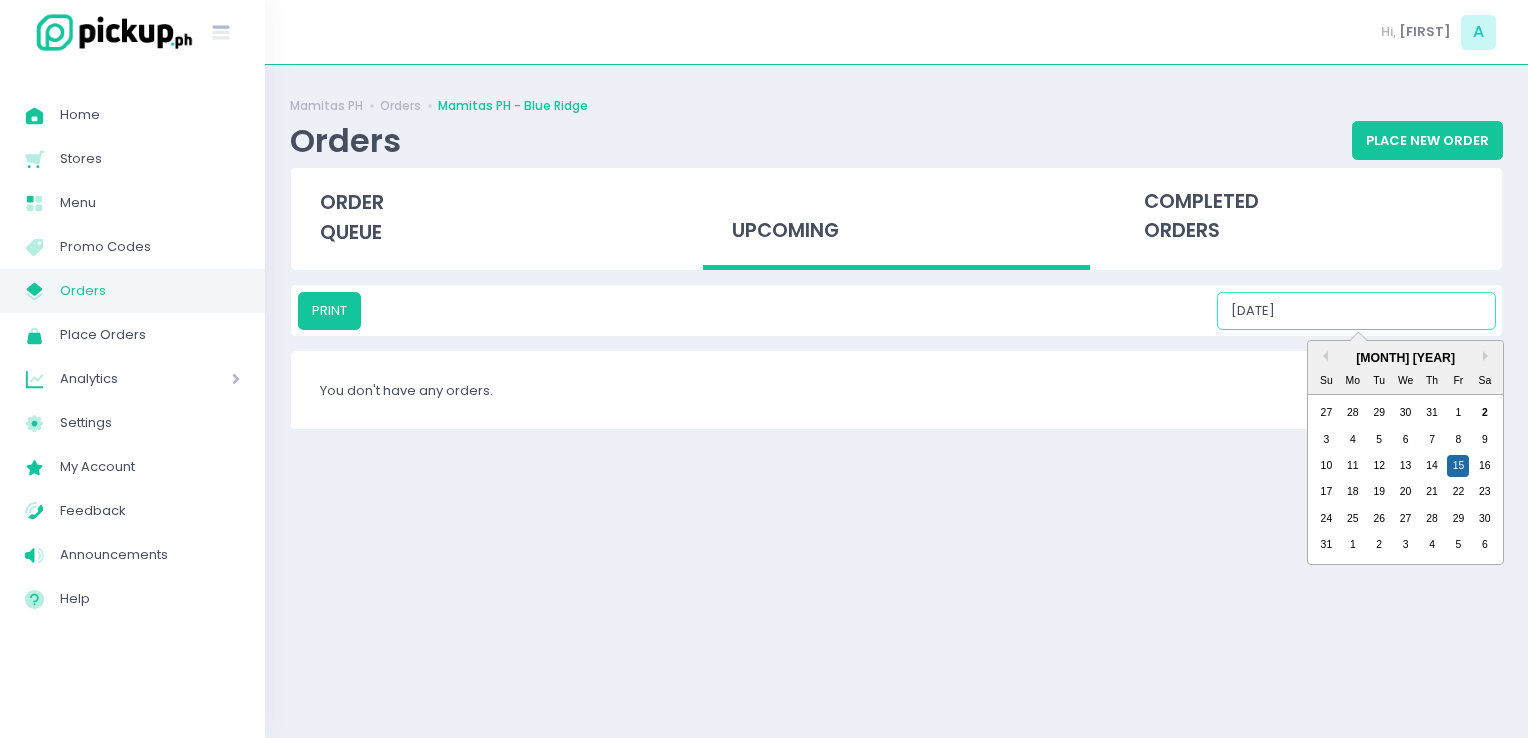click on "[DATE]" at bounding box center [1356, 311] 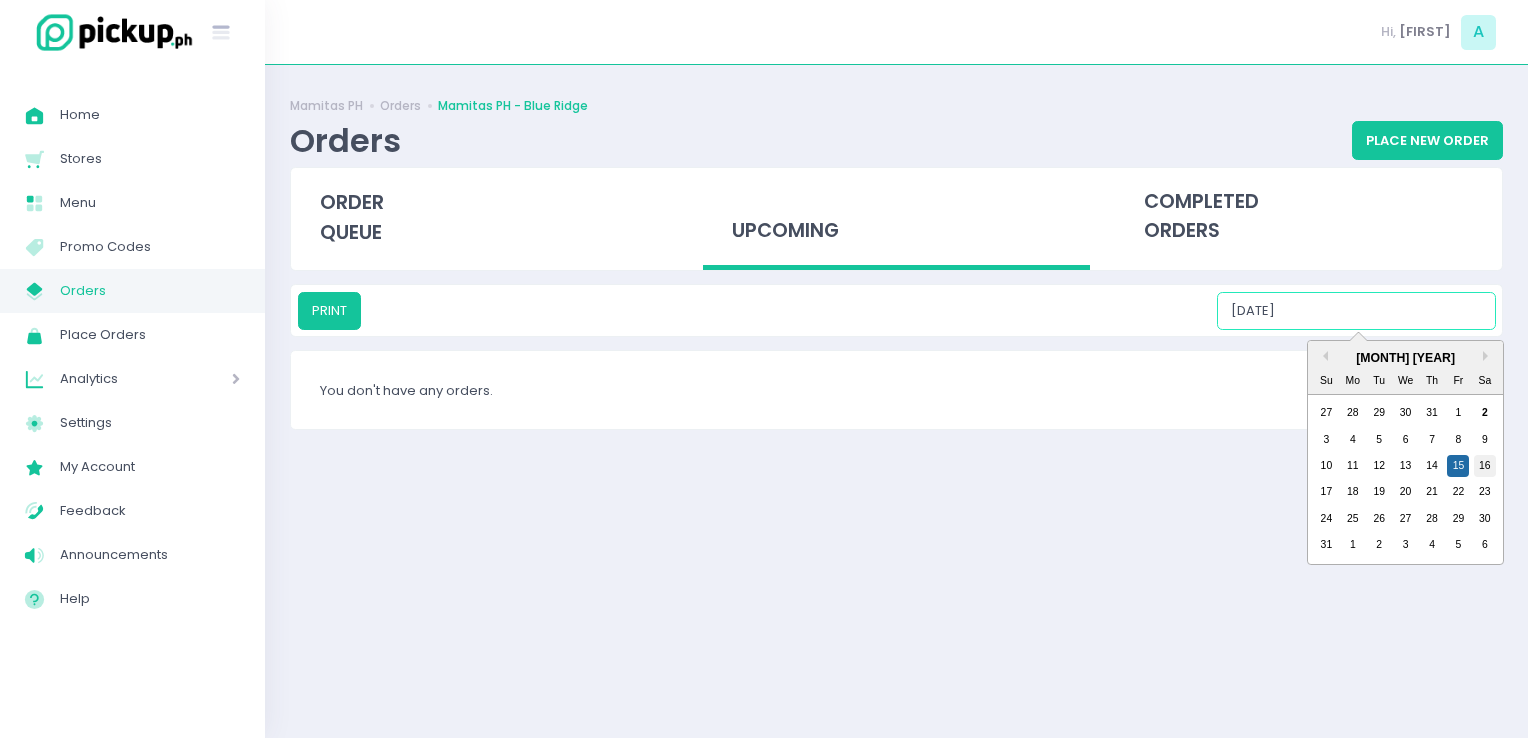 click on "16" at bounding box center (1485, 466) 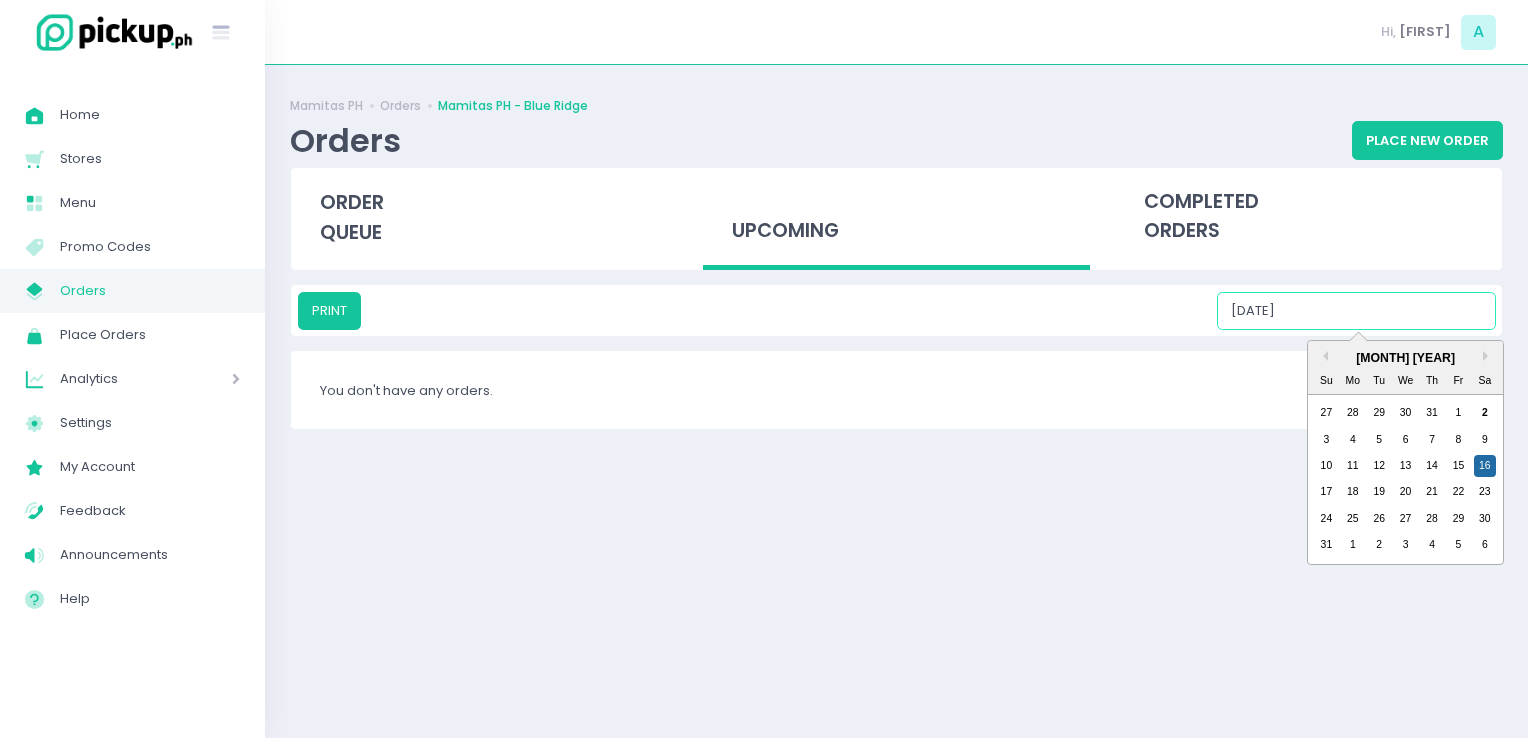 click on "[DATE]" at bounding box center (1356, 311) 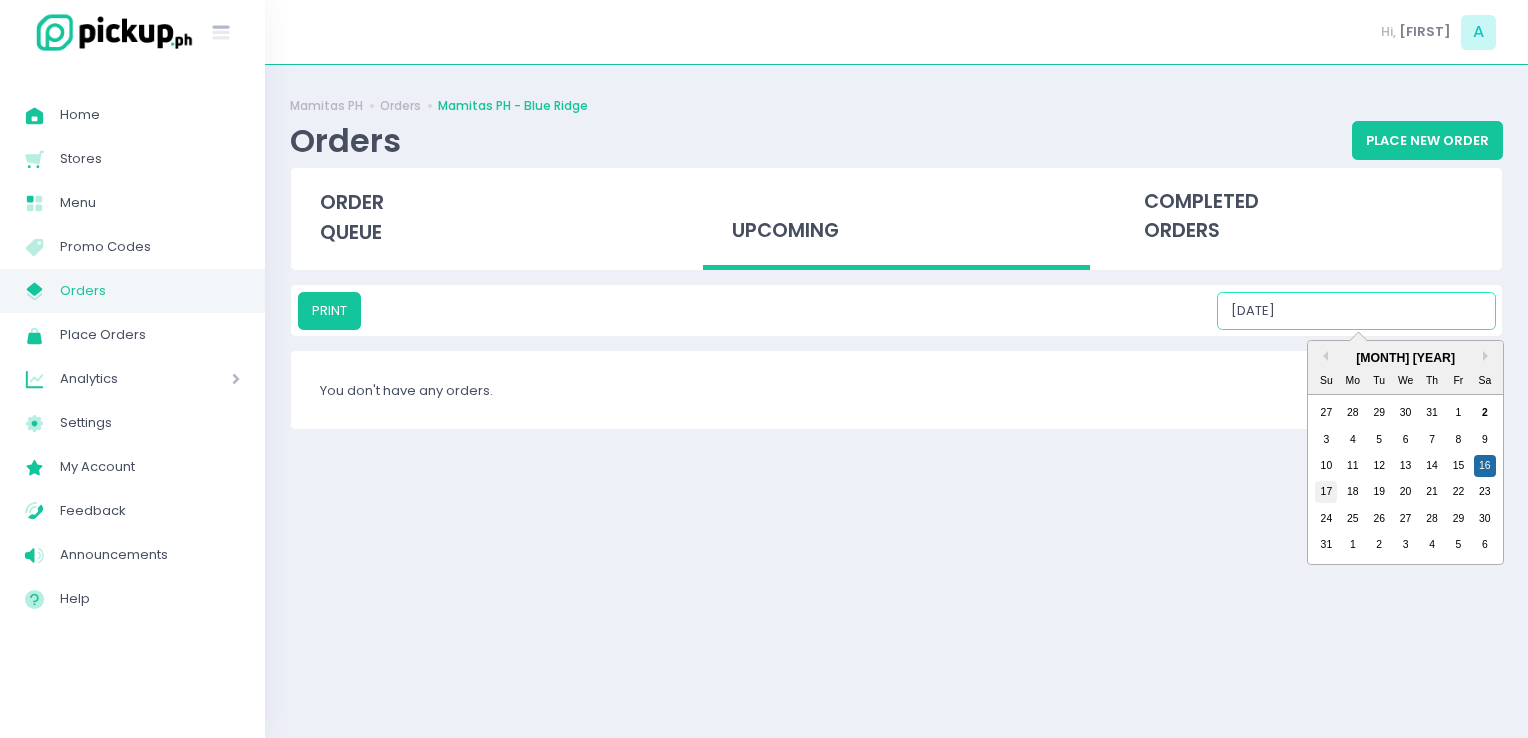 click on "17" at bounding box center [1326, 492] 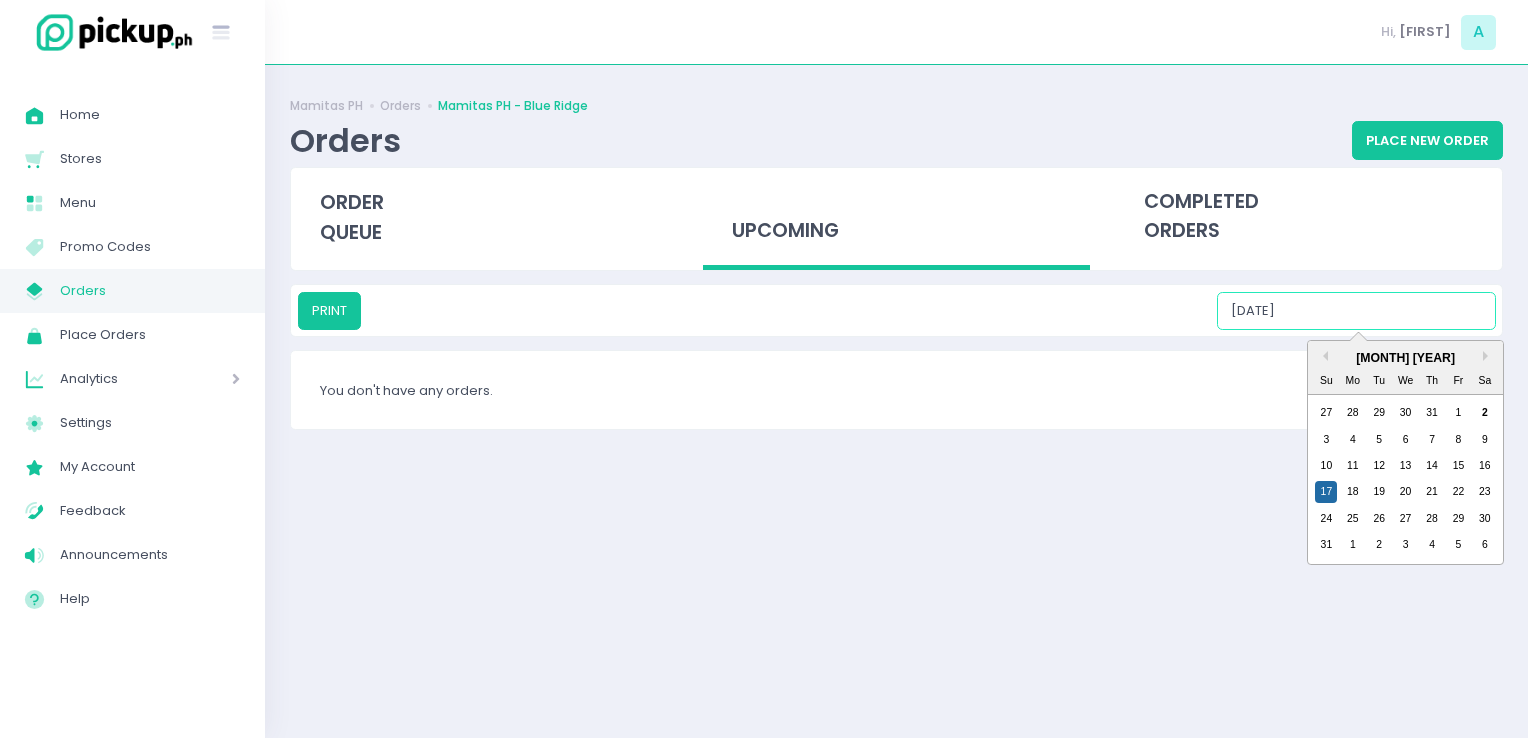 click on "[DATE]" at bounding box center (1356, 311) 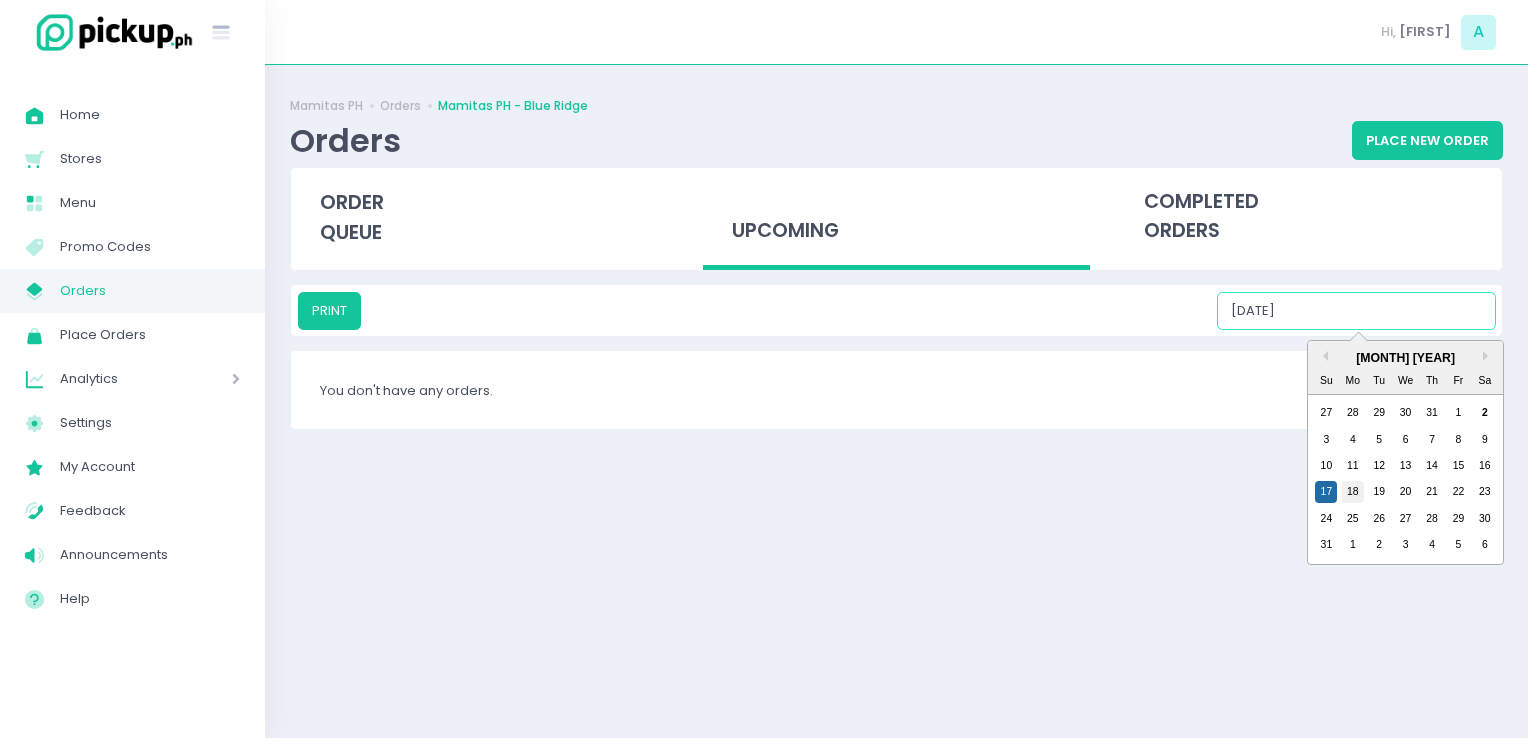 click on "18" at bounding box center (1353, 492) 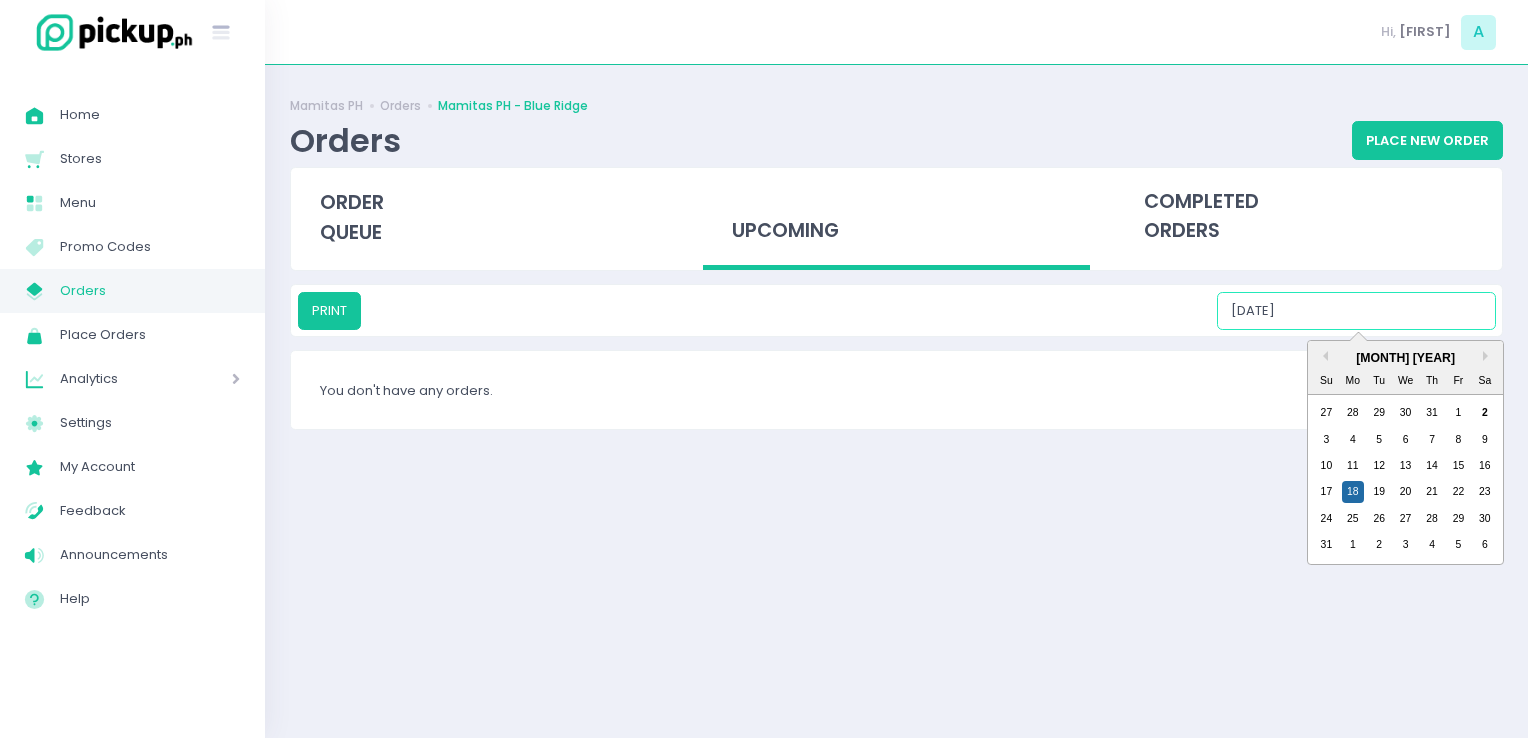 click on "[DATE]" at bounding box center (1356, 311) 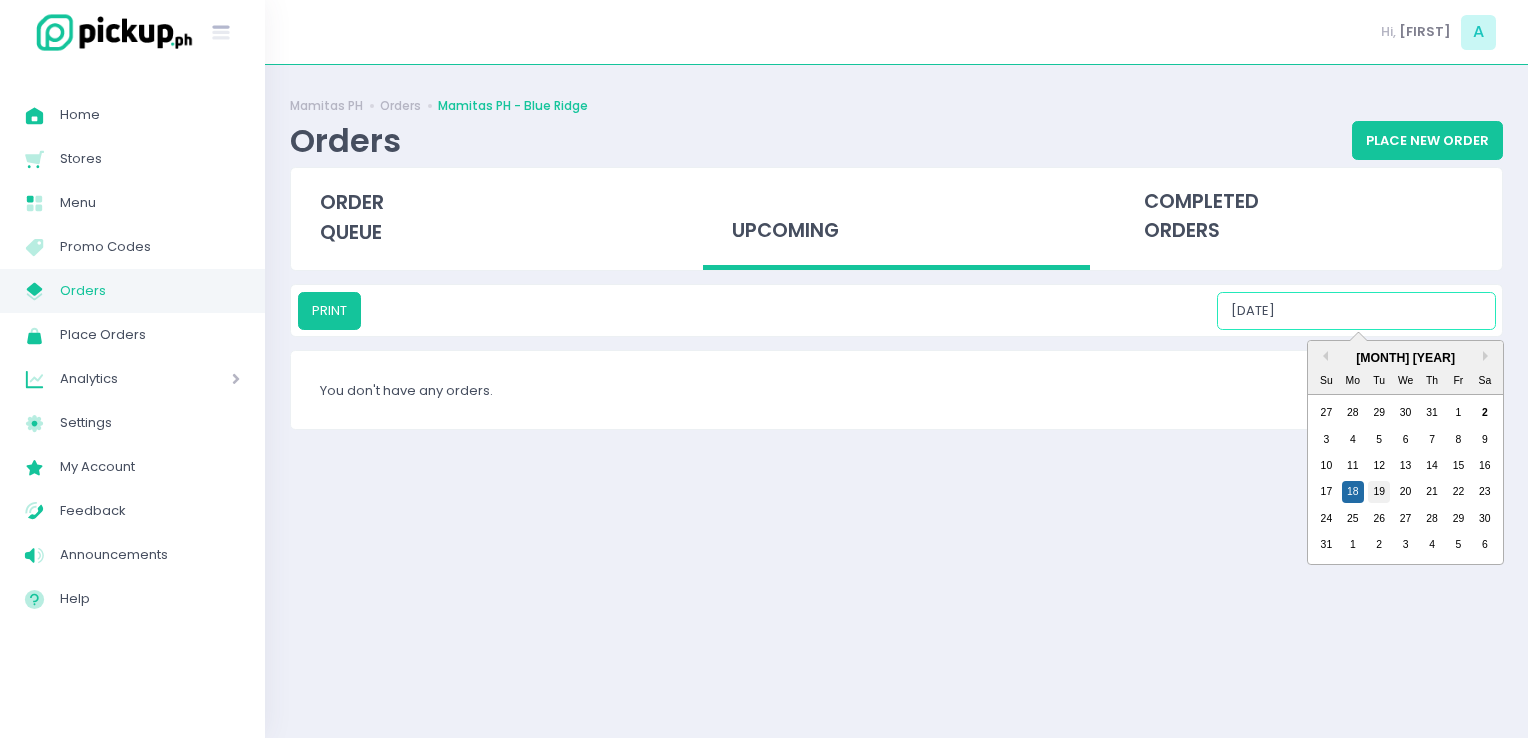 click on "19" at bounding box center (1379, 492) 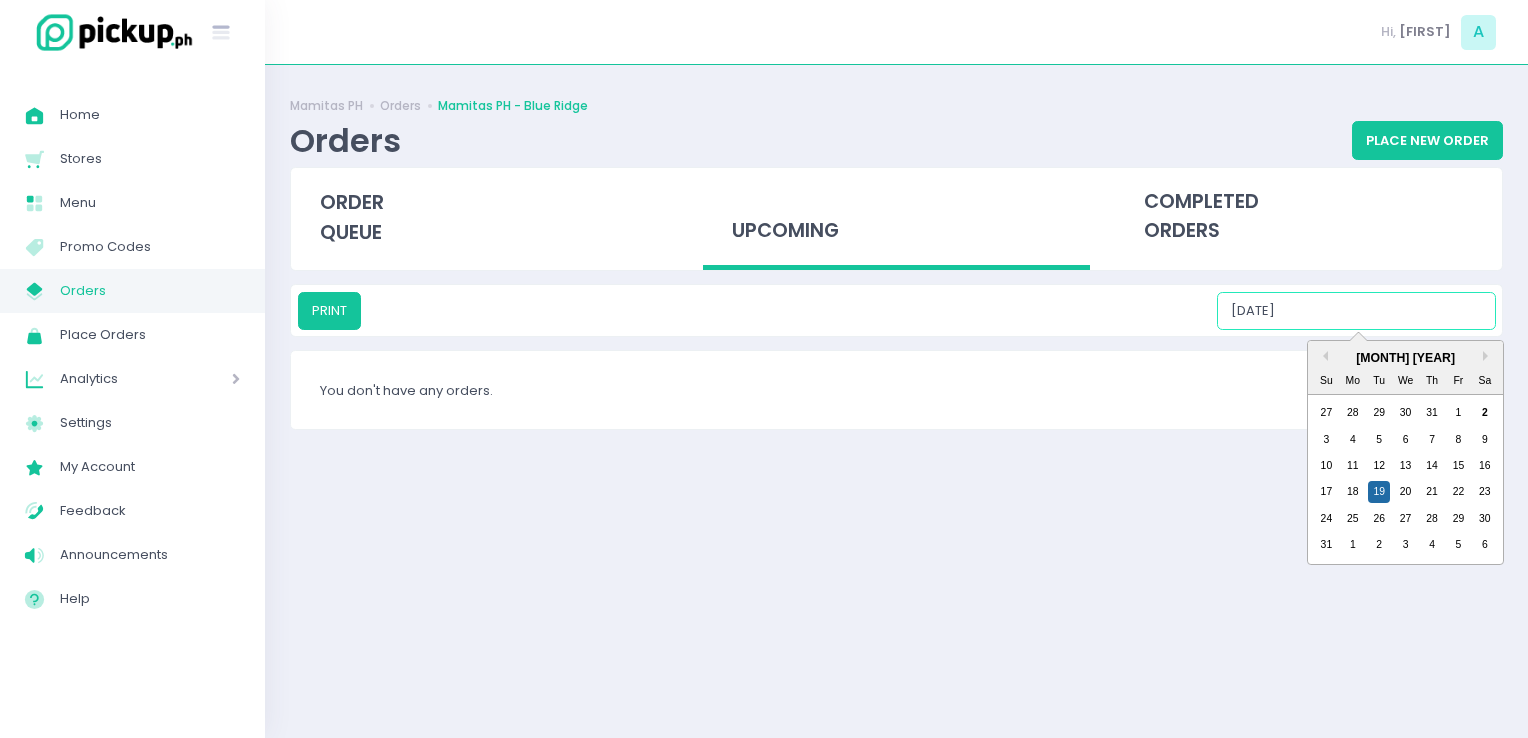 click on "[DATE]" at bounding box center [1356, 311] 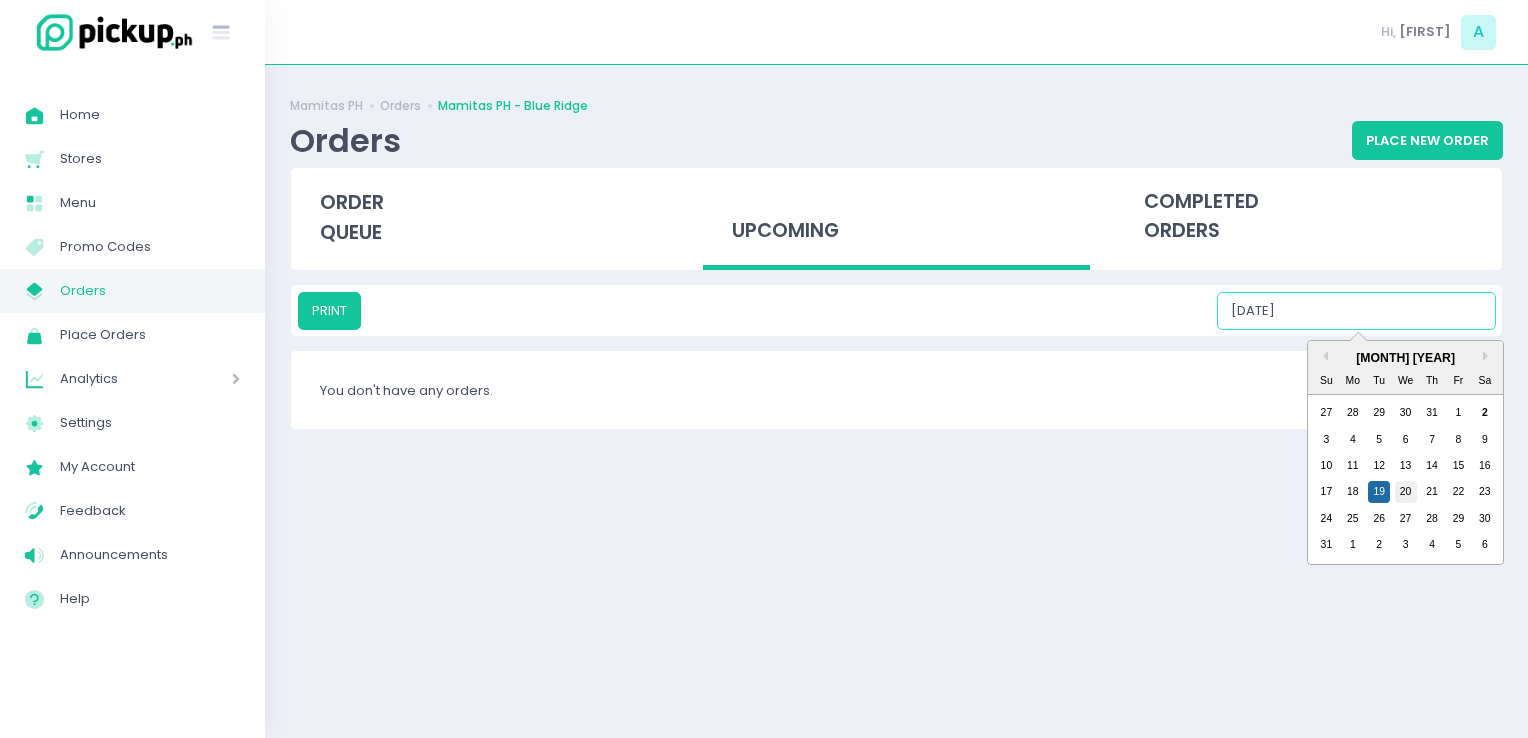 click on "20" at bounding box center (1406, 492) 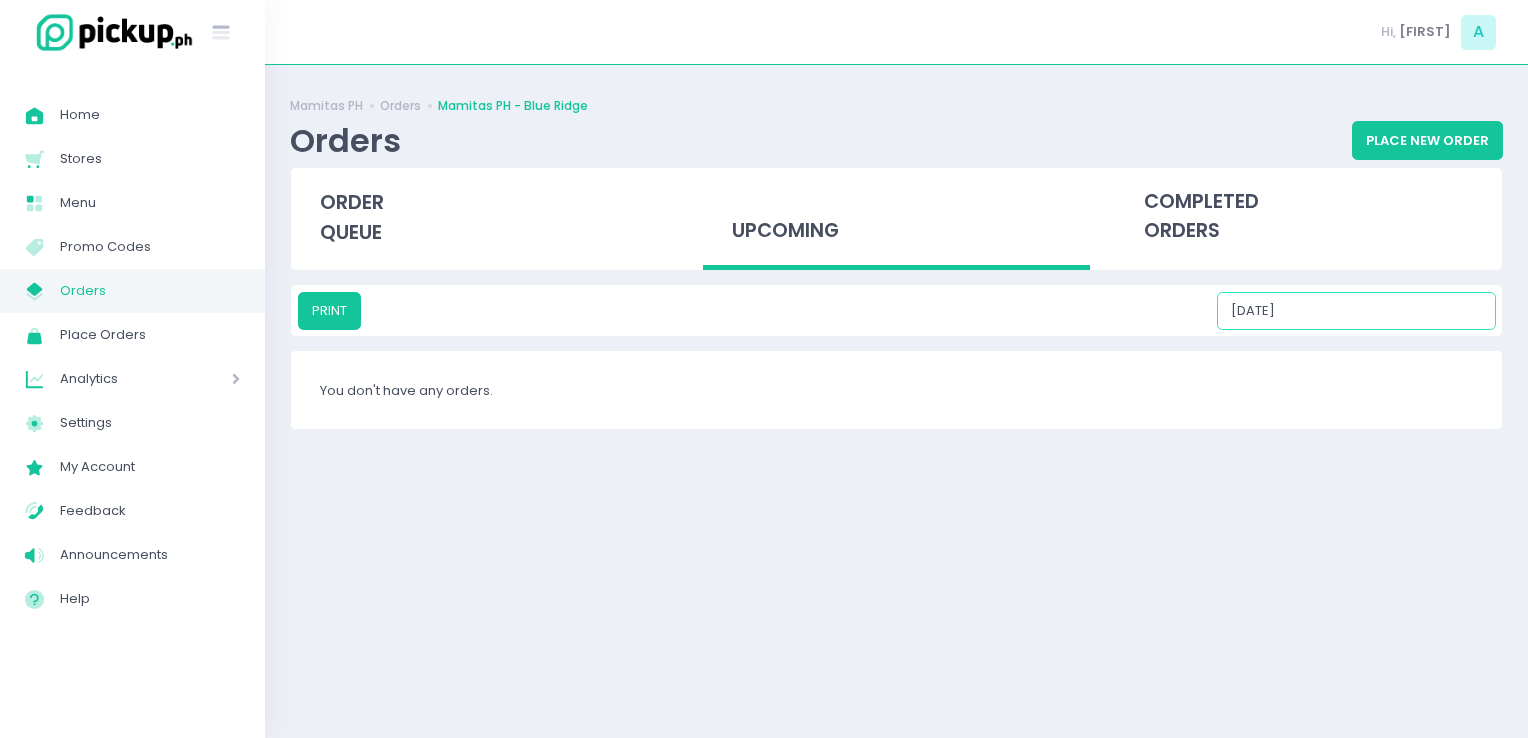 click on "[DATE]" at bounding box center (1356, 311) 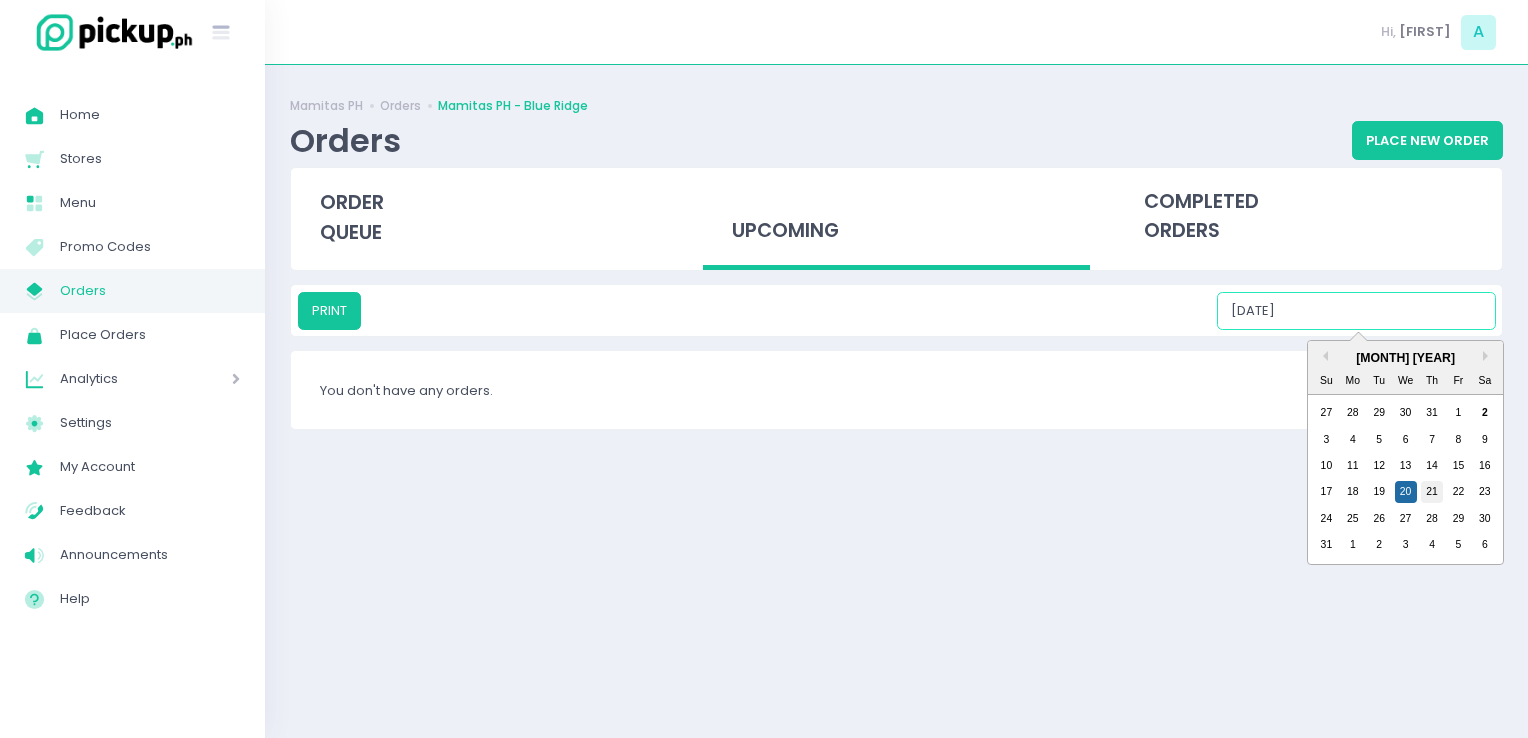 click on "21" at bounding box center (1432, 492) 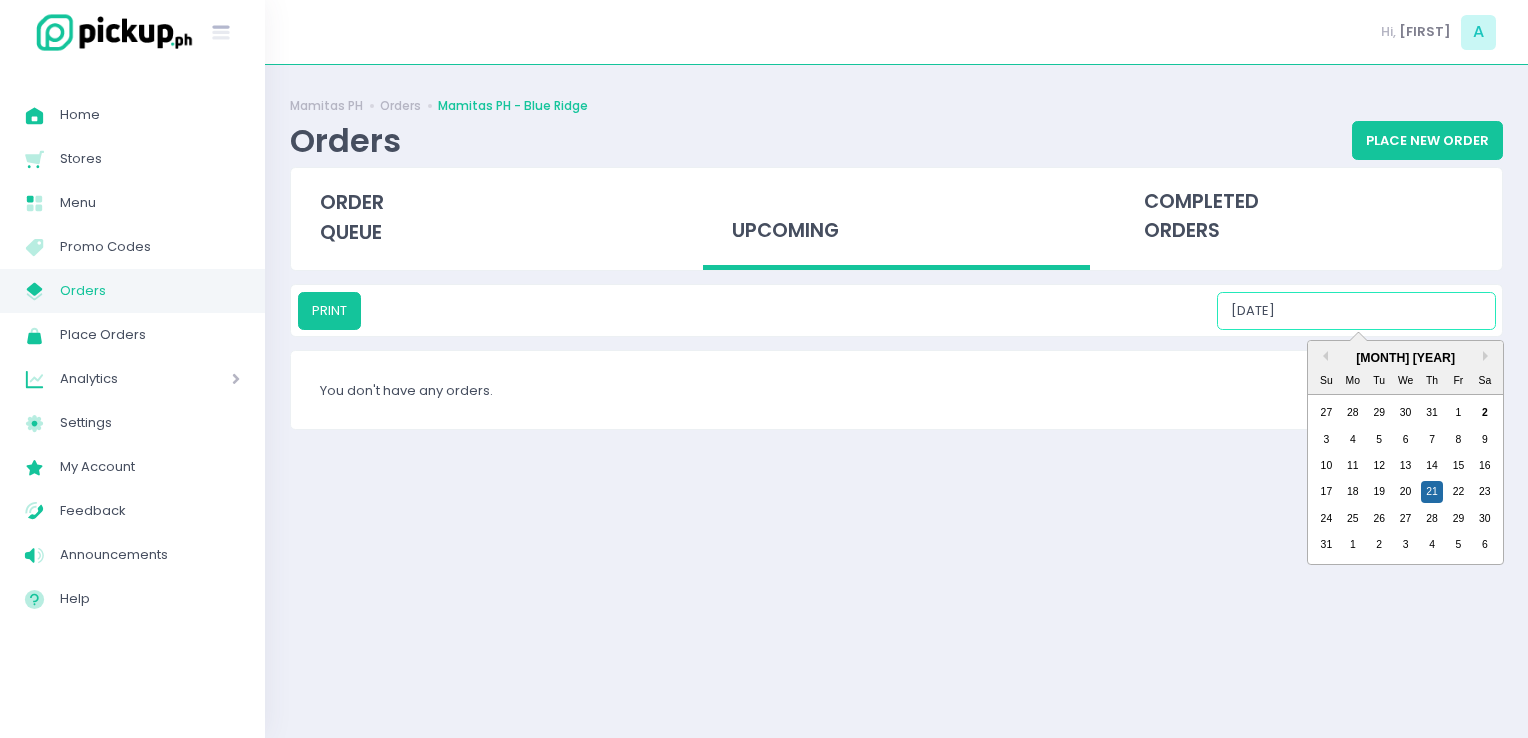 click on "[DATE]" at bounding box center [1356, 311] 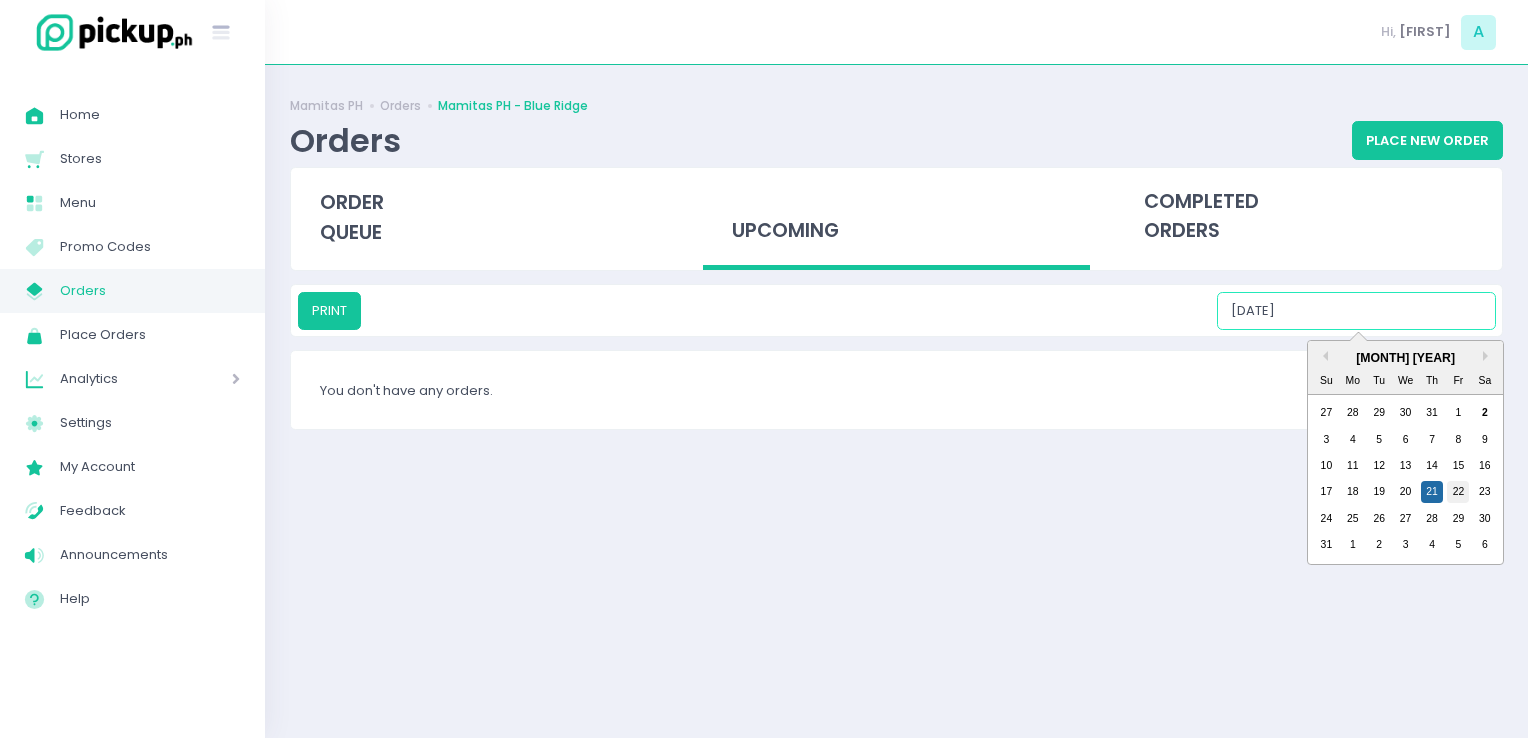 click on "22" at bounding box center [1458, 492] 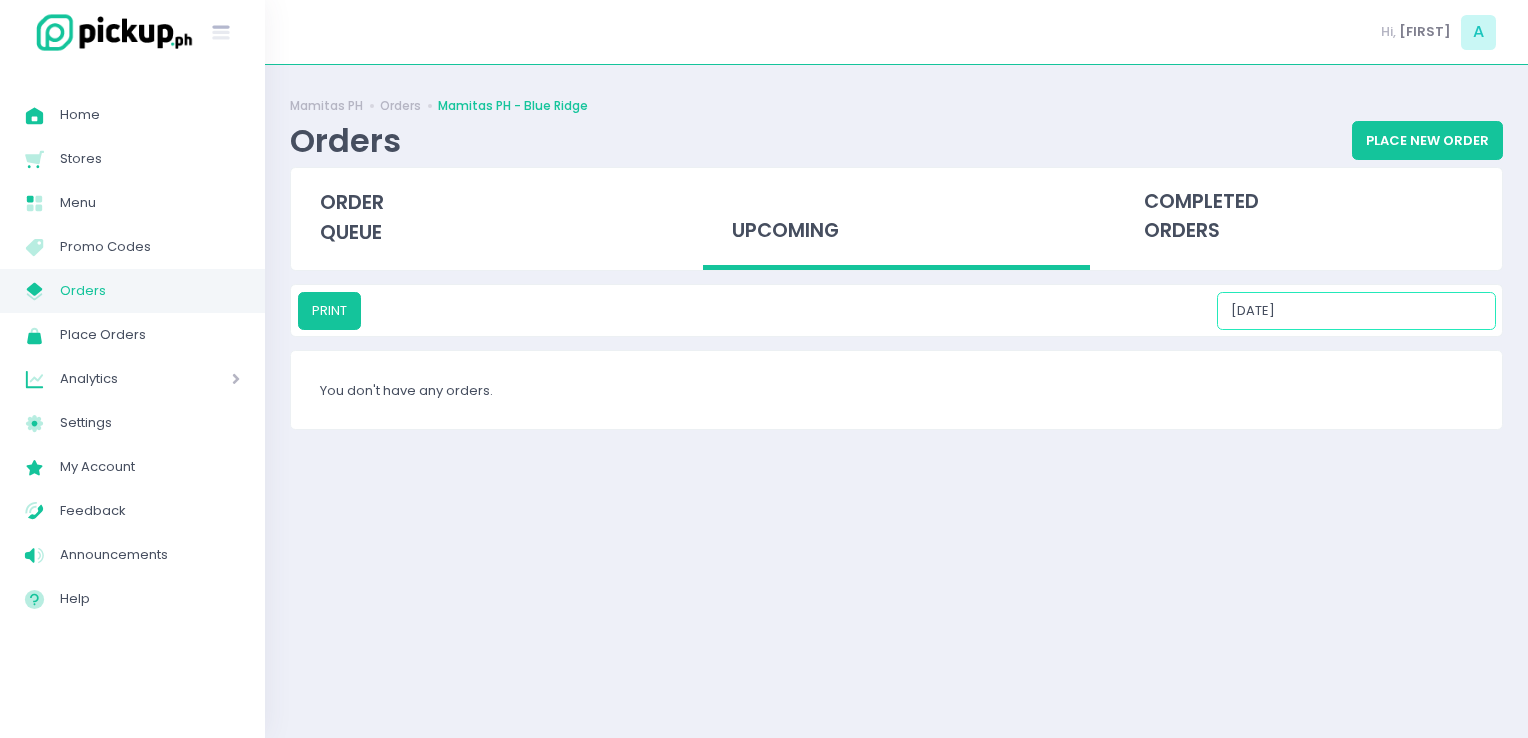 click on "[DATE]" at bounding box center (1356, 311) 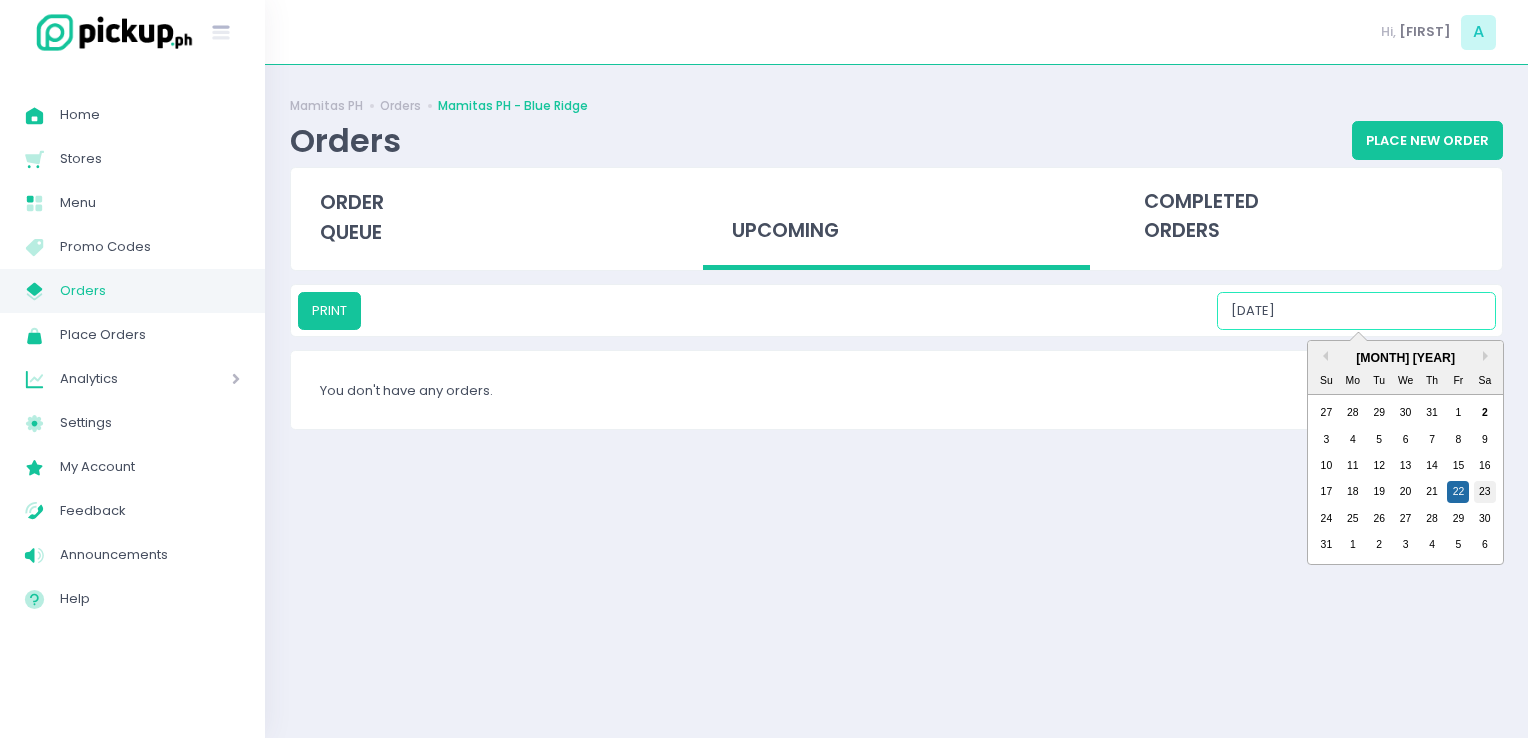 click on "23" at bounding box center [1485, 492] 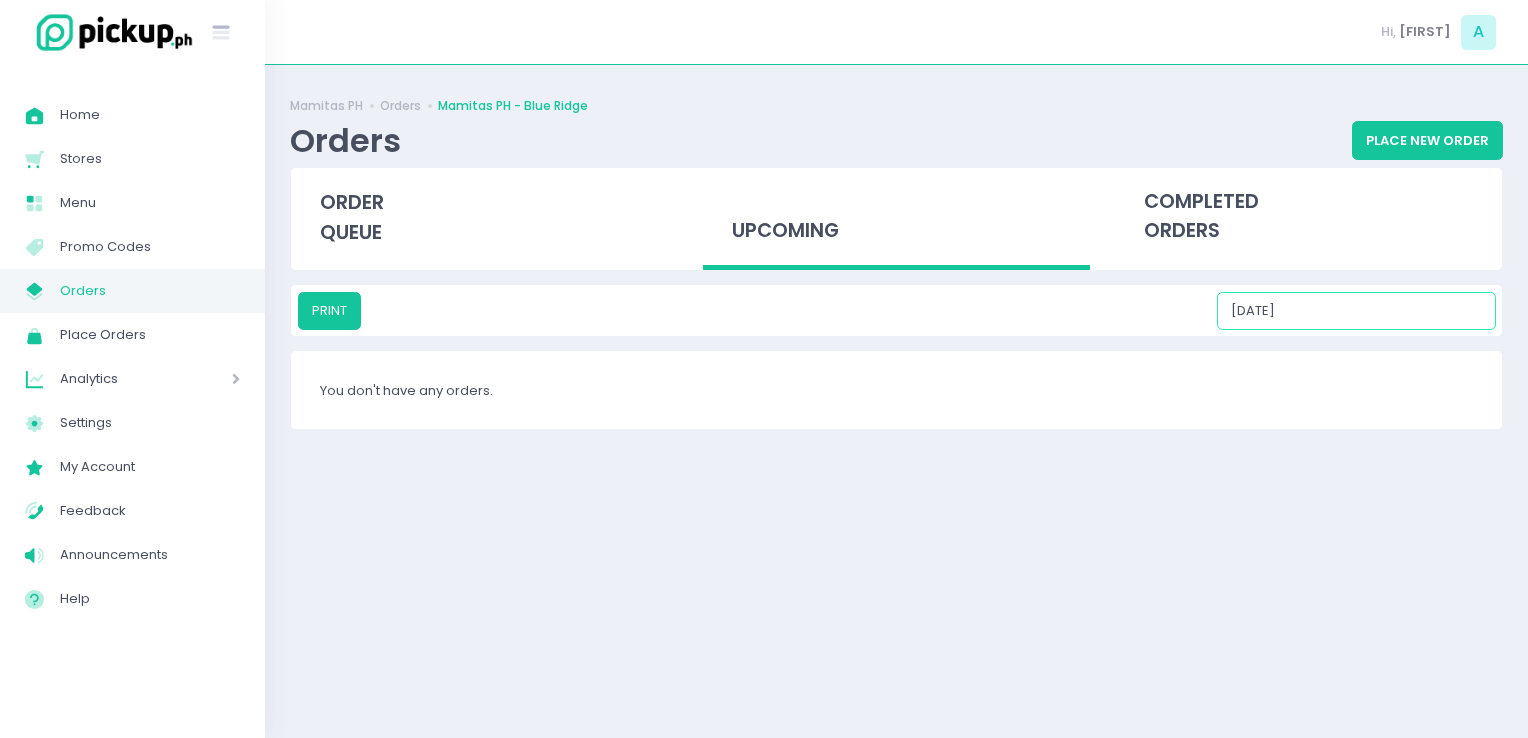 click on "[DATE]" at bounding box center (1356, 311) 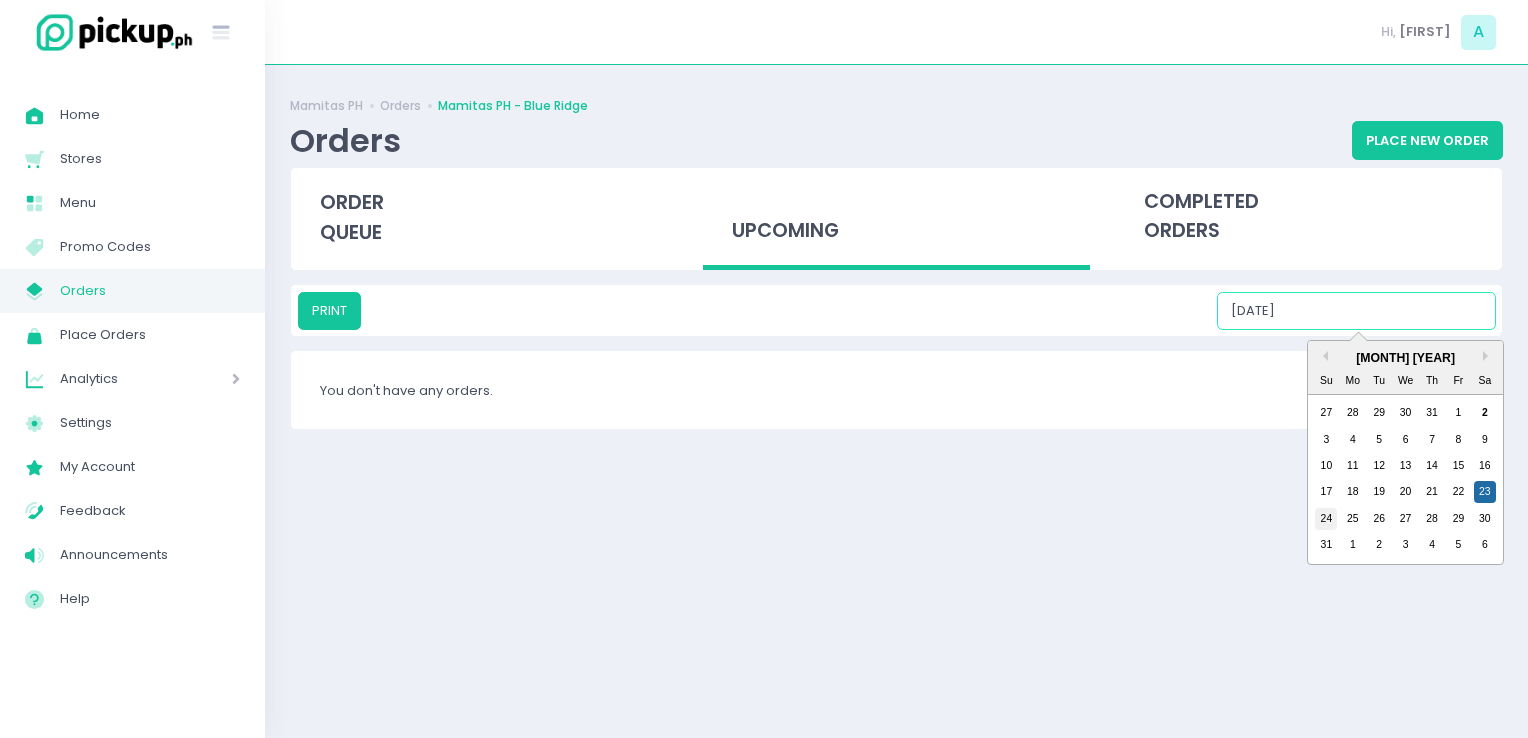 click on "24" at bounding box center (1326, 519) 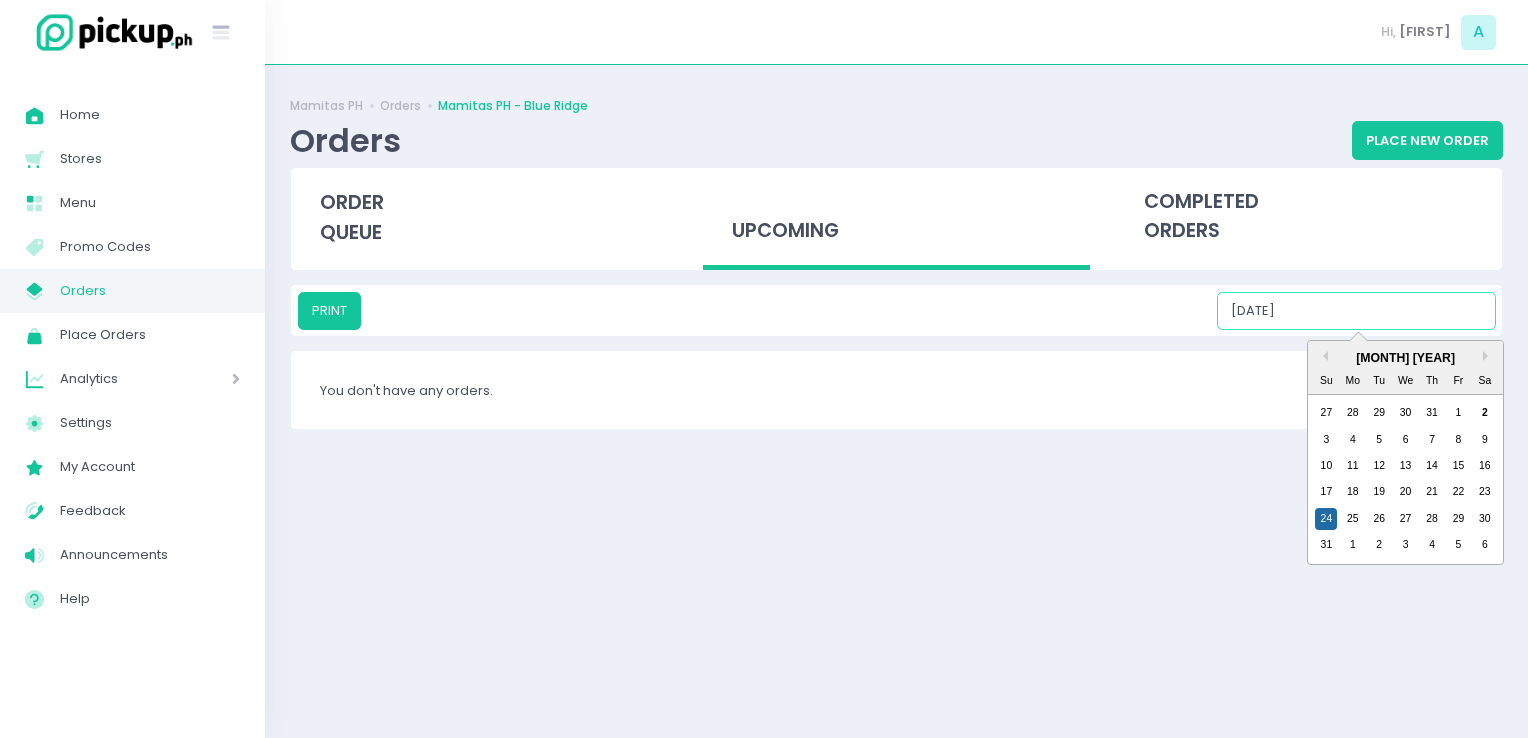 click on "[DATE]" at bounding box center (1356, 311) 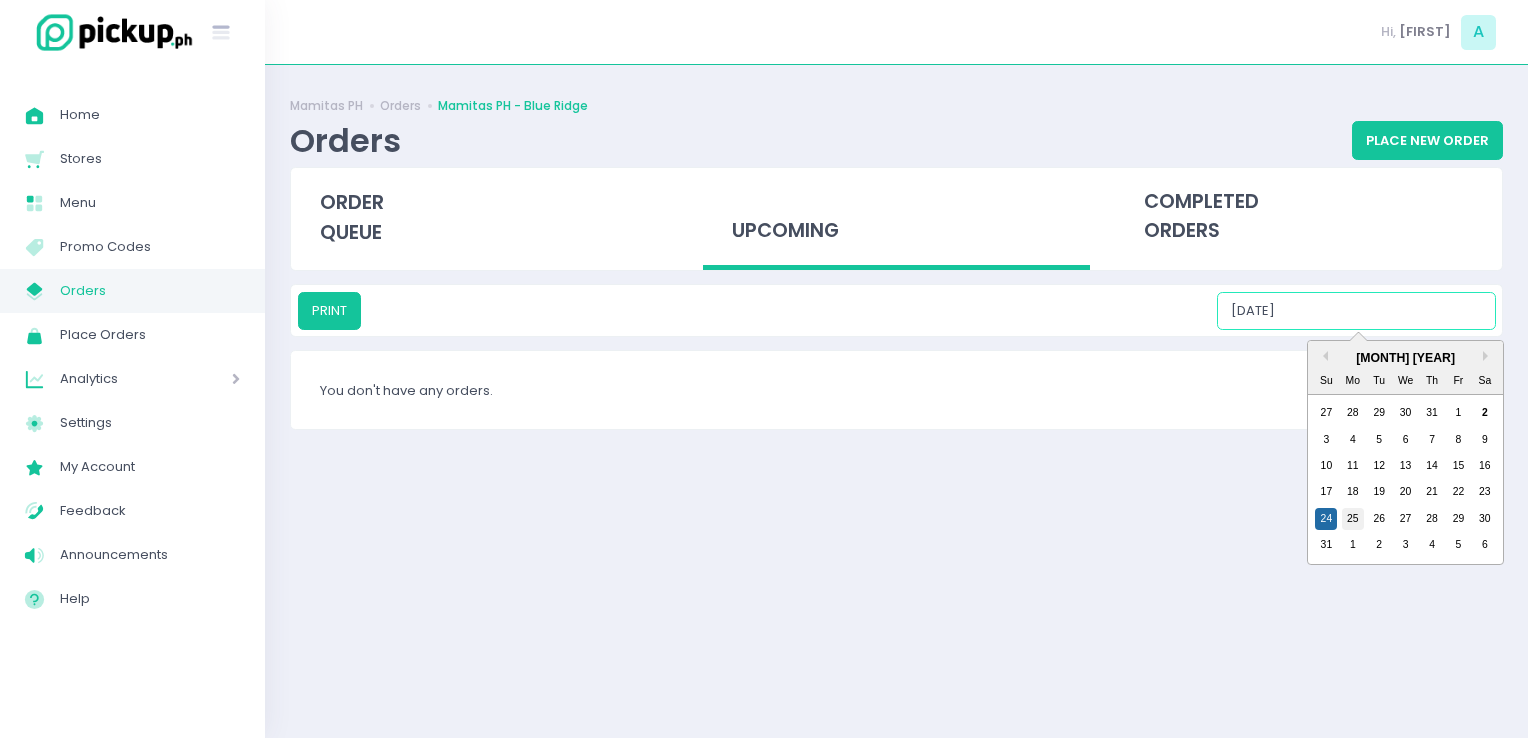 click on "25" at bounding box center [1353, 519] 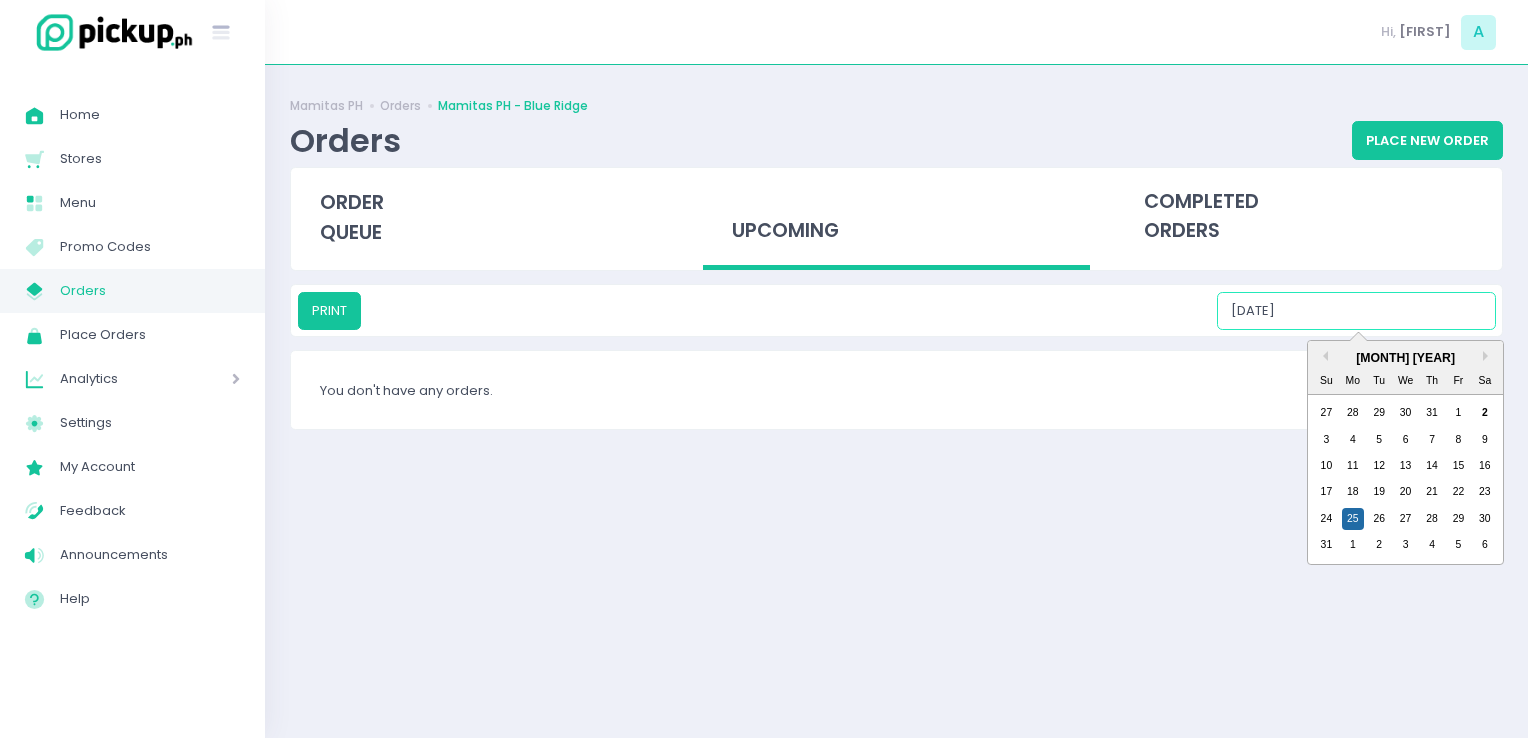 click on "[DATE]" at bounding box center (1356, 311) 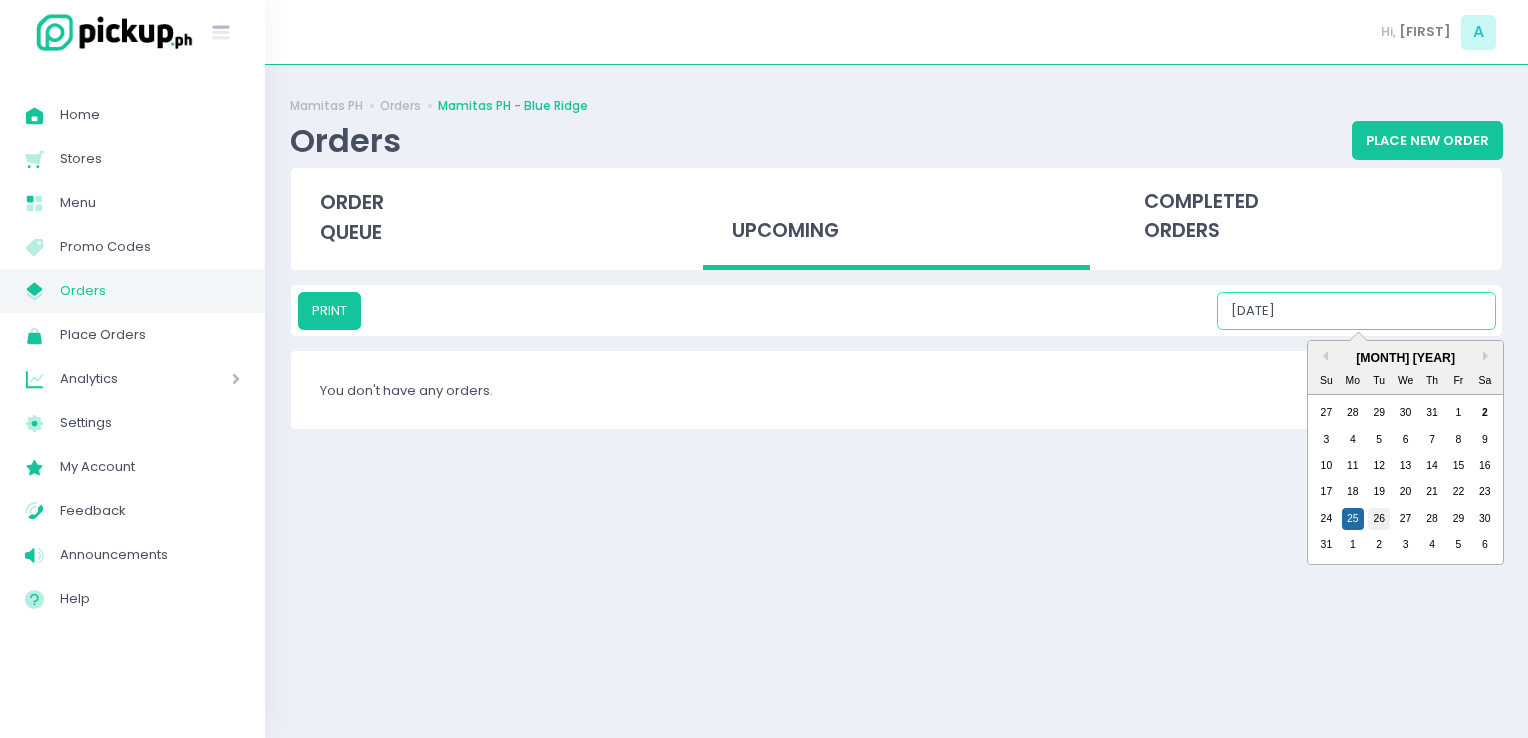 click on "26" at bounding box center [1379, 519] 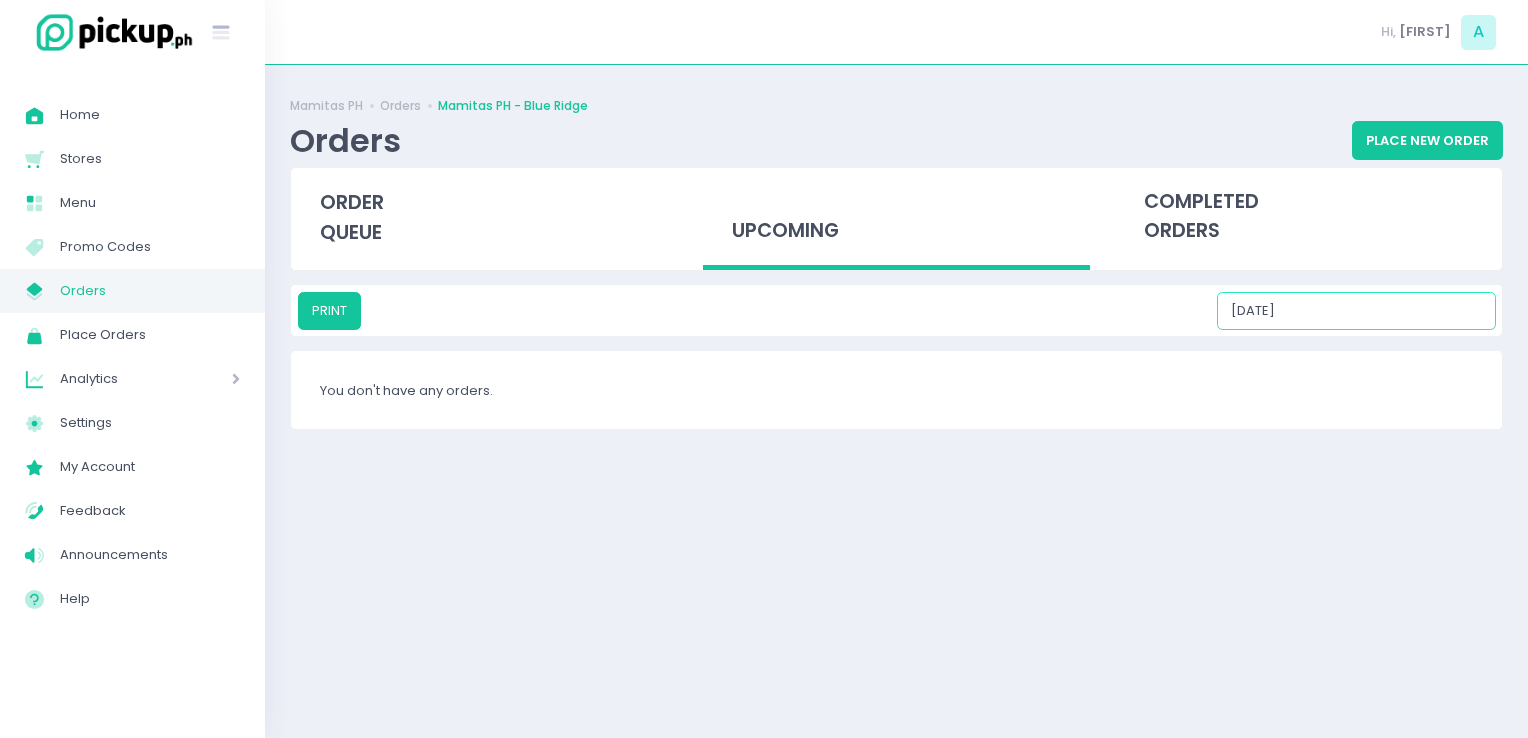 click on "[DATE]" at bounding box center [1356, 311] 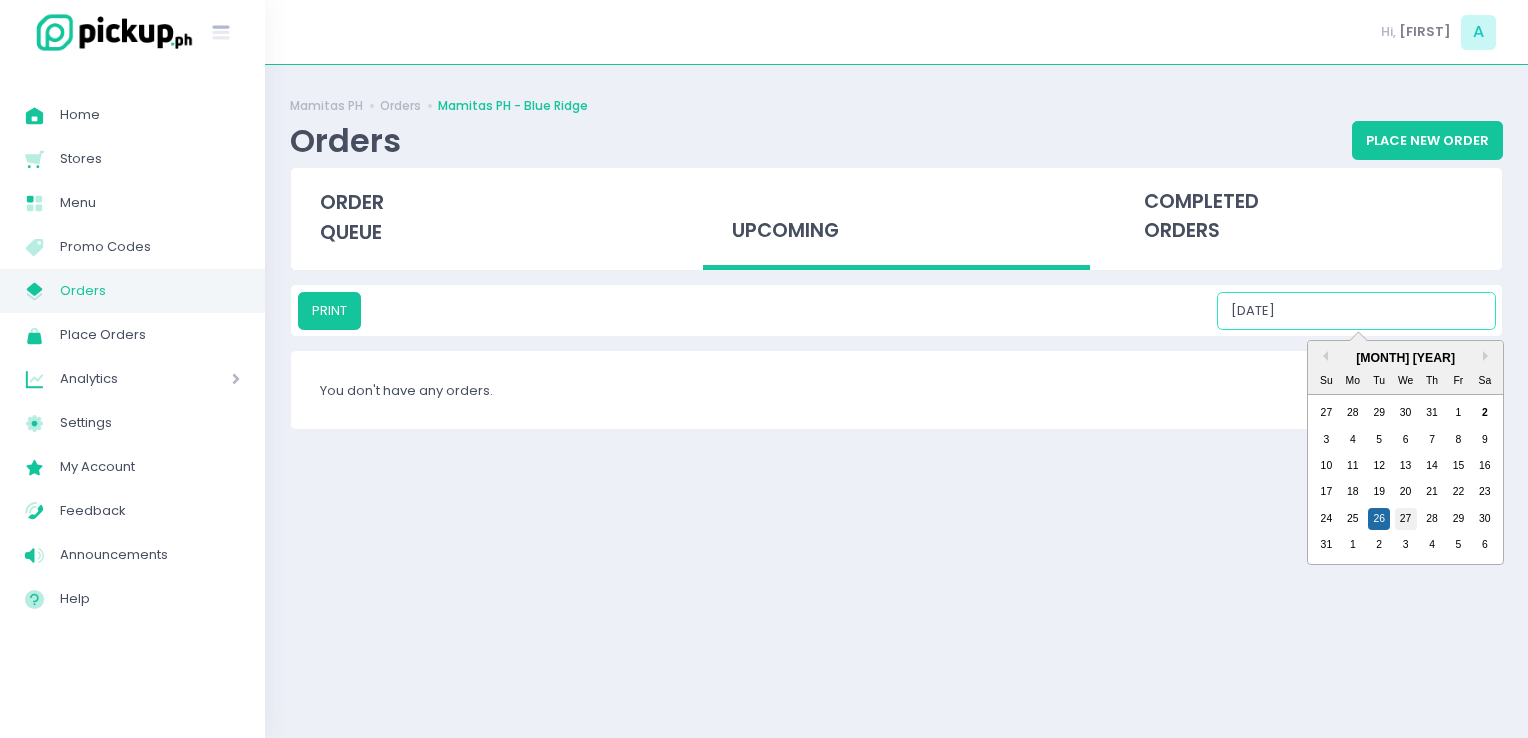 click on "27" at bounding box center [1406, 519] 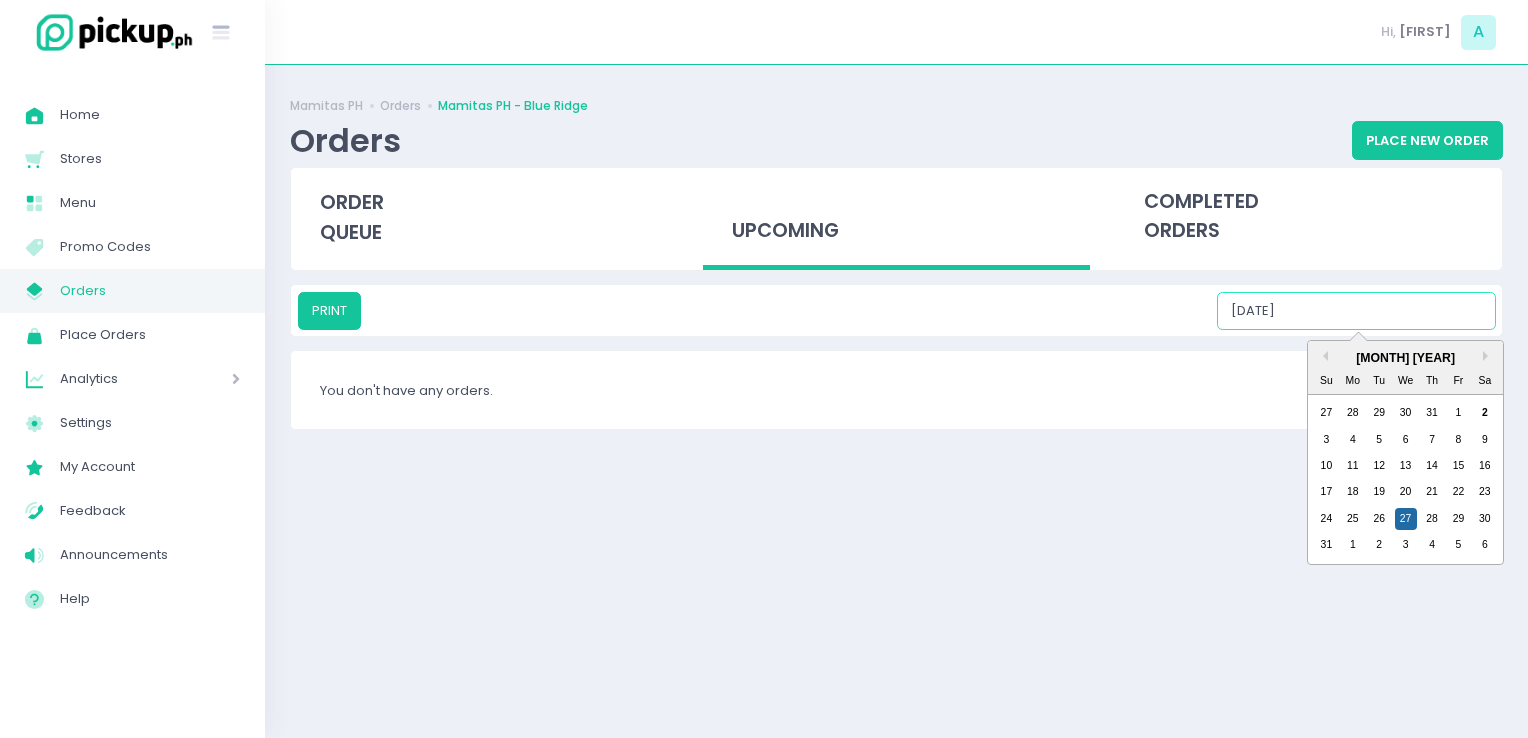 click on "[DATE]" at bounding box center (1356, 311) 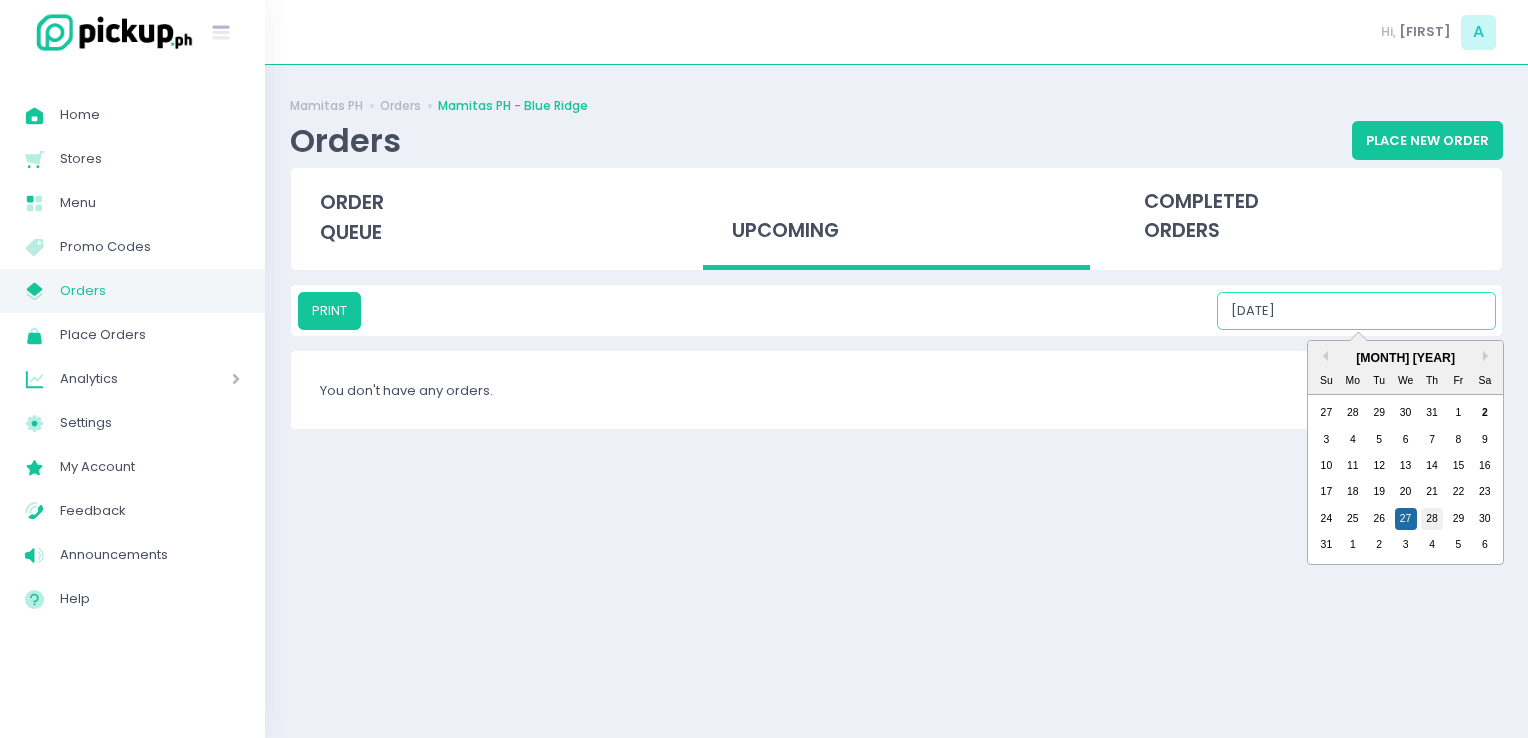 click on "28" at bounding box center [1432, 519] 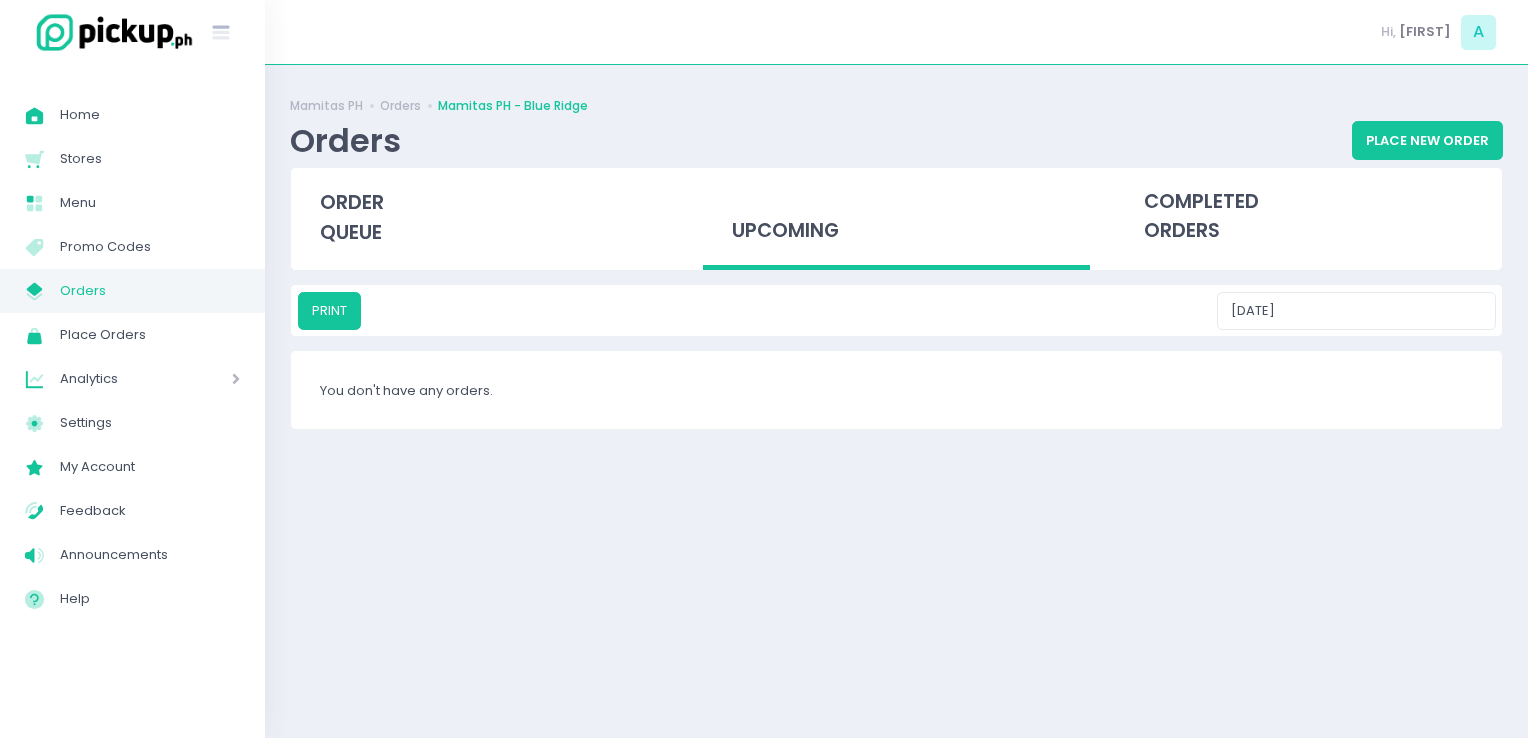 drag, startPoint x: 1359, startPoint y: 276, endPoint x: 1372, endPoint y: 310, distance: 36.40055 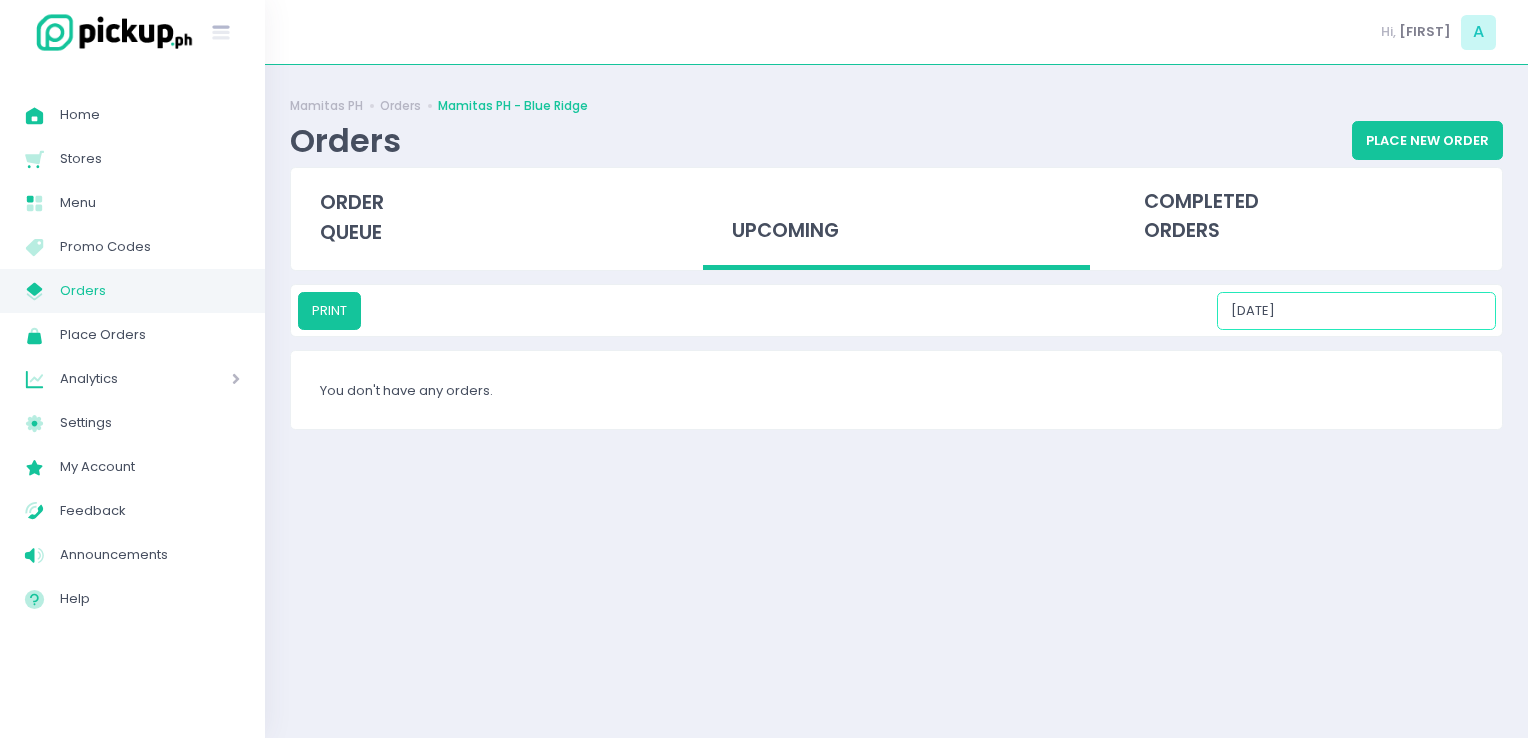 click on "[DATE]" at bounding box center (1356, 311) 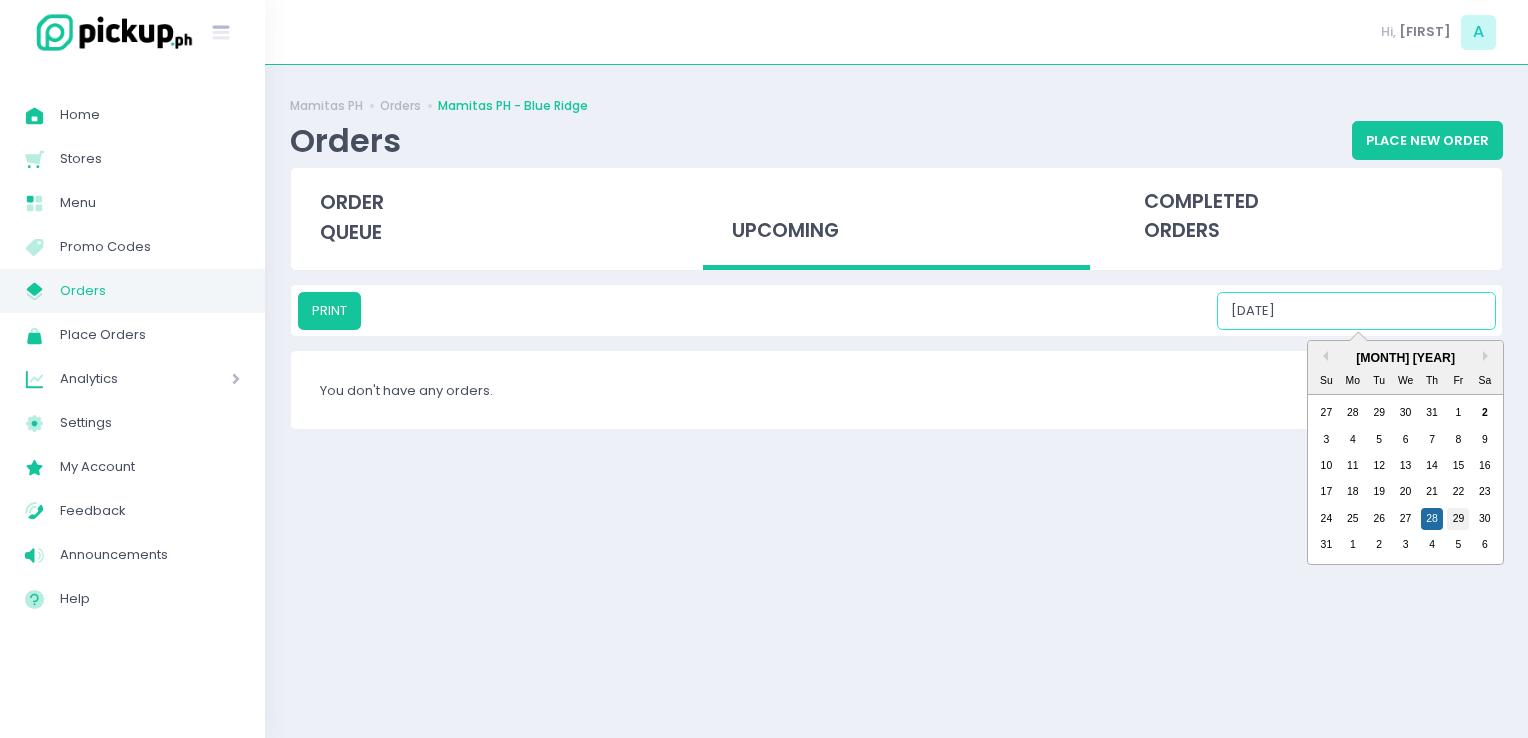 click on "29" at bounding box center [1458, 519] 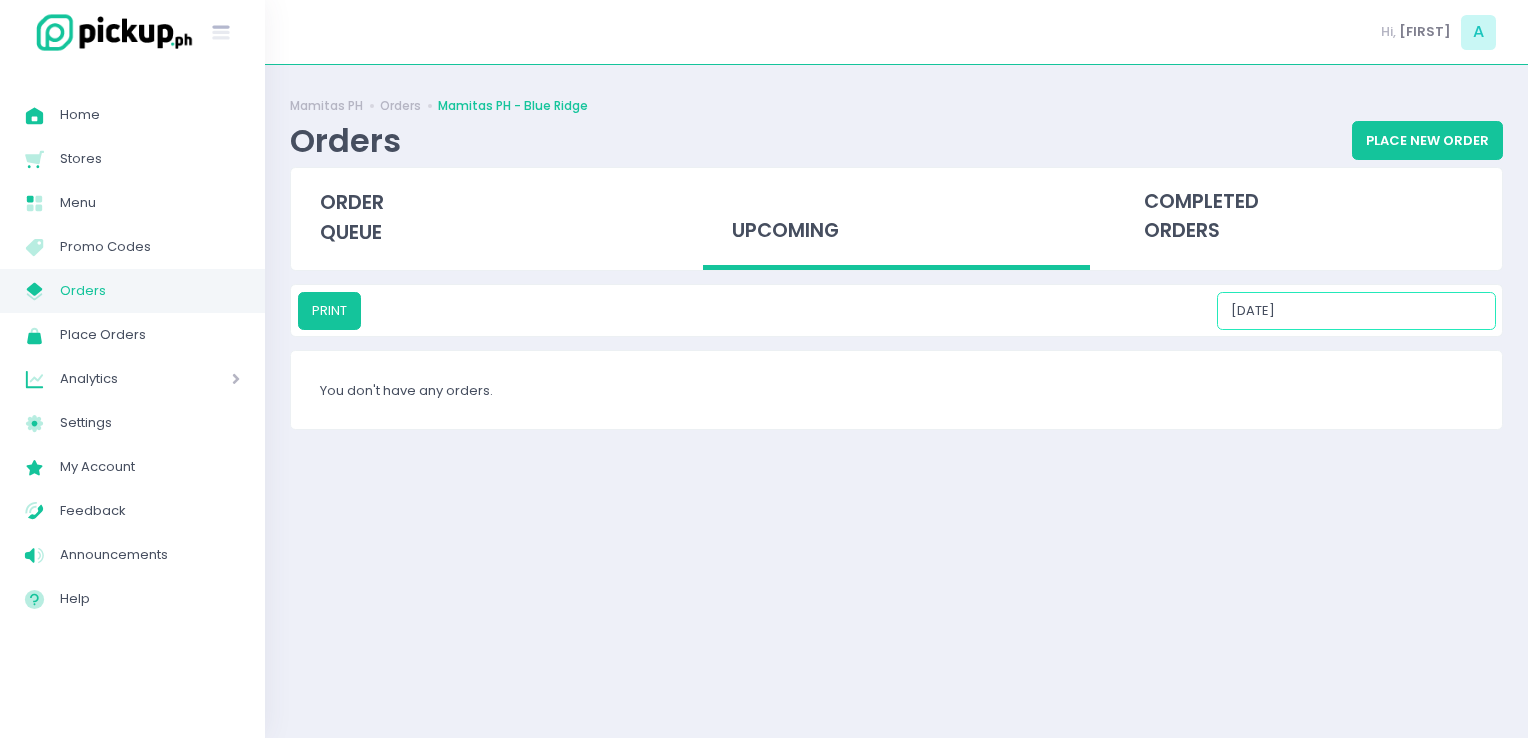 click on "[DATE]" at bounding box center [1356, 311] 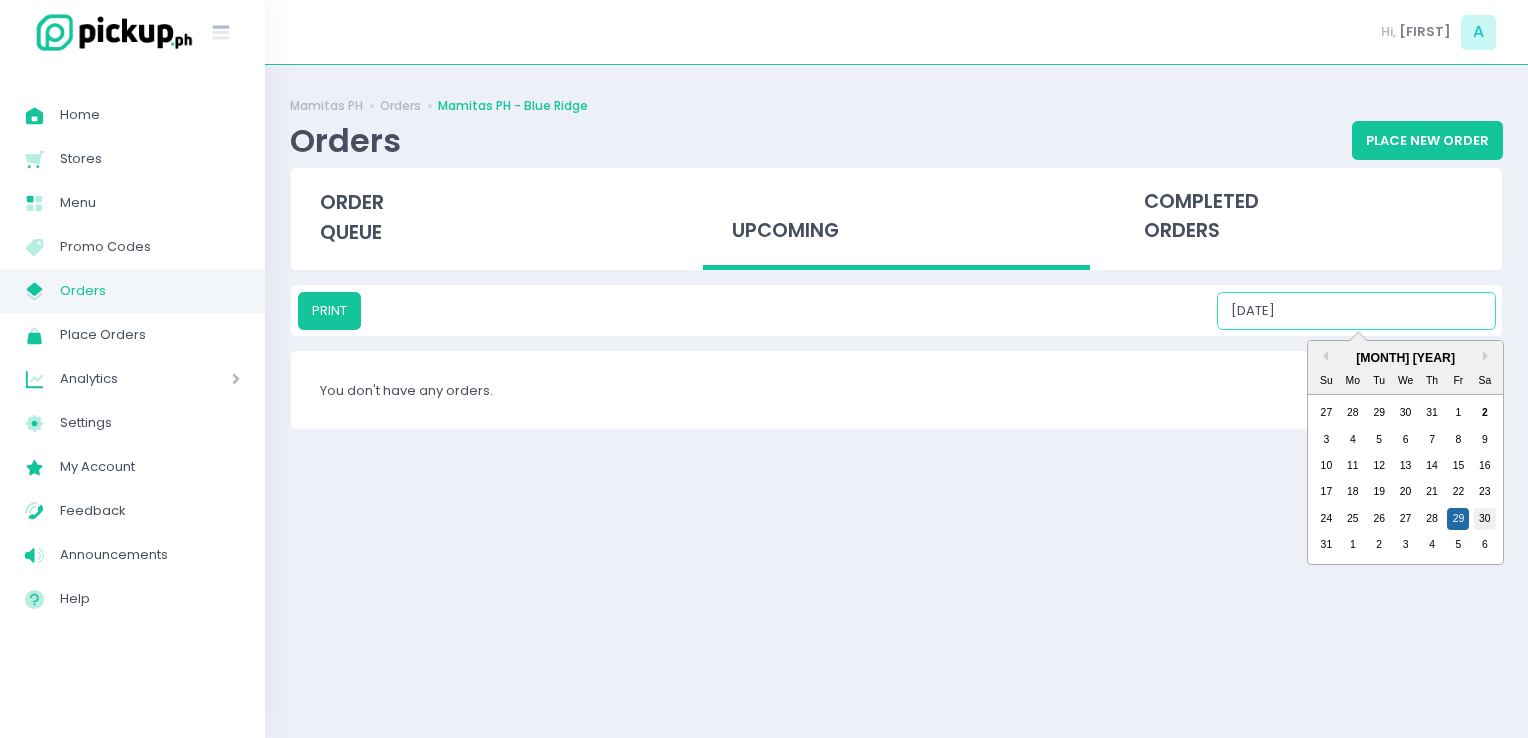 click on "30" at bounding box center [1485, 519] 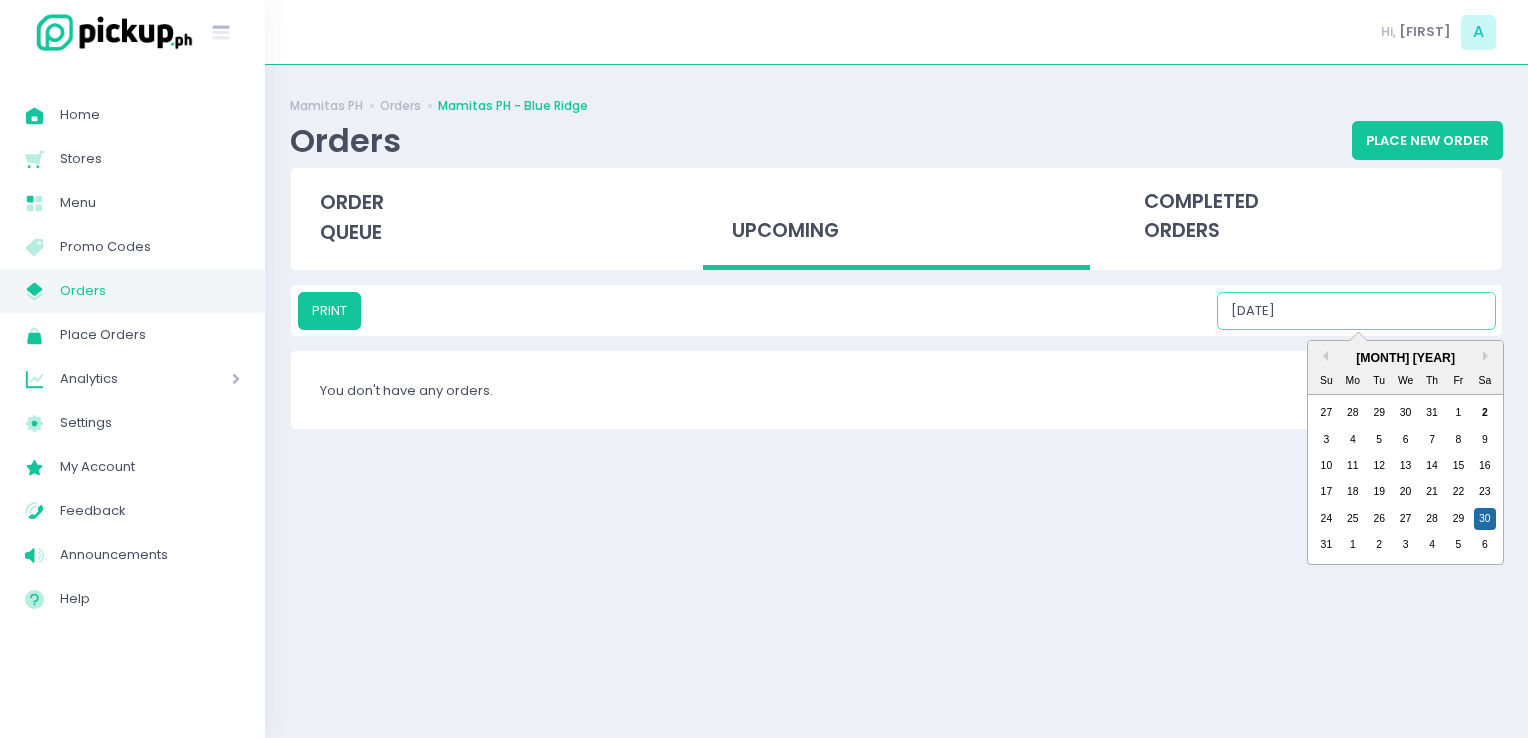 click on "[DATE]" at bounding box center [1356, 311] 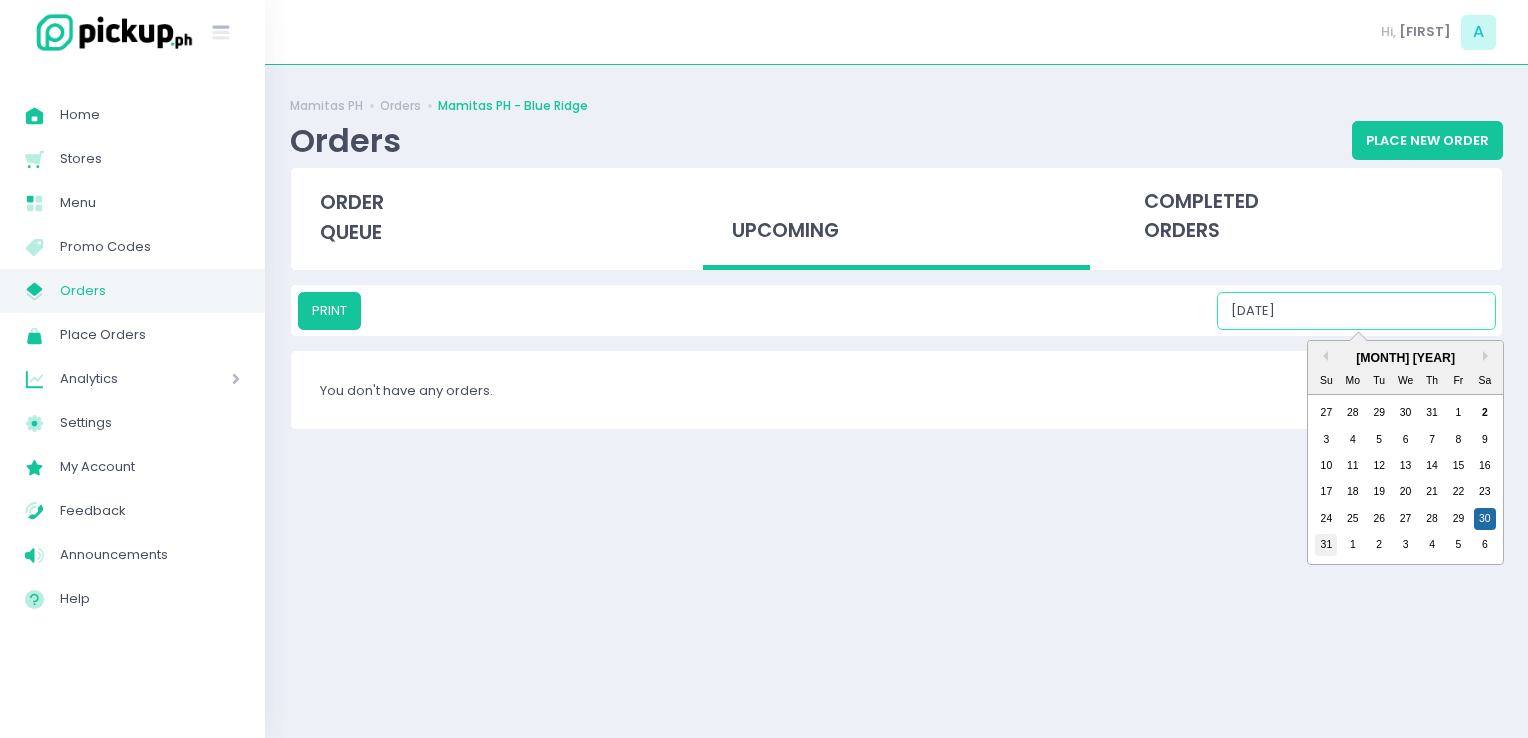 click on "31" at bounding box center [1326, 545] 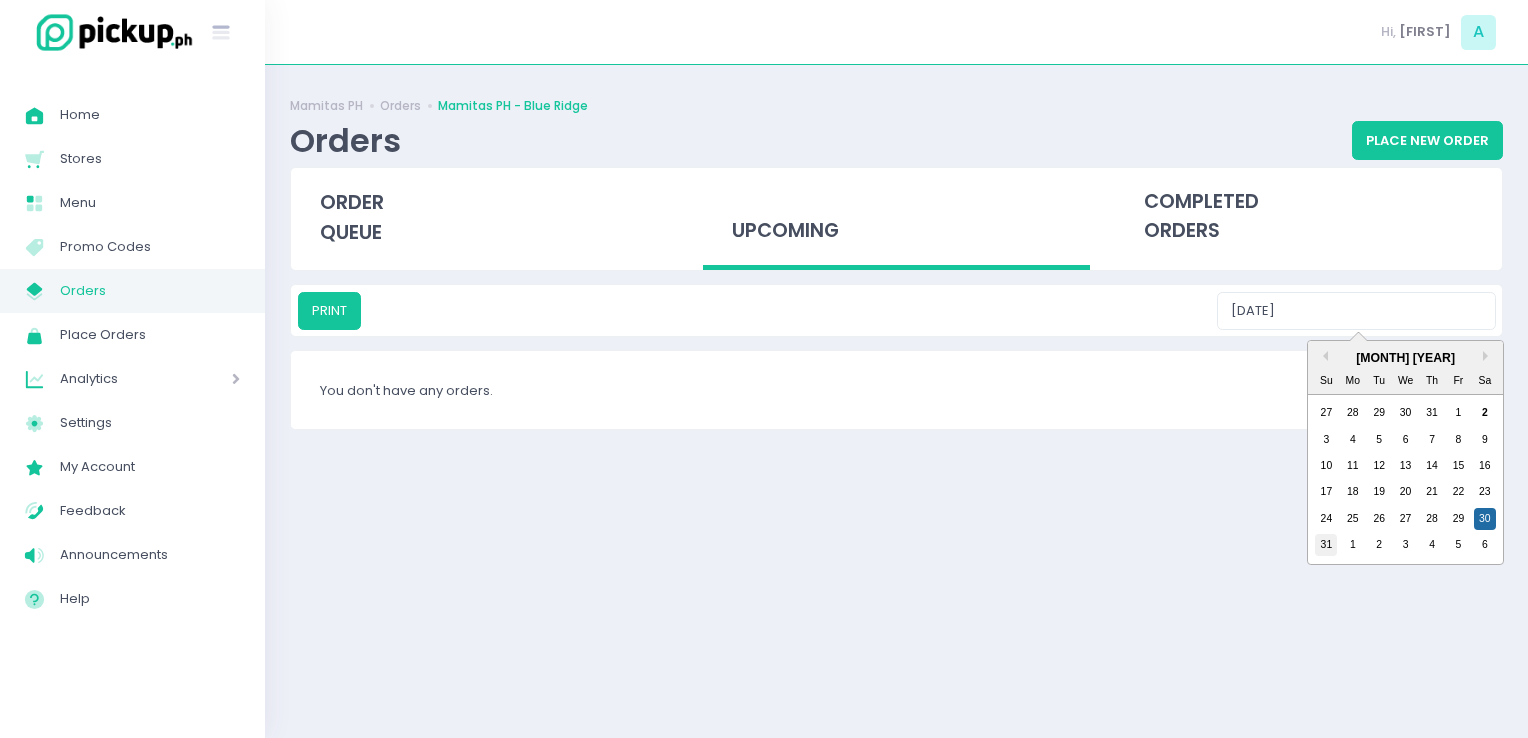 type on "[DATE]" 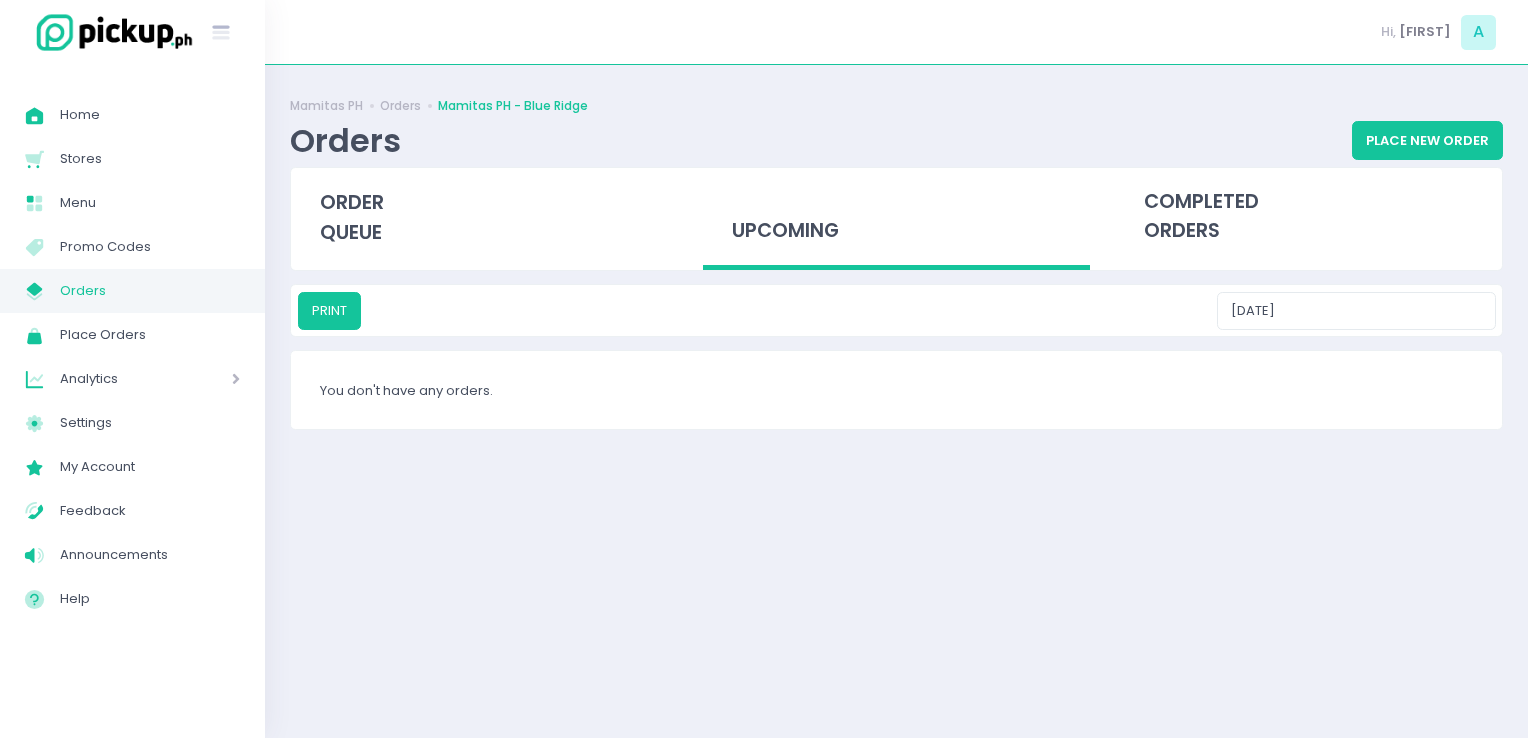 click on "Orders" at bounding box center [150, 291] 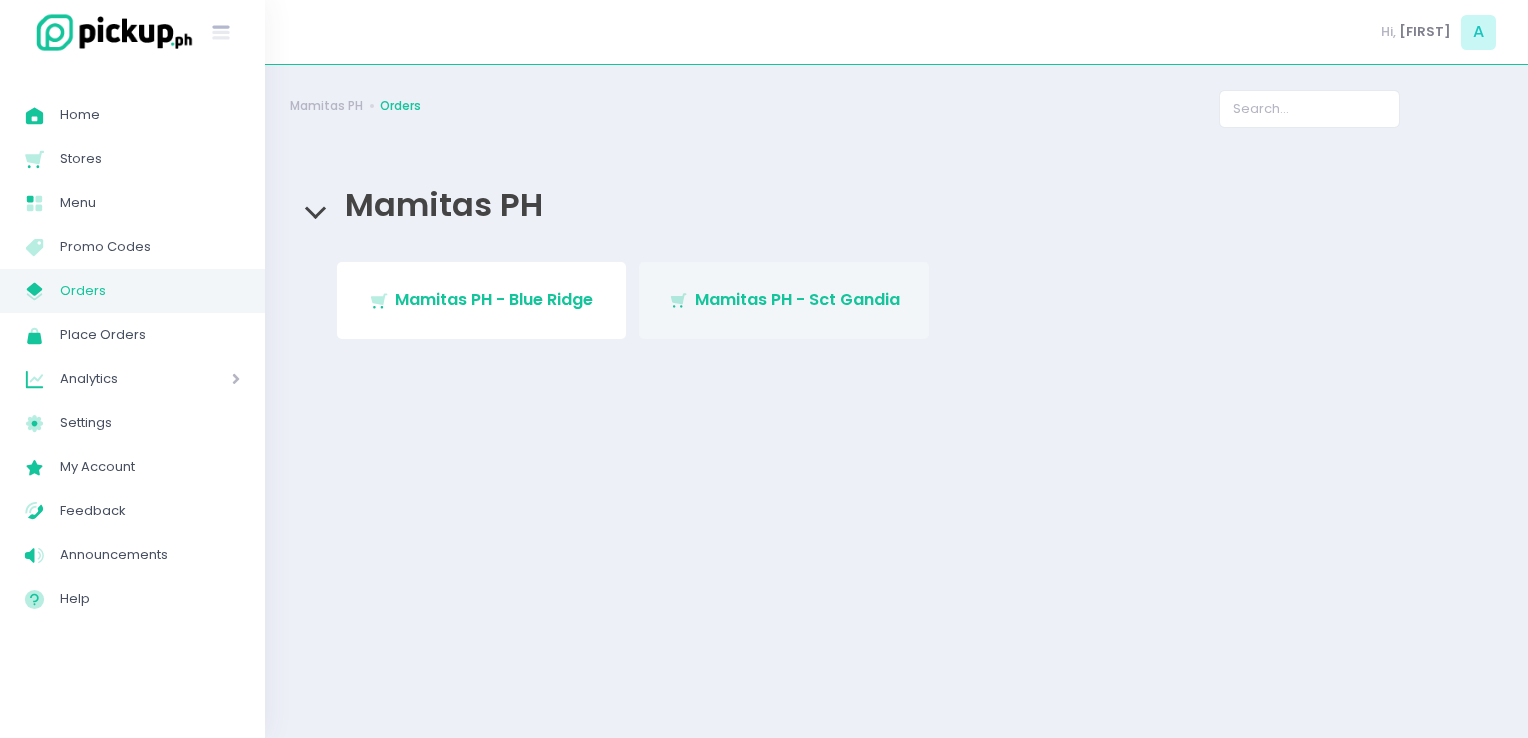 click on "Stockholm-icons / Shopping / Cart1 Created with Sketch. Mamitas PH - Sct Gandia" at bounding box center [784, 300] 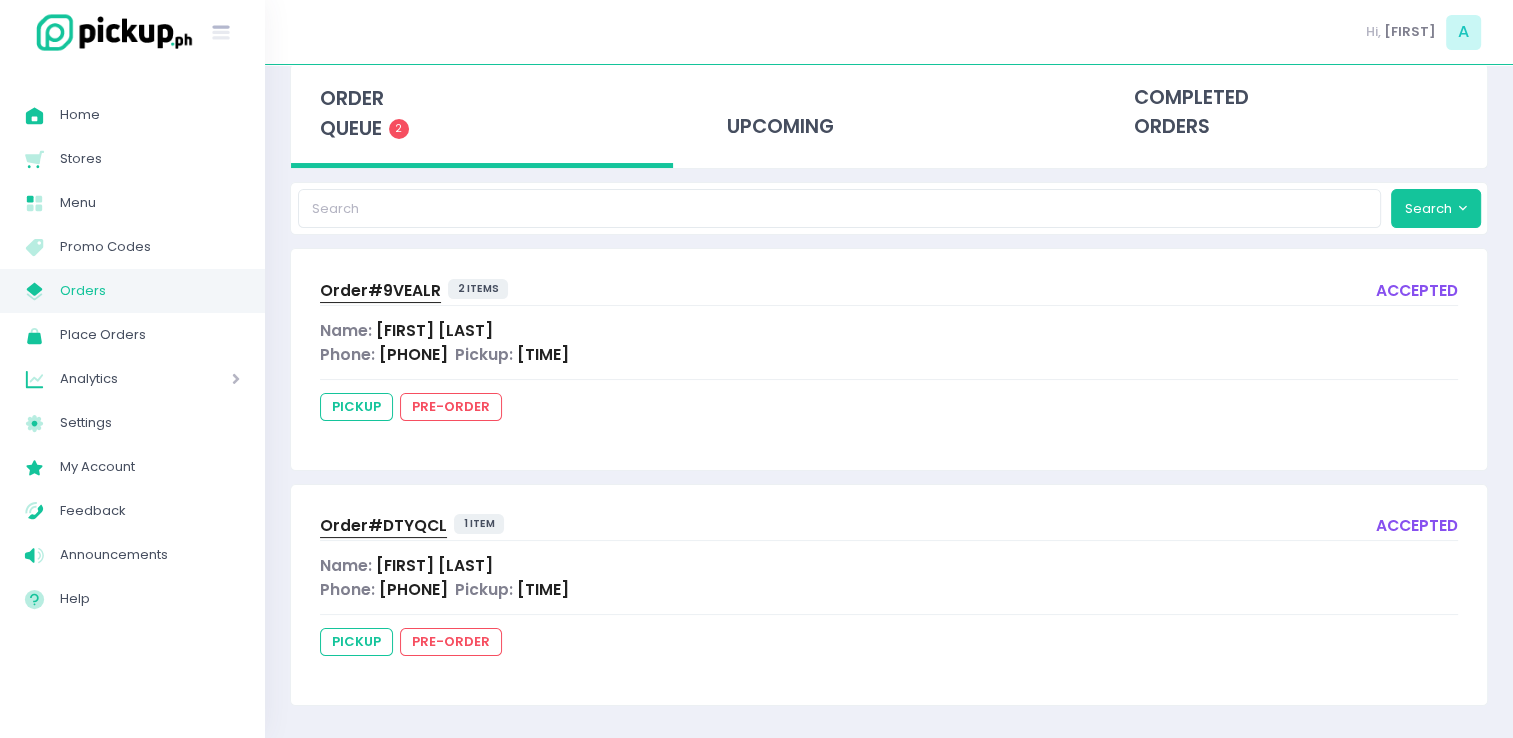 scroll, scrollTop: 106, scrollLeft: 0, axis: vertical 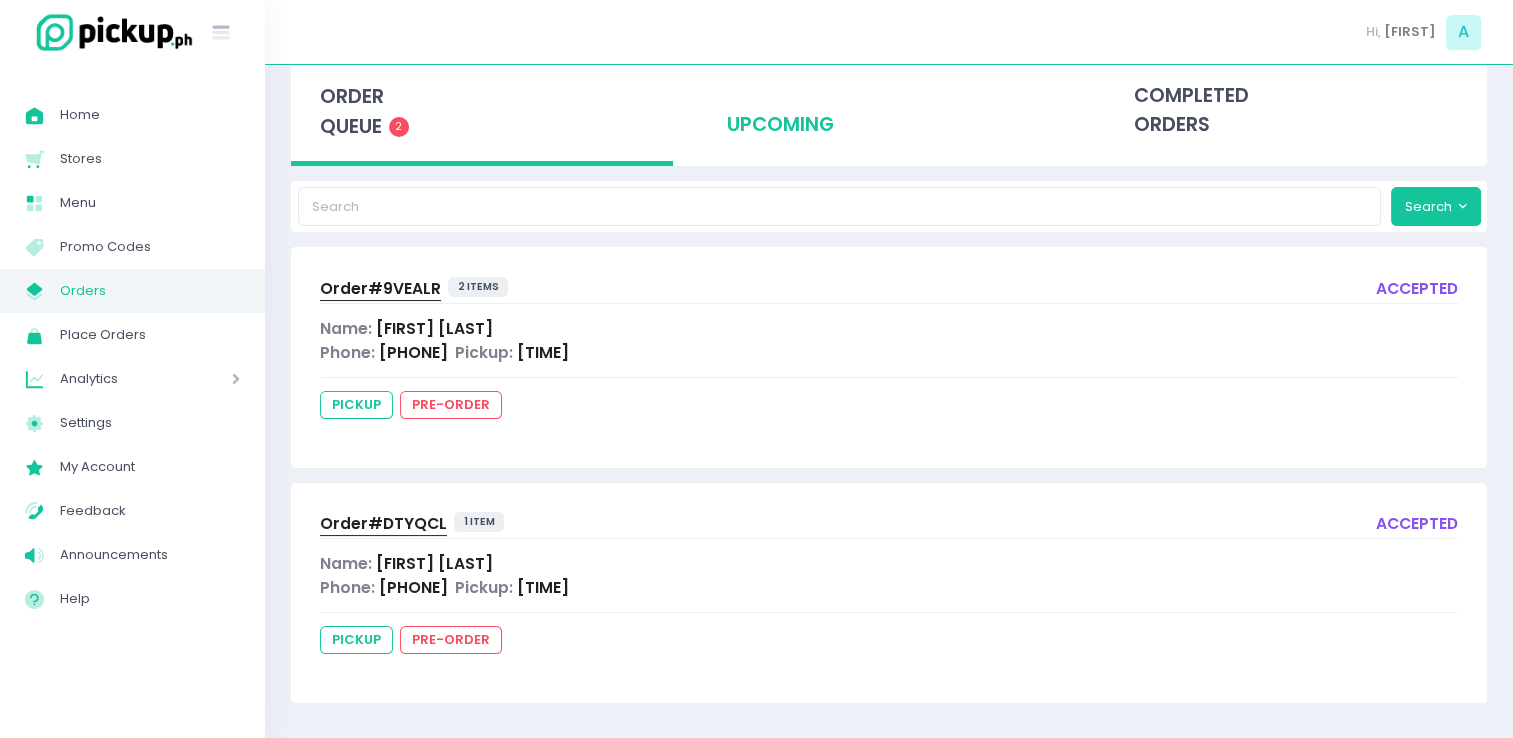 click on "upcoming" at bounding box center [889, 111] 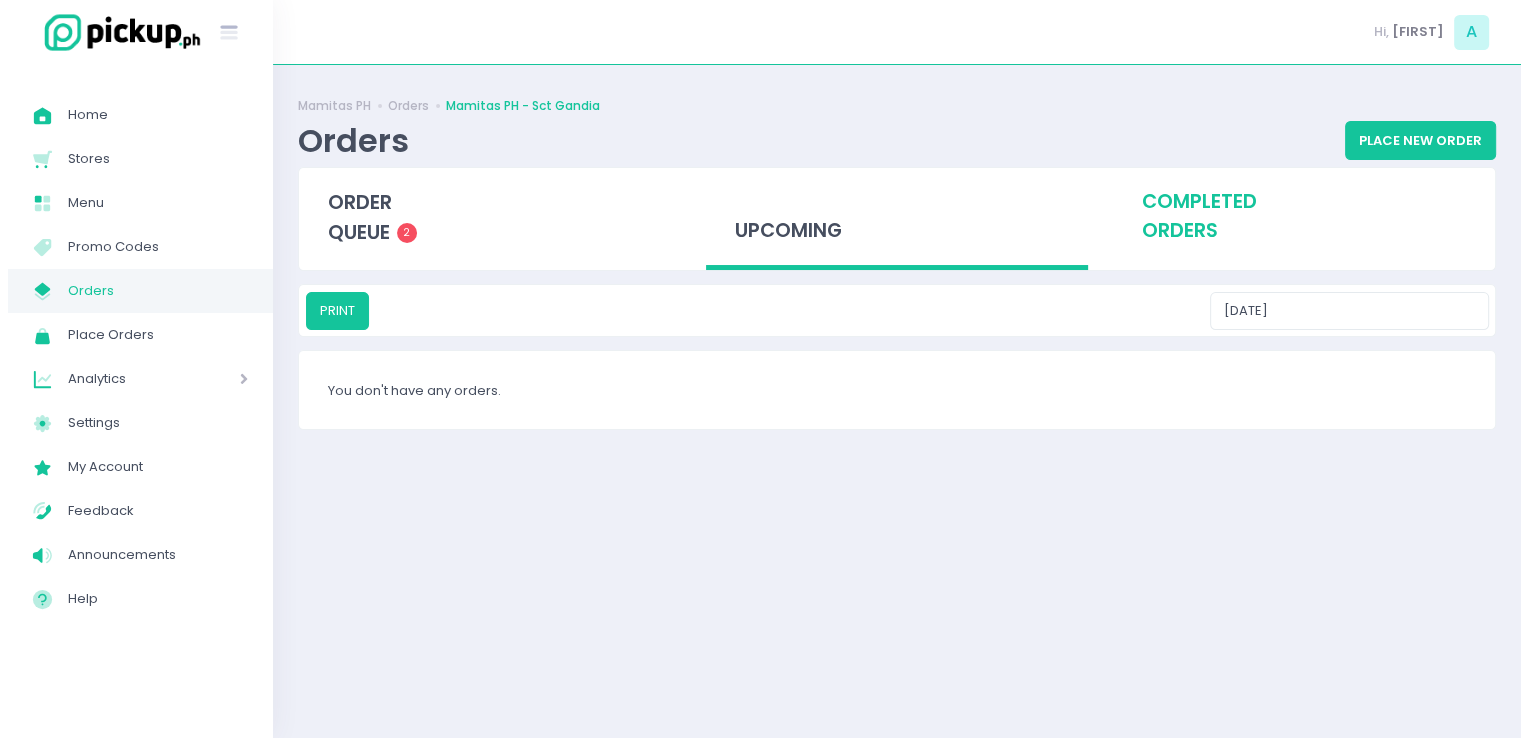 scroll, scrollTop: 0, scrollLeft: 0, axis: both 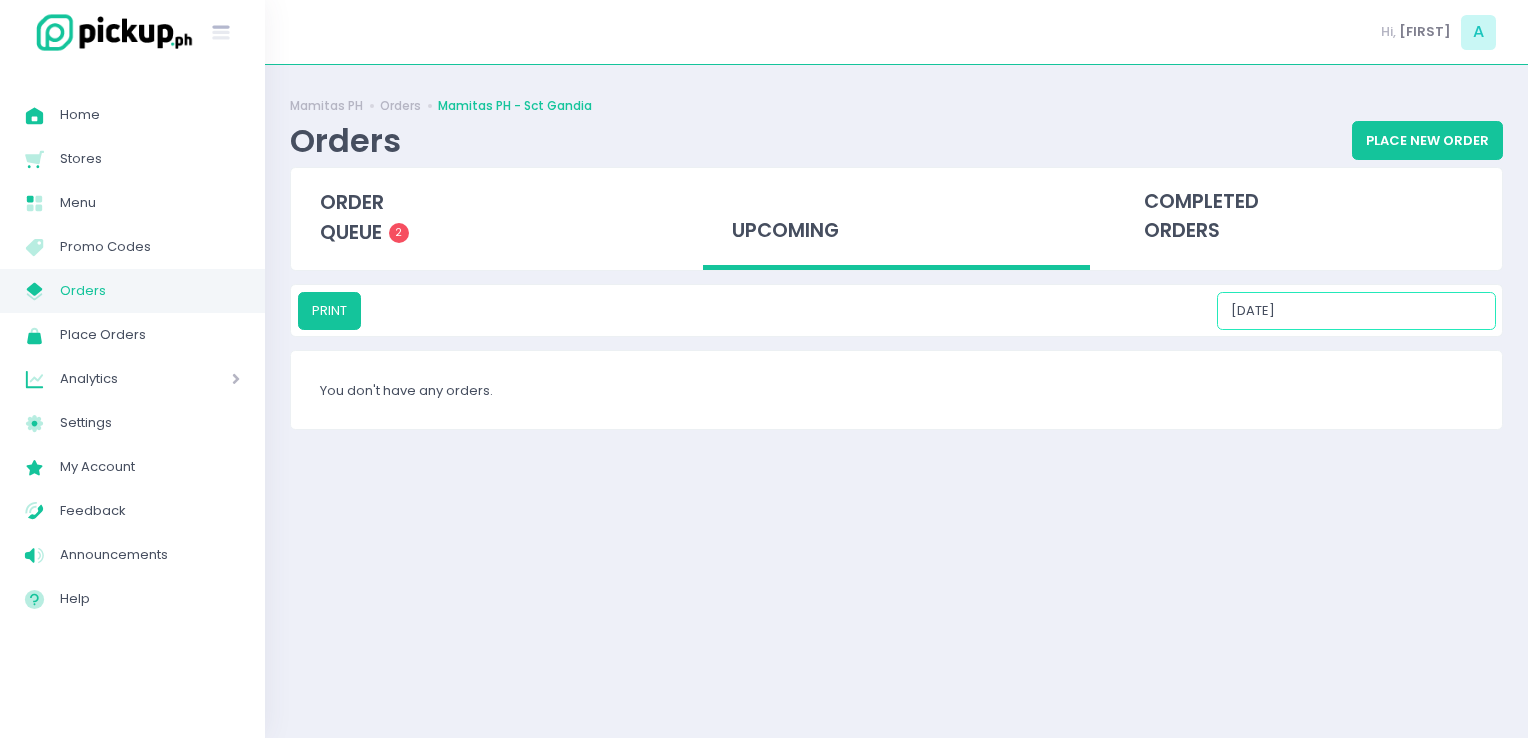 click on "[DATE]" at bounding box center (1356, 311) 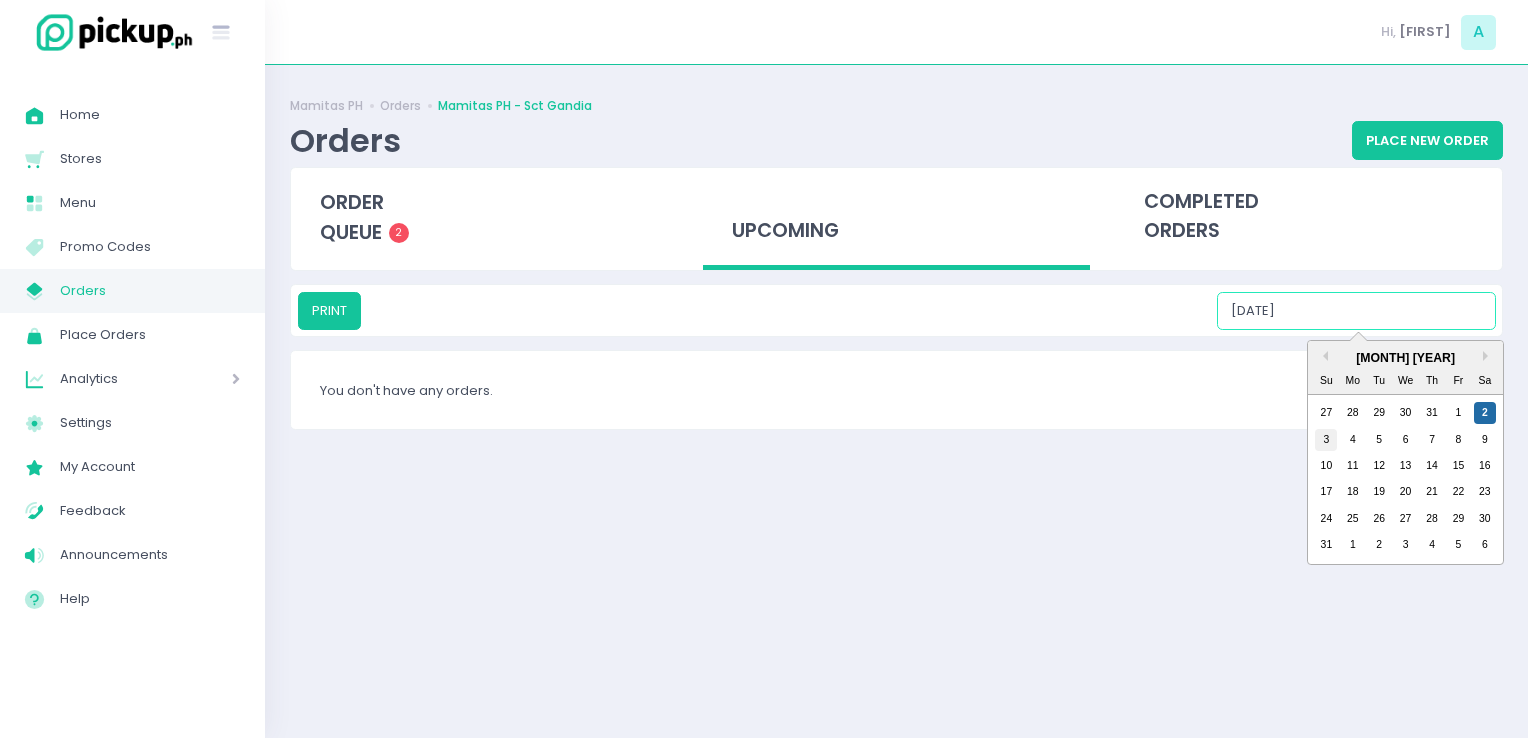click on "3" at bounding box center [1326, 440] 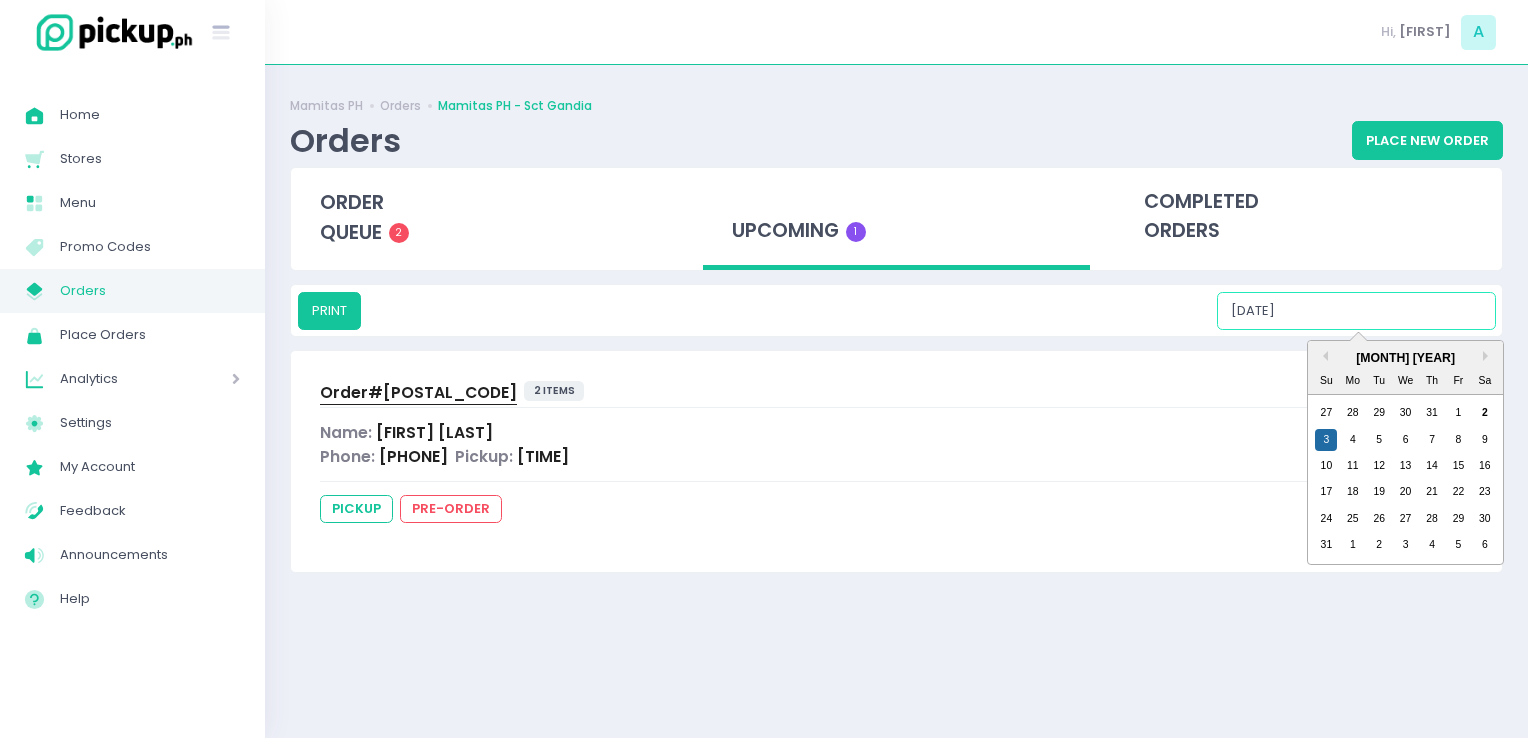 click on "[DATE]" at bounding box center (1356, 311) 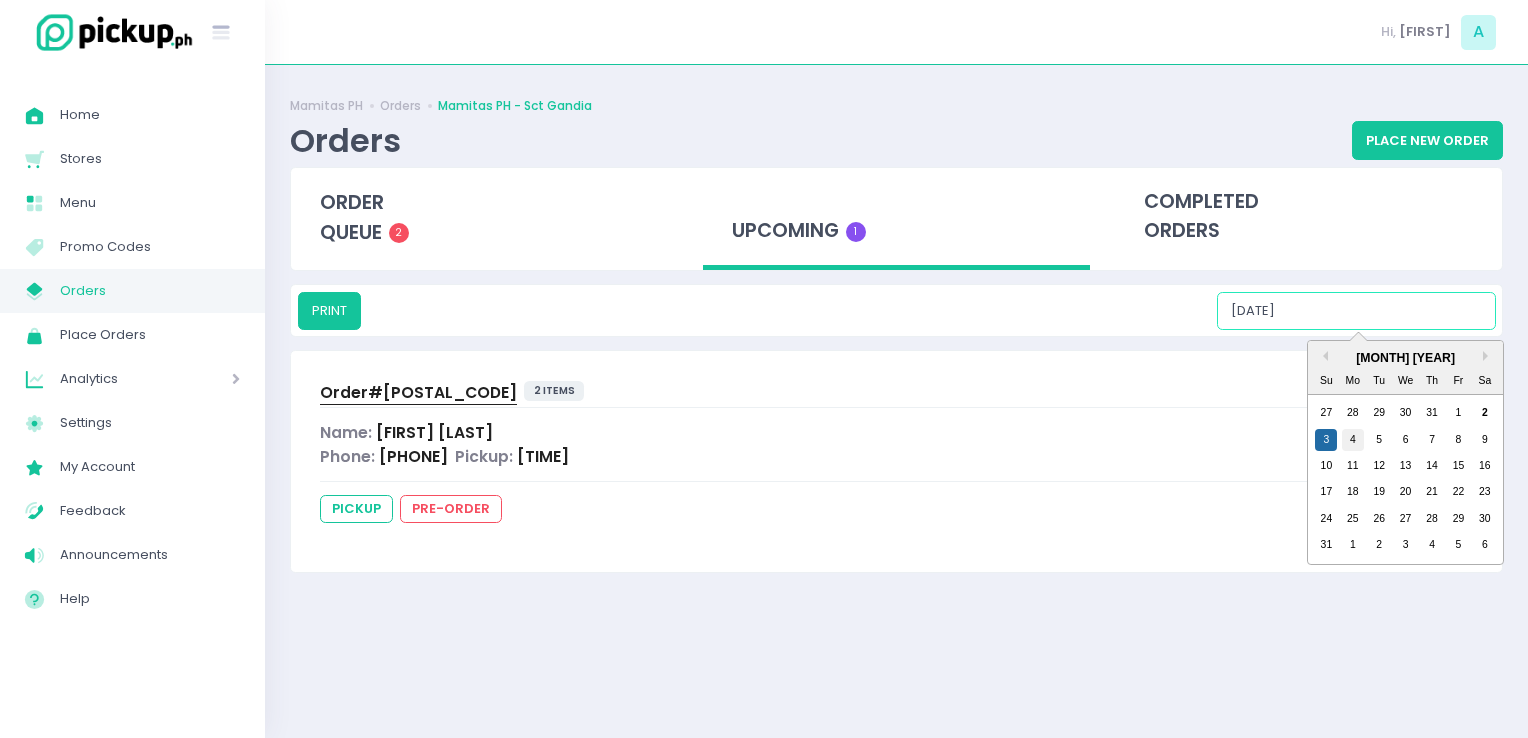 drag, startPoint x: 1367, startPoint y: 438, endPoint x: 1352, endPoint y: 444, distance: 16.155495 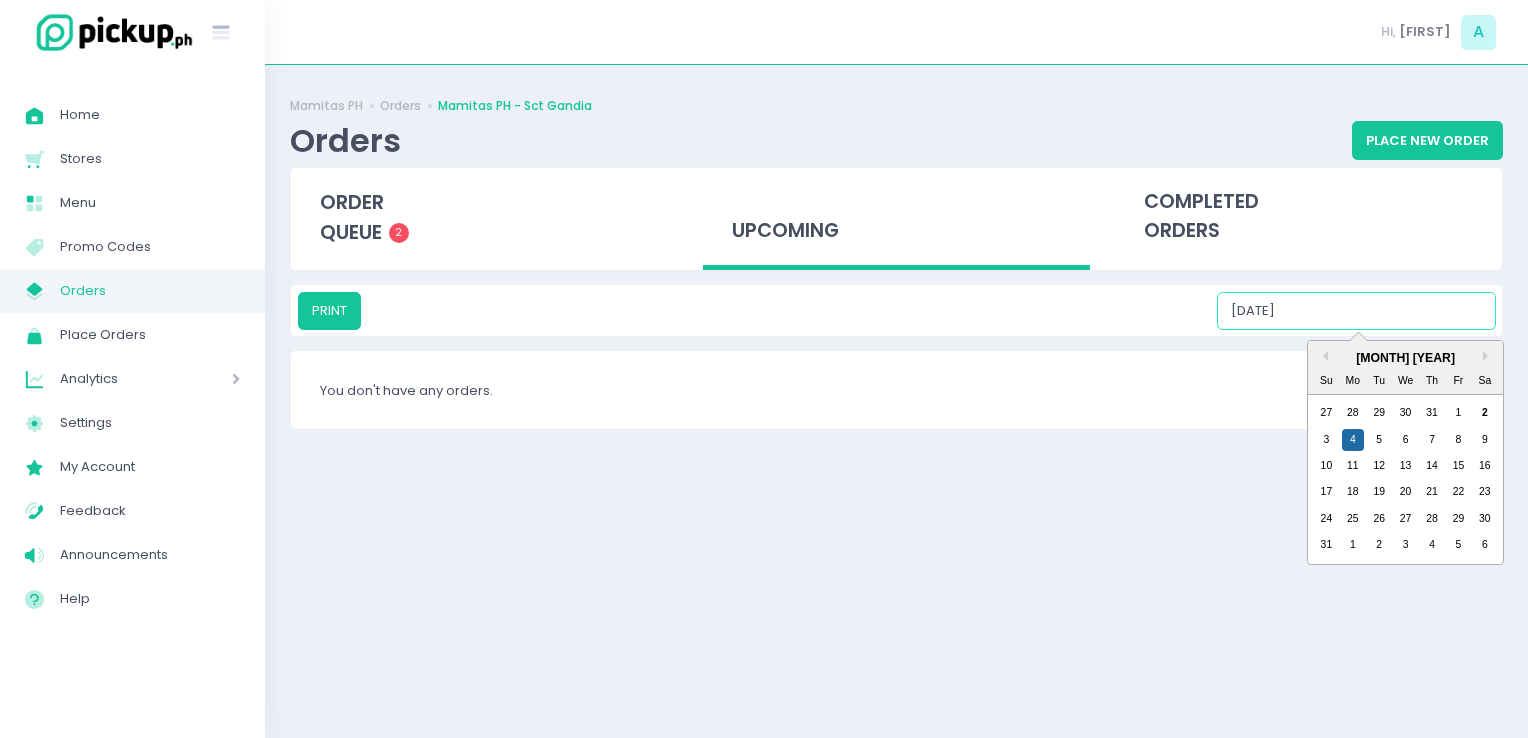 click on "[DATE]" at bounding box center [1356, 311] 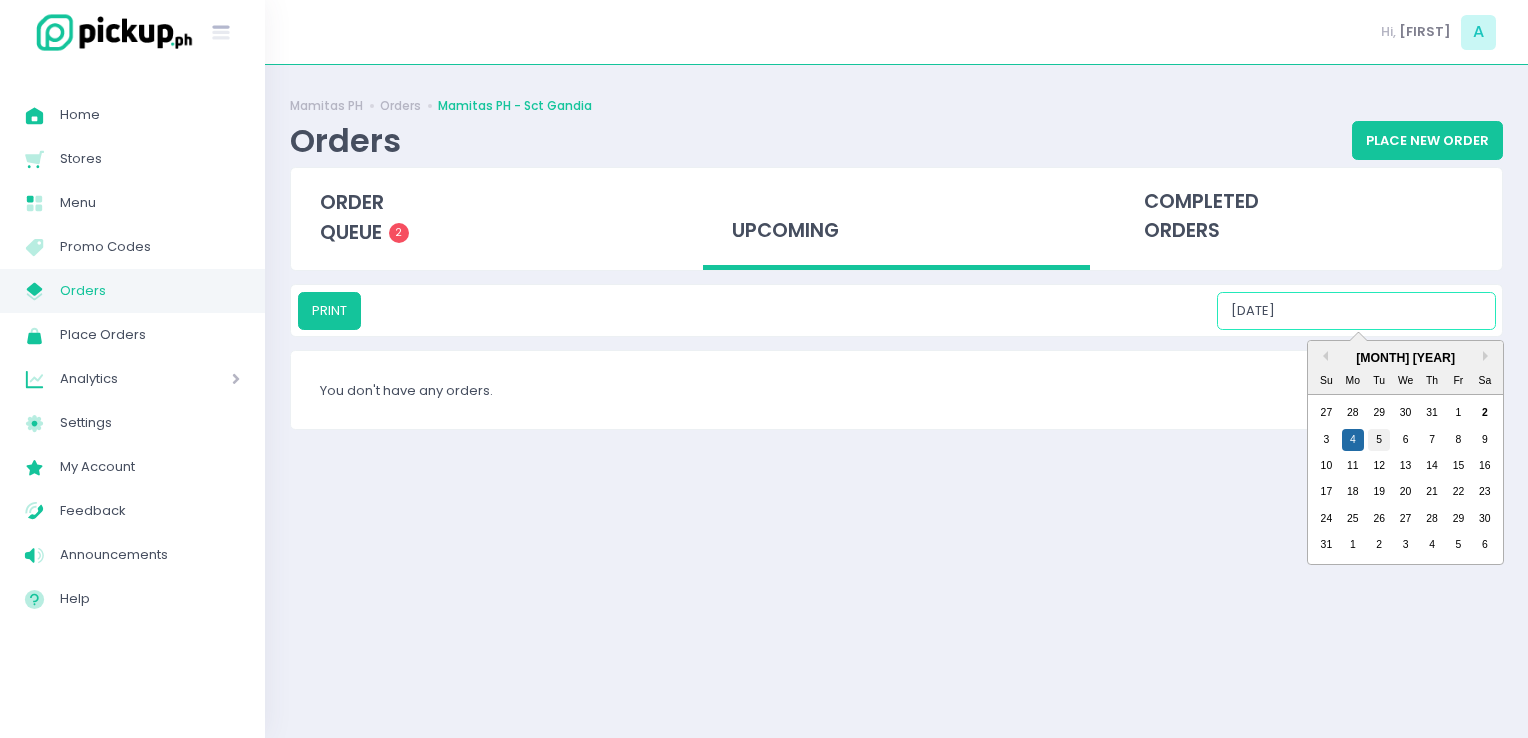 click on "5" at bounding box center [1379, 440] 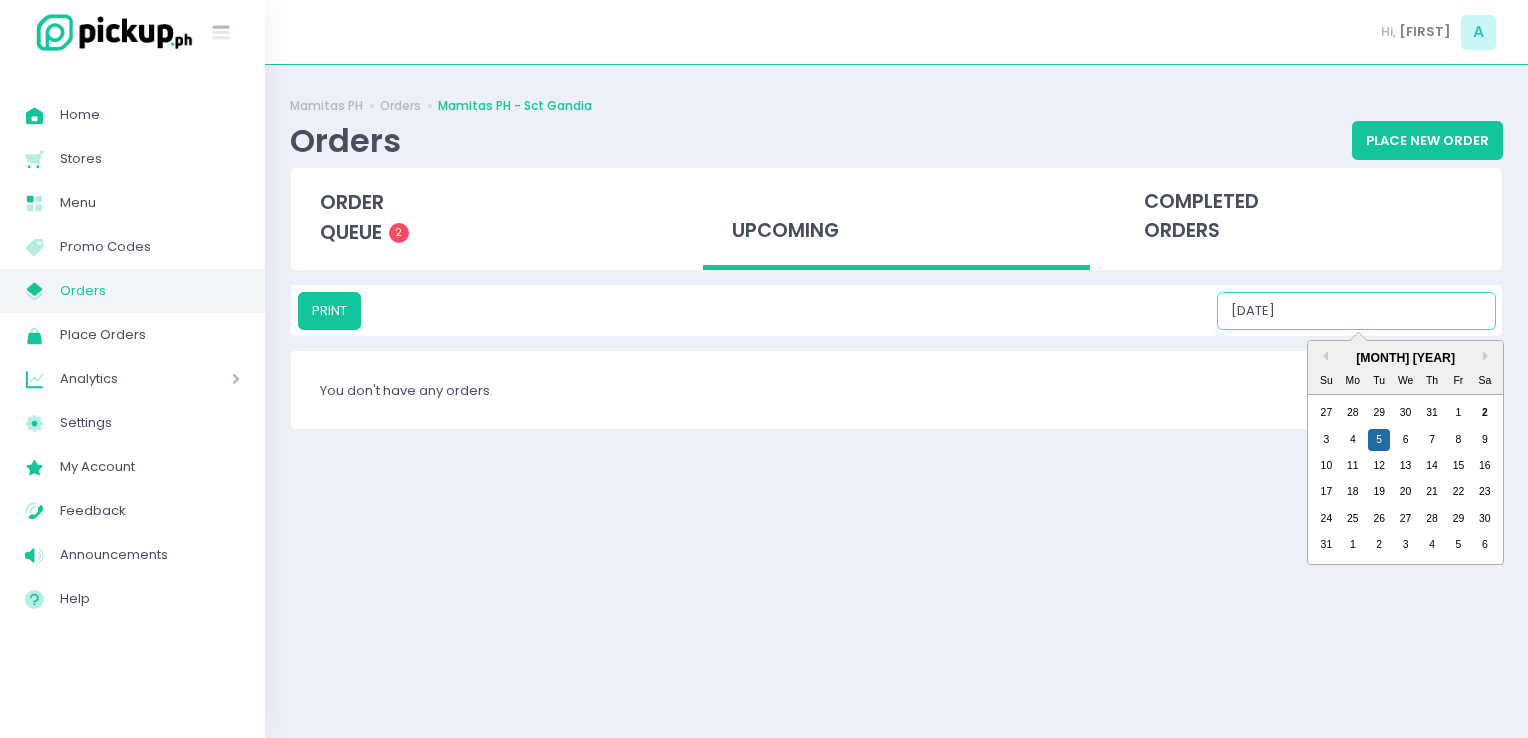 click on "[DATE]" at bounding box center (1356, 311) 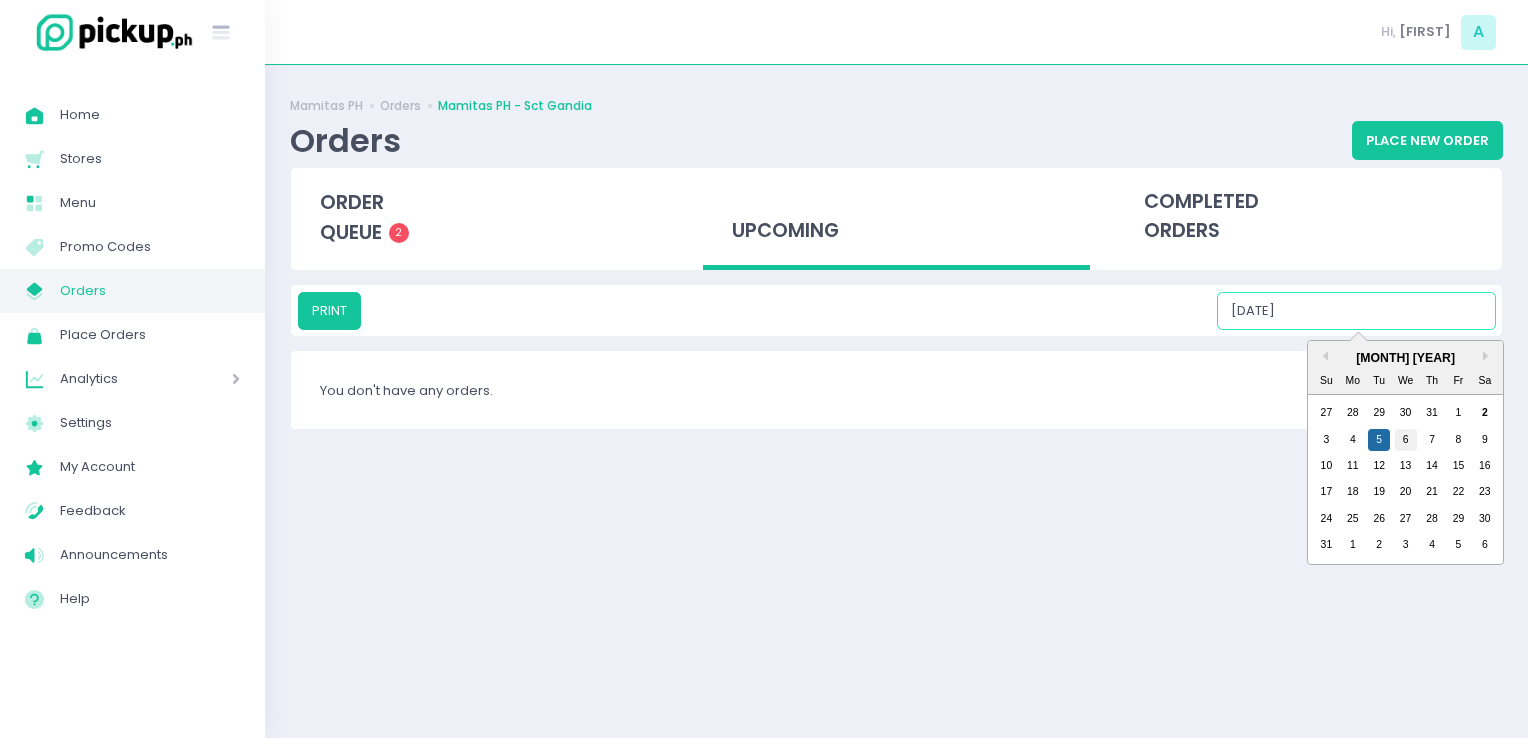 click on "6" at bounding box center [1406, 440] 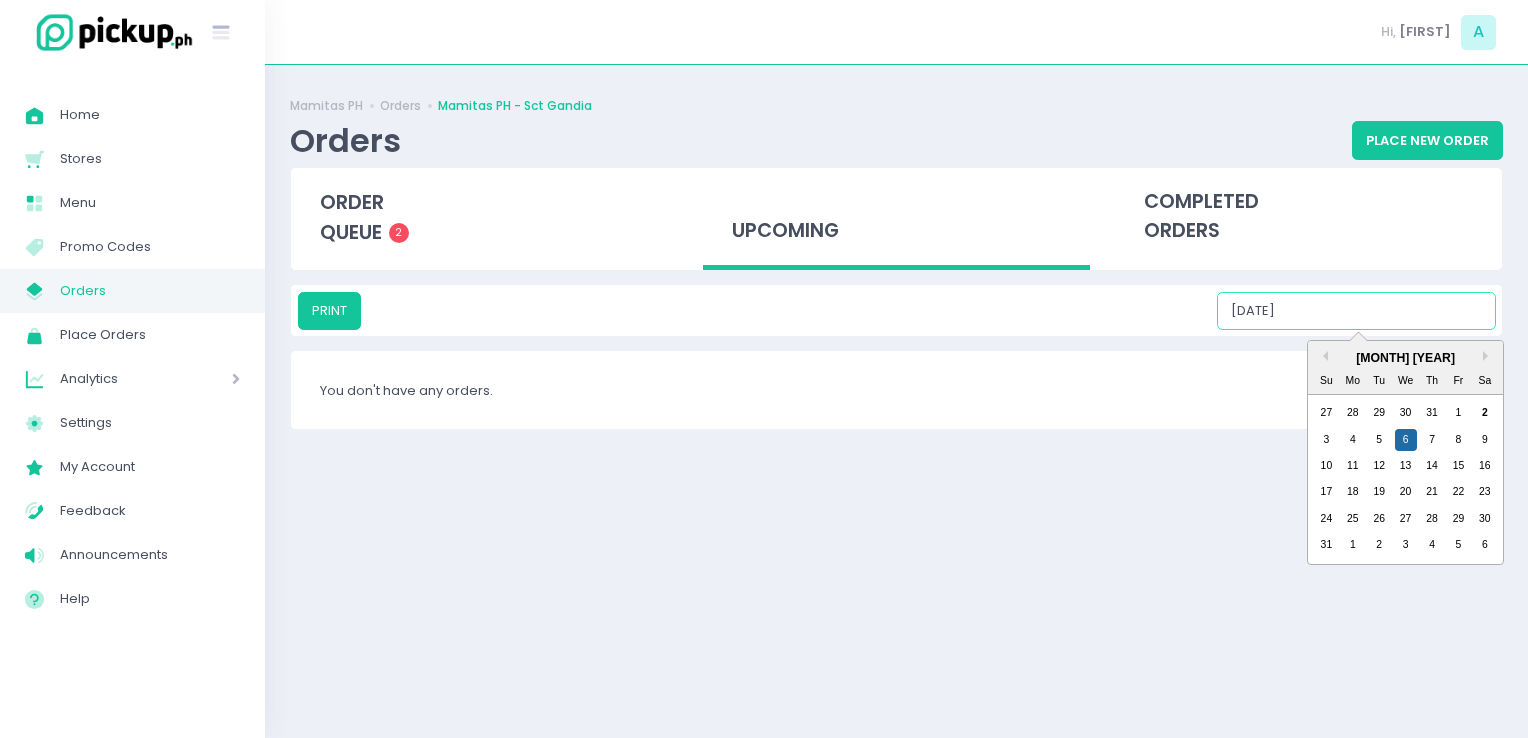 click on "[DATE]" at bounding box center [1356, 311] 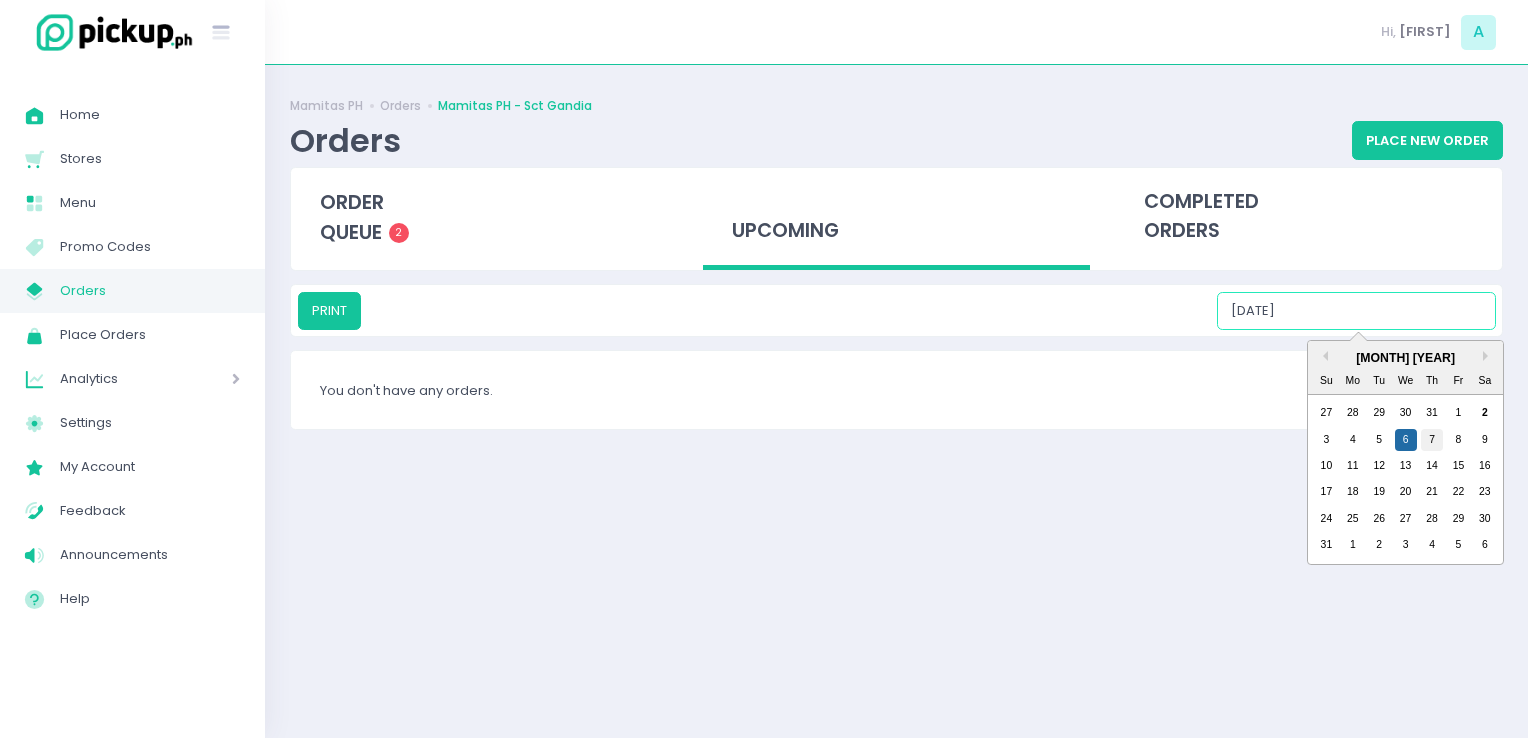 click on "7" at bounding box center (1432, 440) 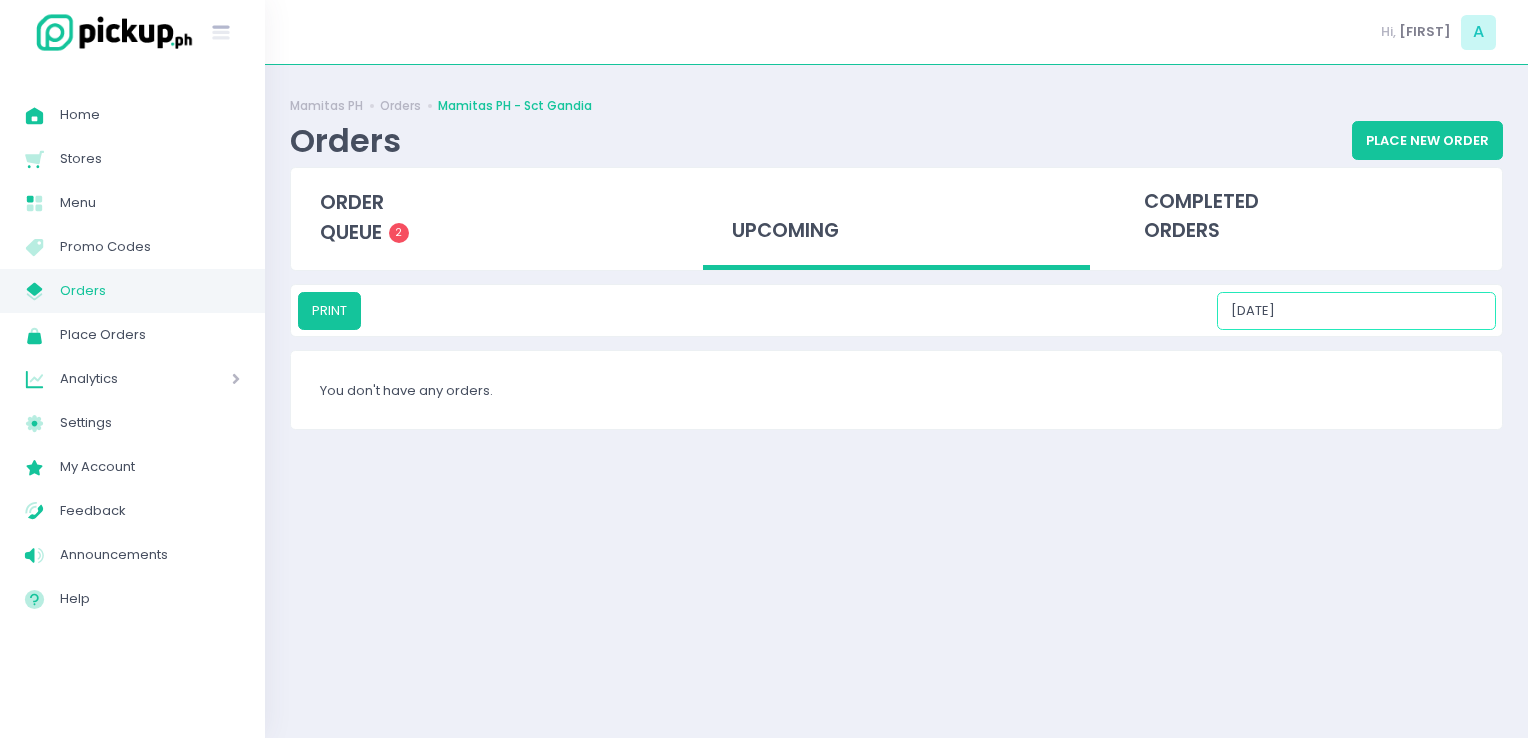click on "[DATE]" at bounding box center [1356, 311] 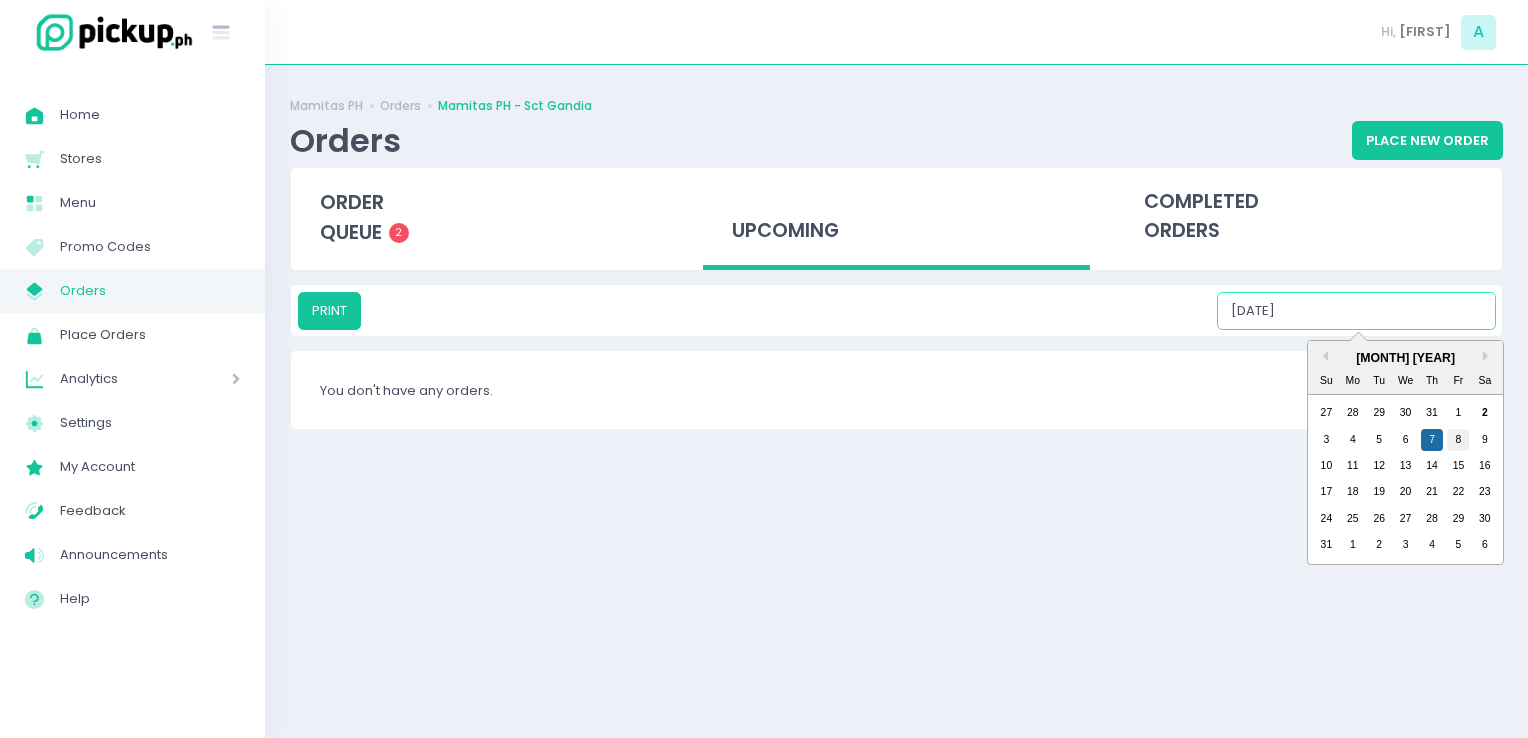 click on "8" at bounding box center (1458, 440) 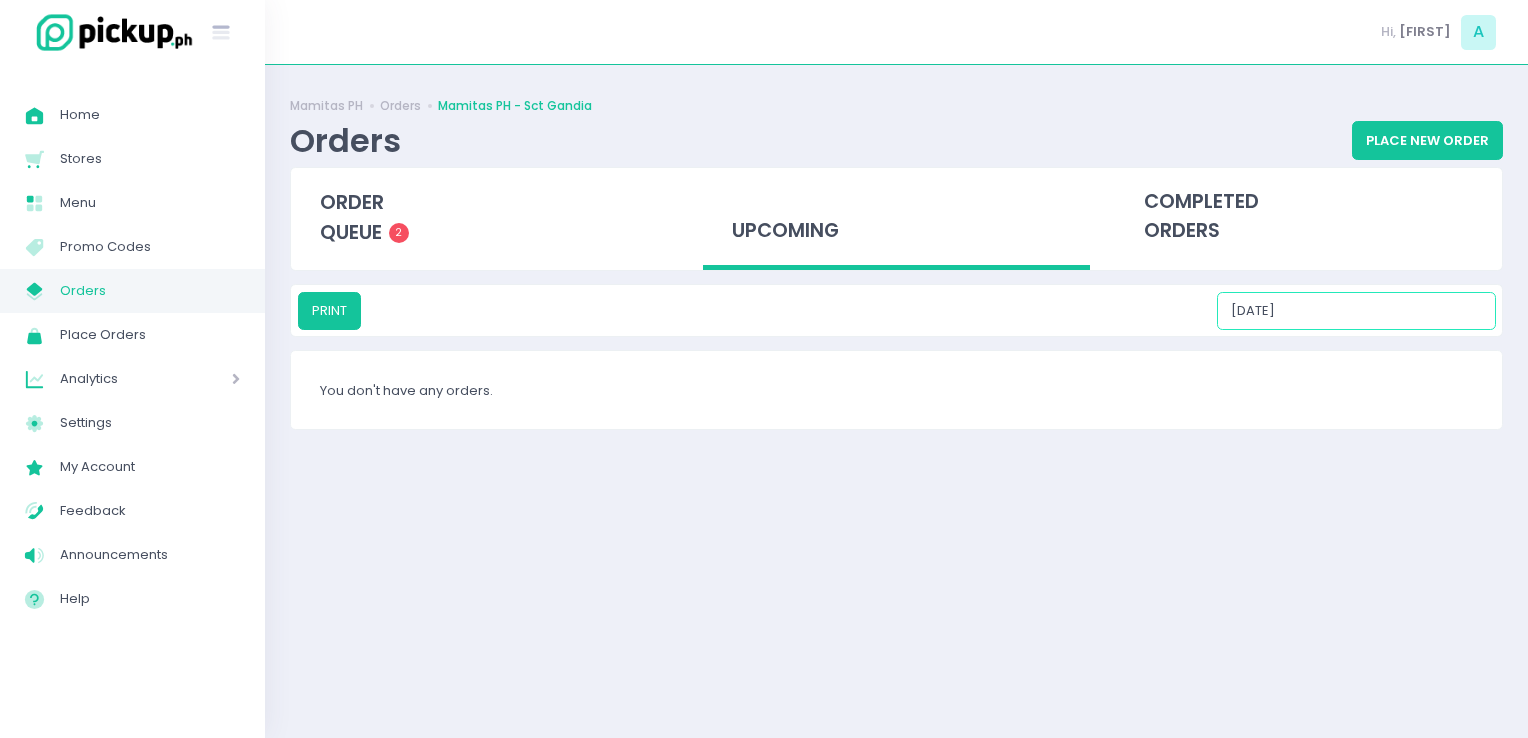 drag, startPoint x: 1387, startPoint y: 329, endPoint x: 1372, endPoint y: 302, distance: 30.88689 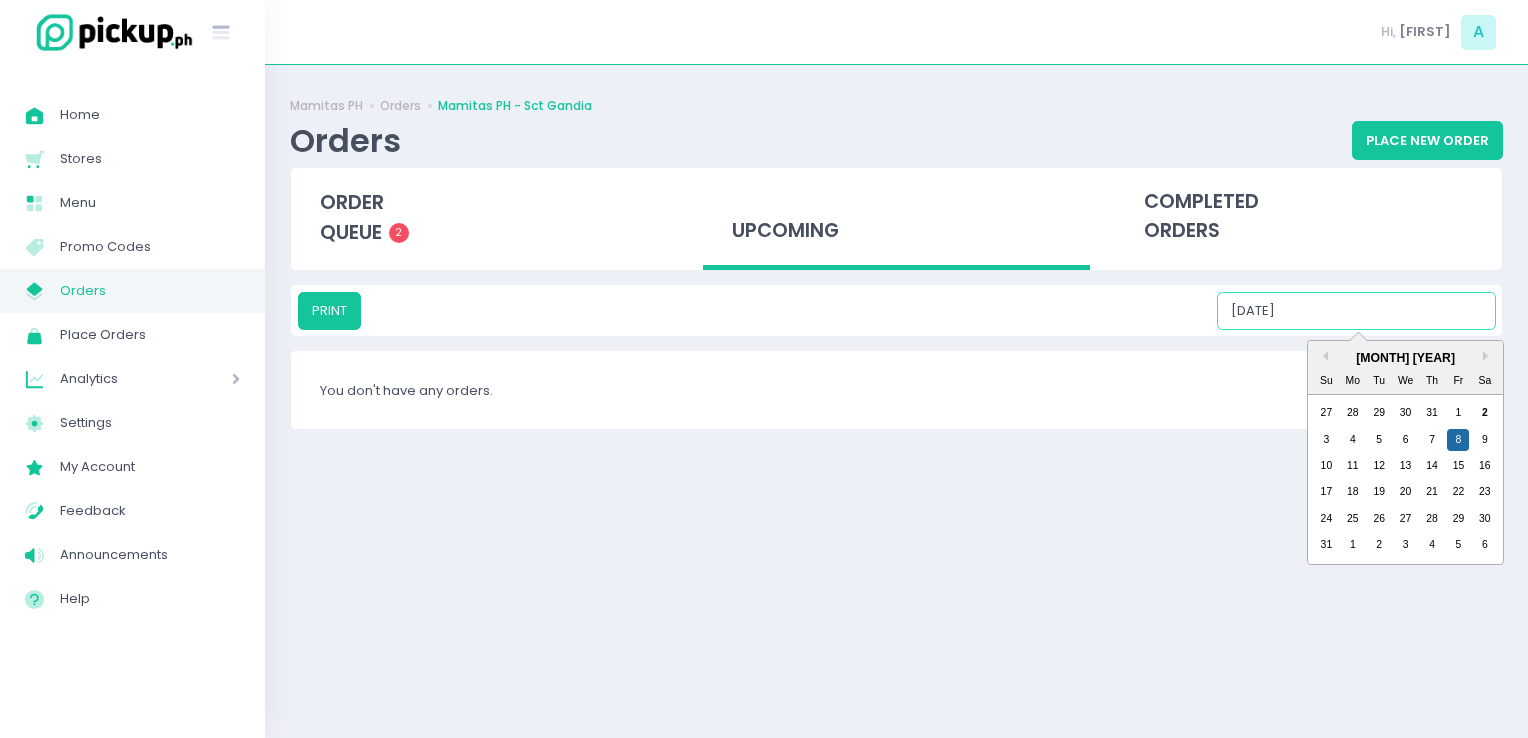click on "[DATE]" at bounding box center (1356, 311) 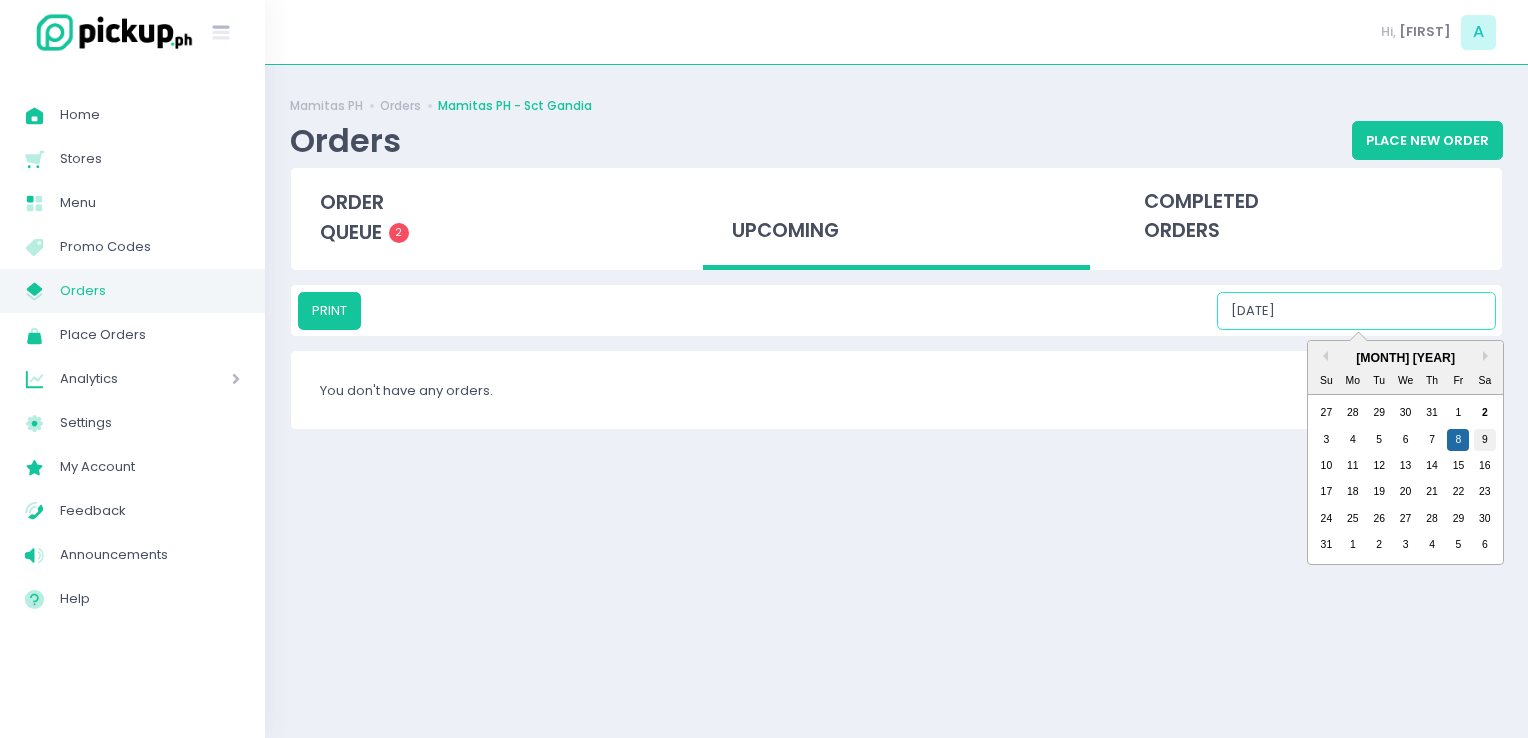 click on "9" at bounding box center (1485, 440) 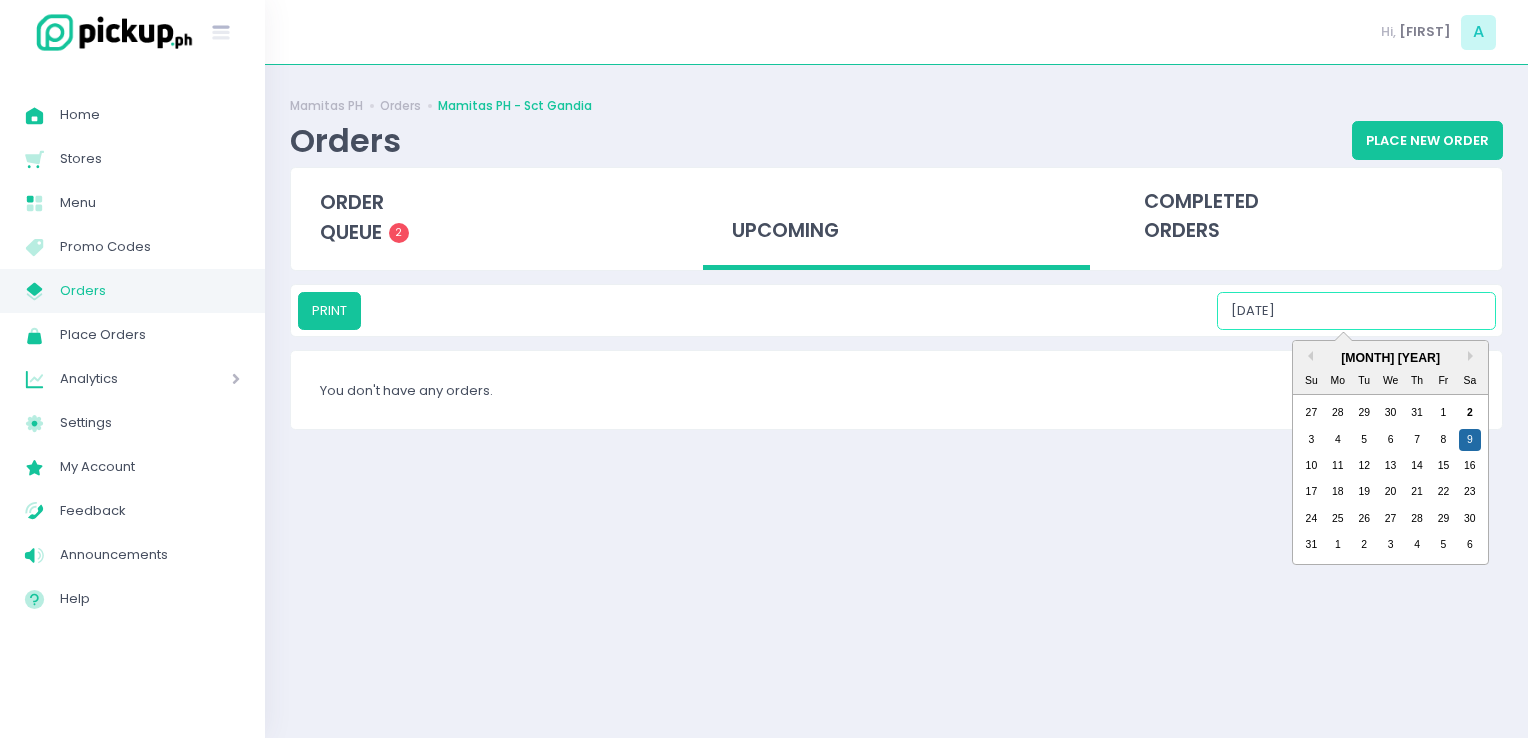 click on "[DATE]" at bounding box center (1356, 311) 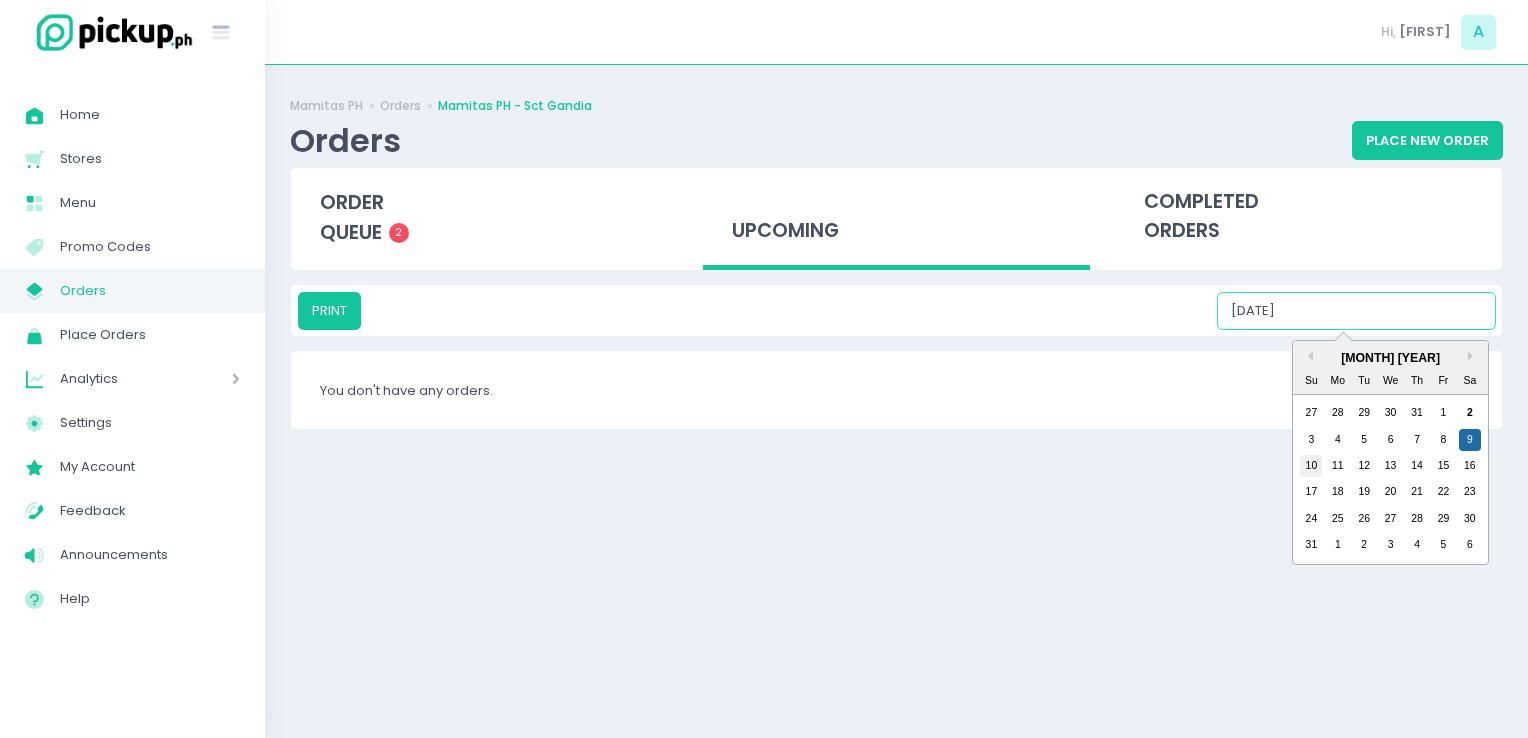 click on "10" at bounding box center (1311, 466) 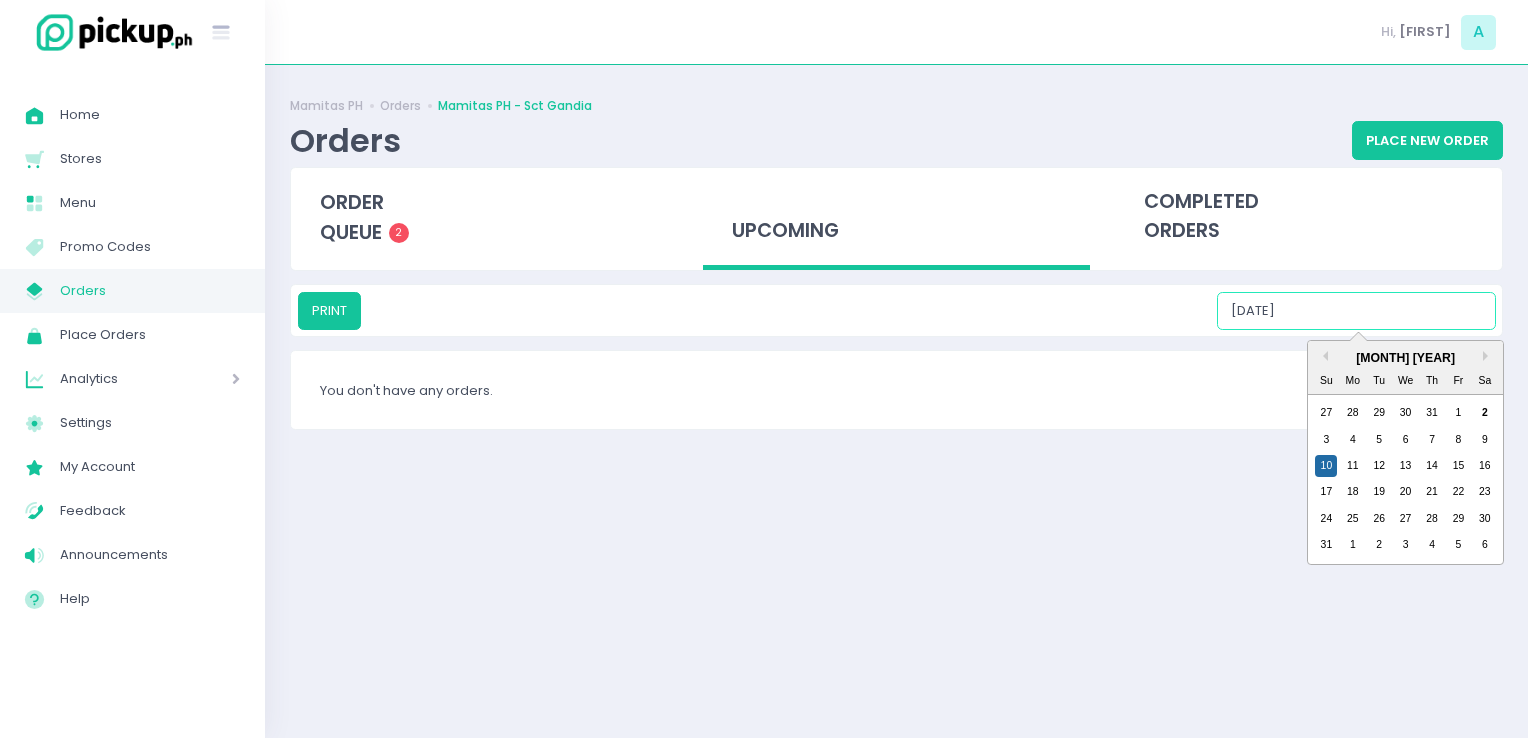 click on "[DATE]" at bounding box center [1356, 311] 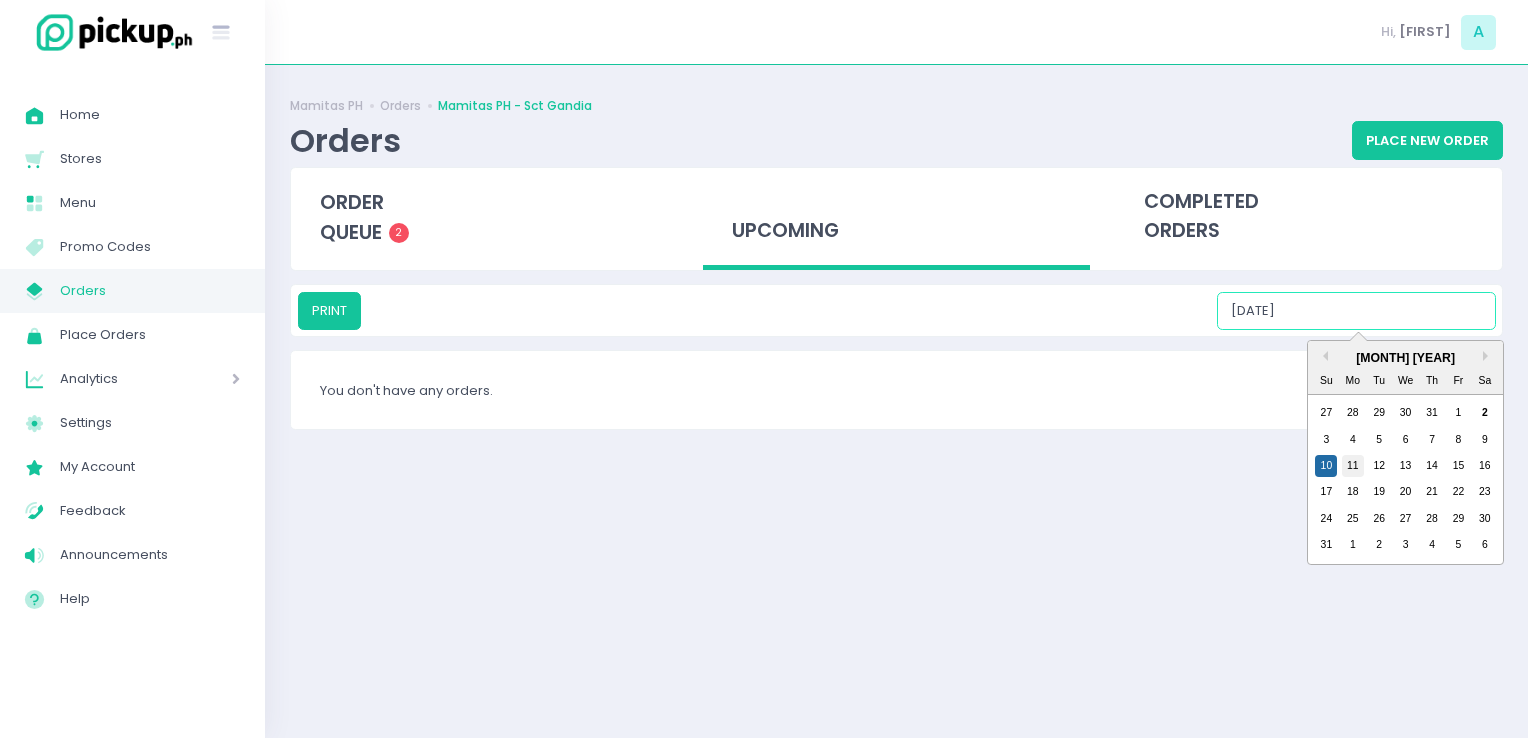 click on "11" at bounding box center (1353, 466) 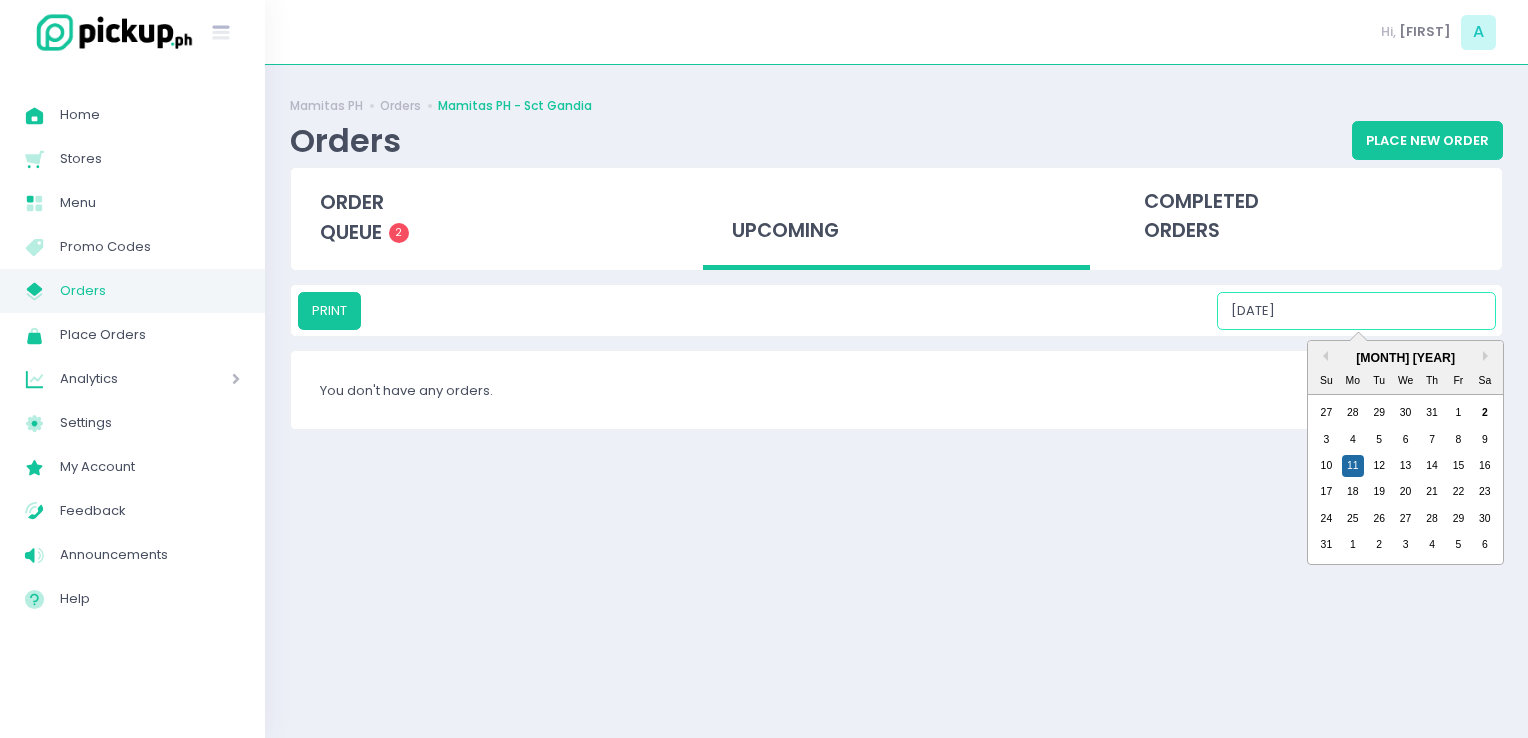 click on "[DATE]" at bounding box center (1356, 311) 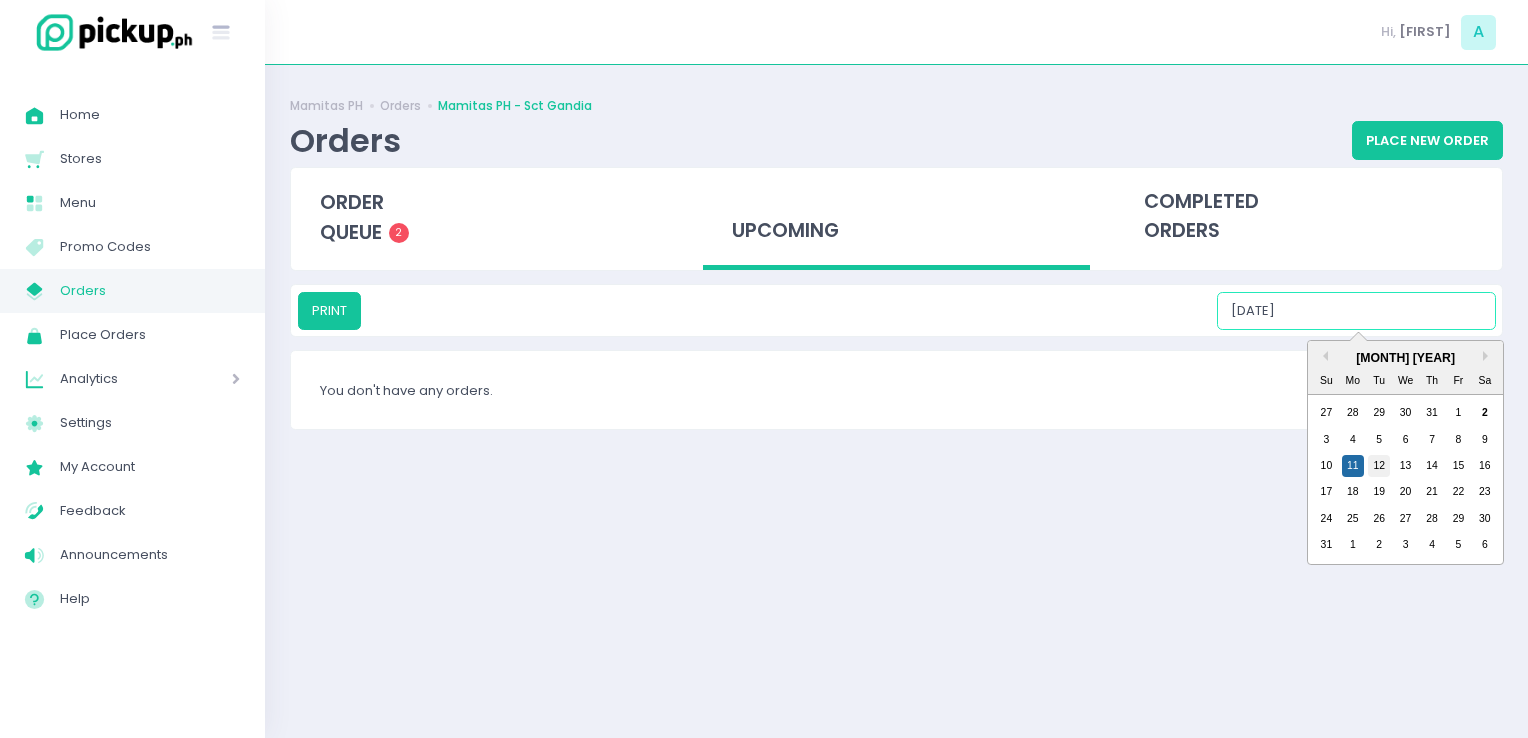 click on "12" at bounding box center (1379, 466) 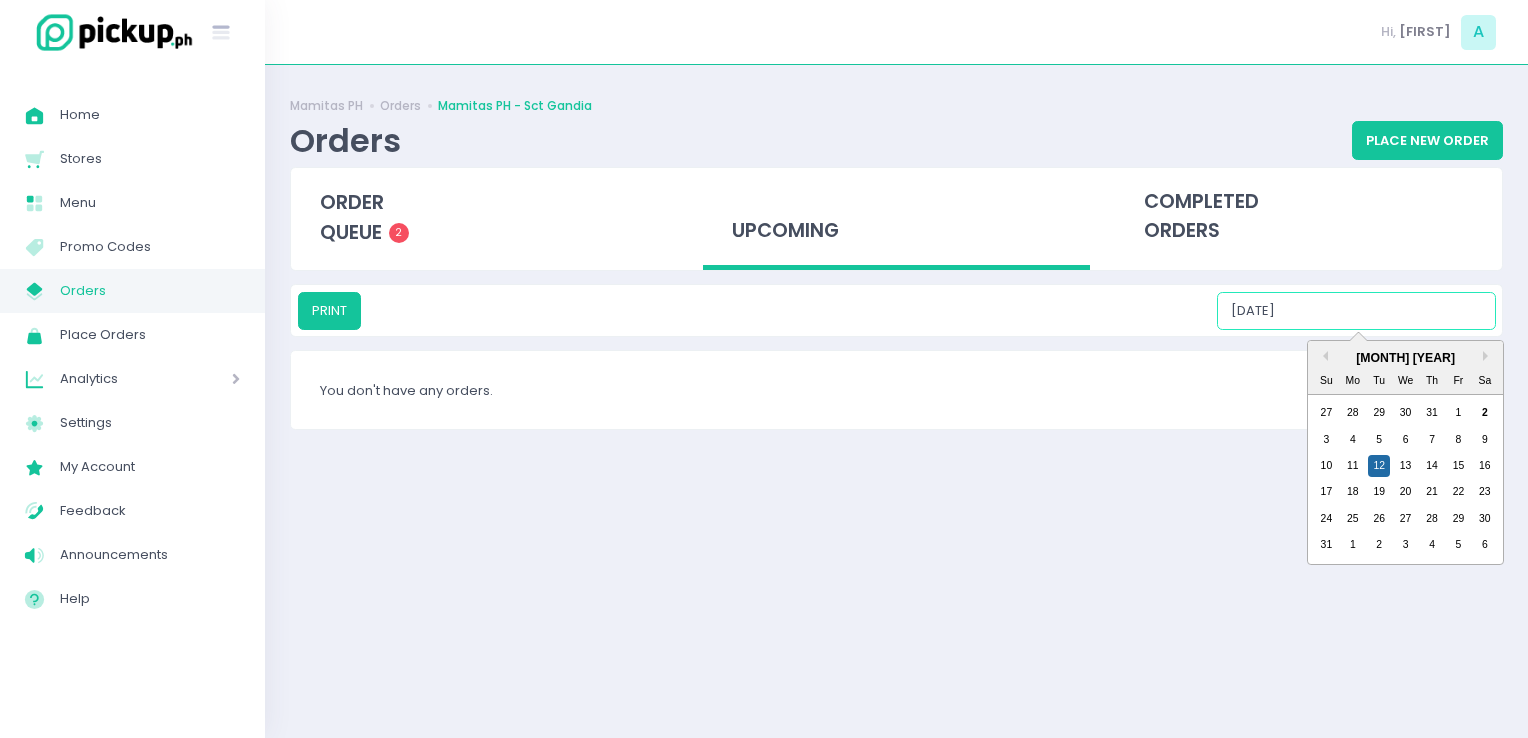 click on "[DATE]" at bounding box center (1356, 311) 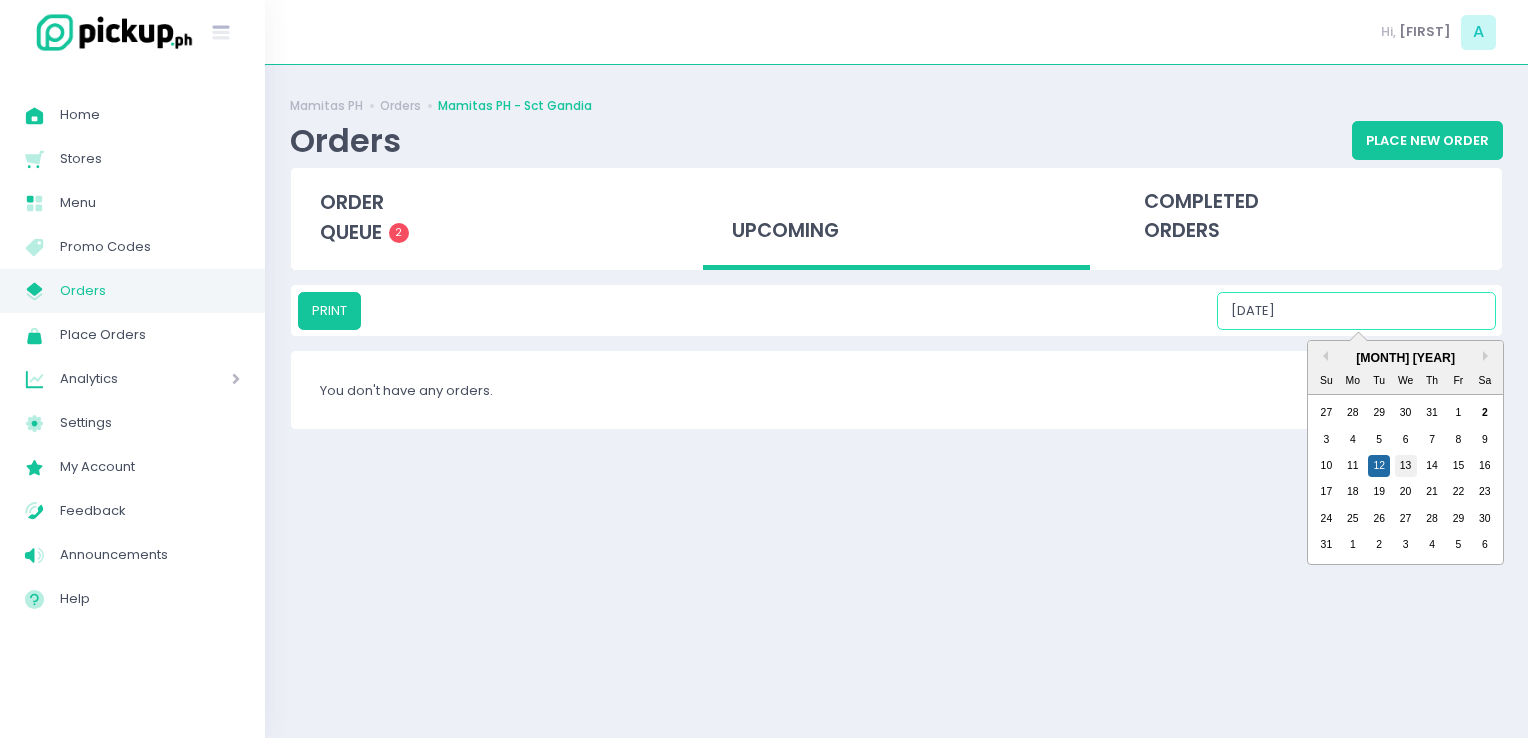 click on "13" at bounding box center (1406, 466) 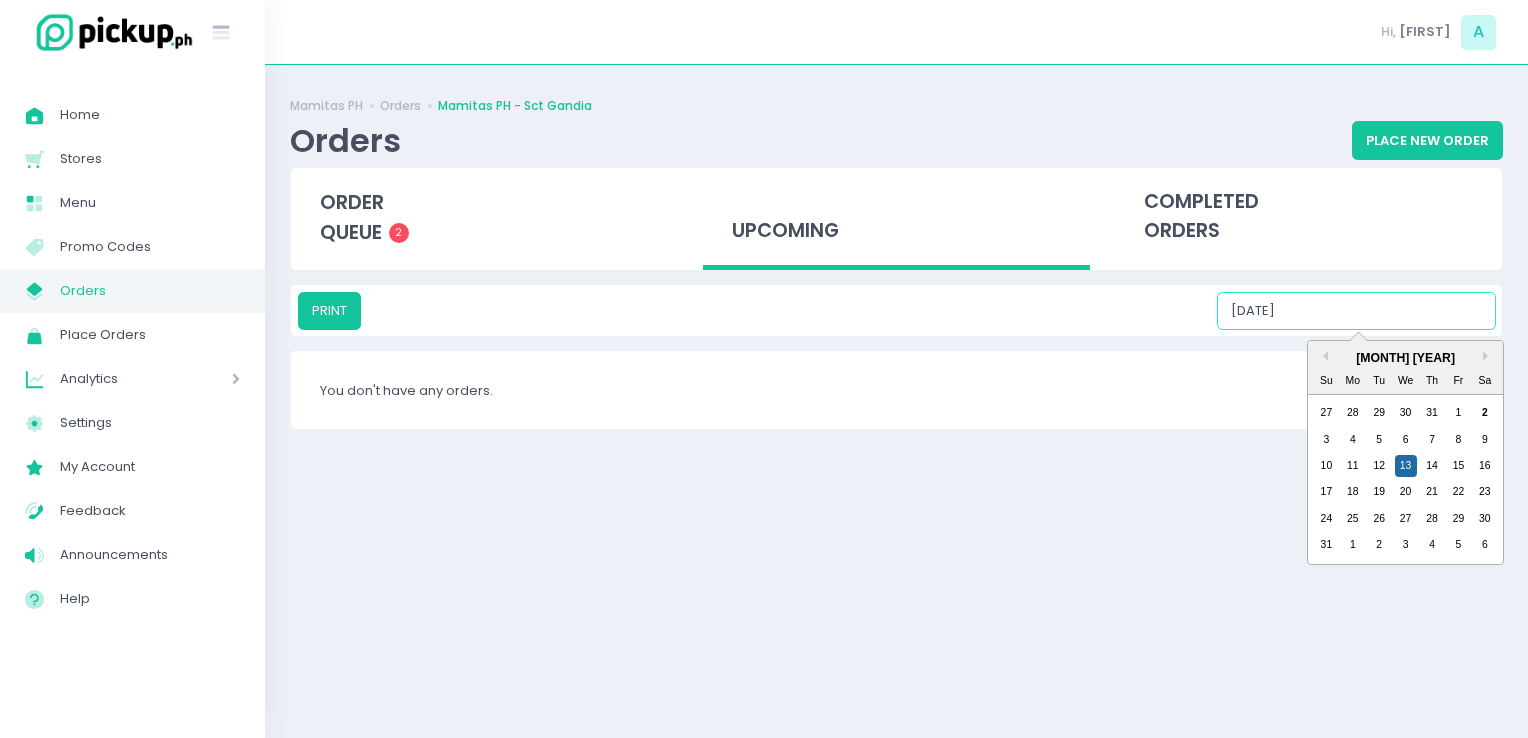 click on "[DATE]" at bounding box center (1356, 311) 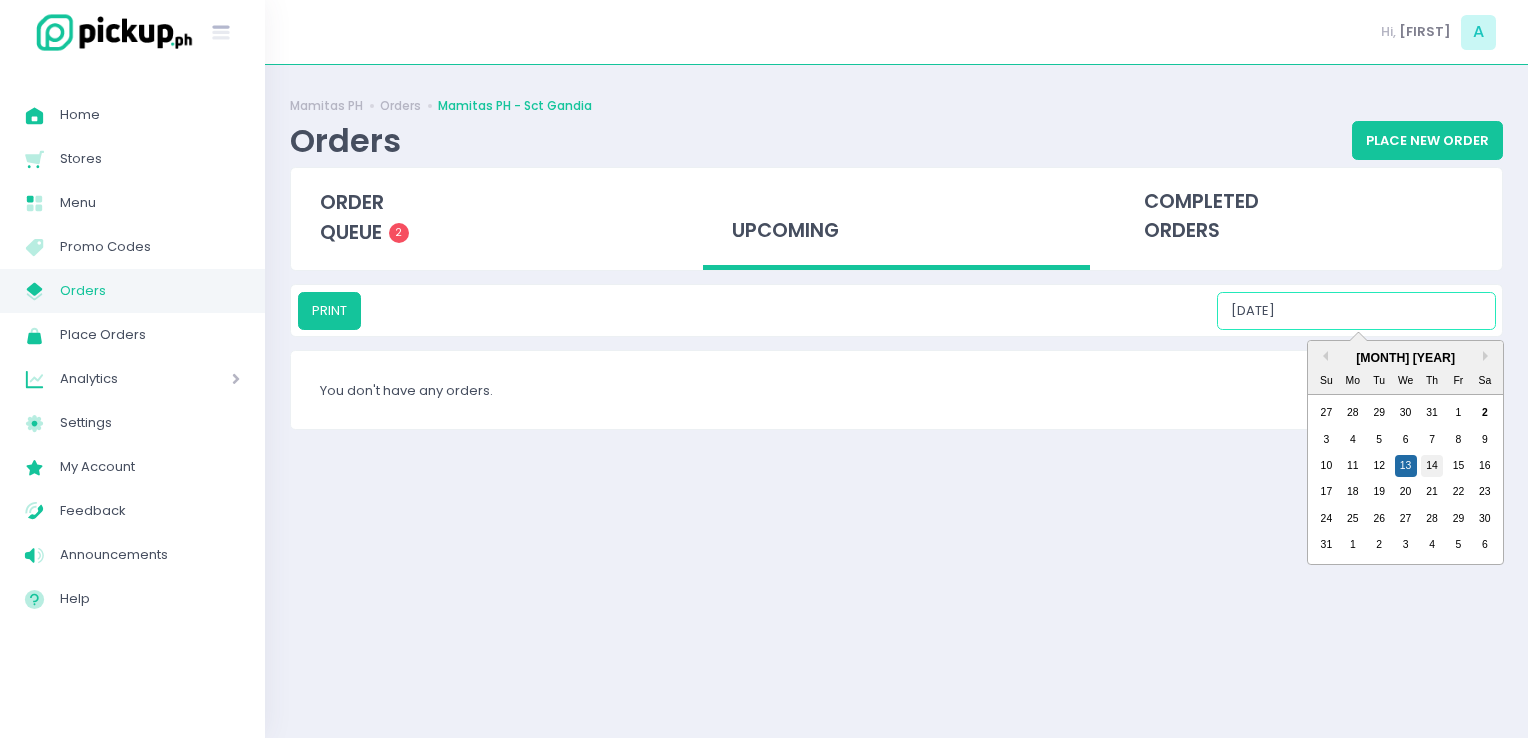 click on "14" at bounding box center [1432, 466] 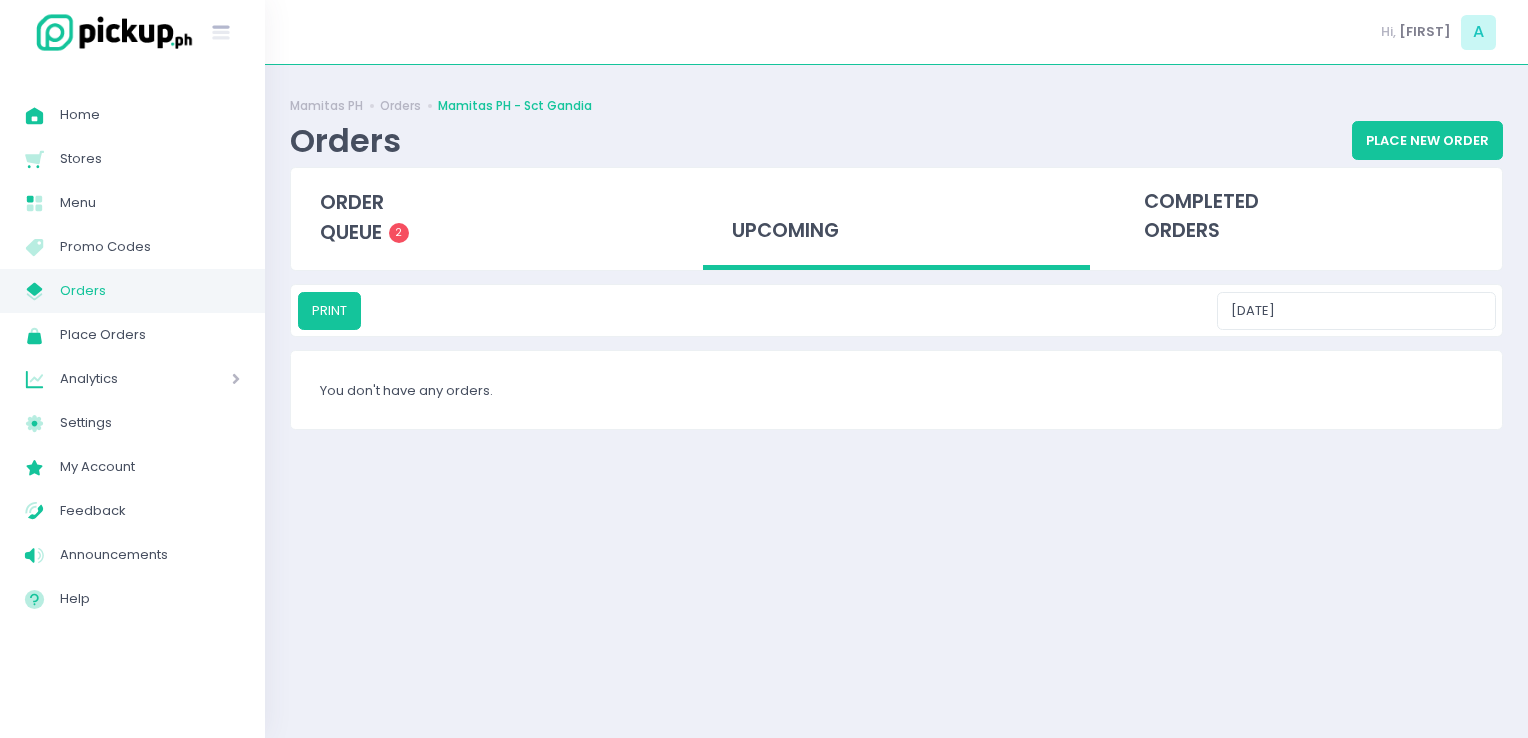 click on "PRINT [DATE]" at bounding box center [896, 310] 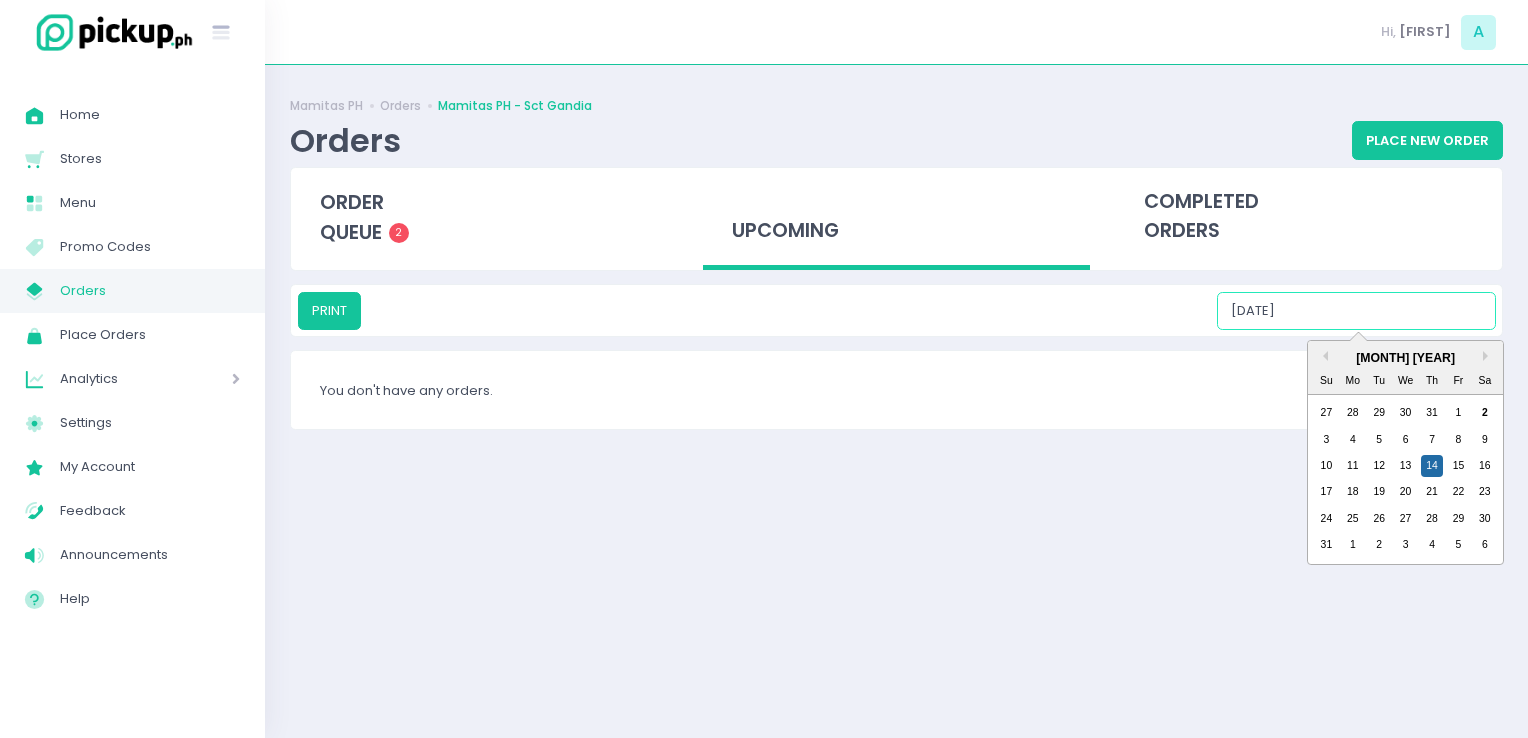 click on "[DATE]" at bounding box center (1356, 311) 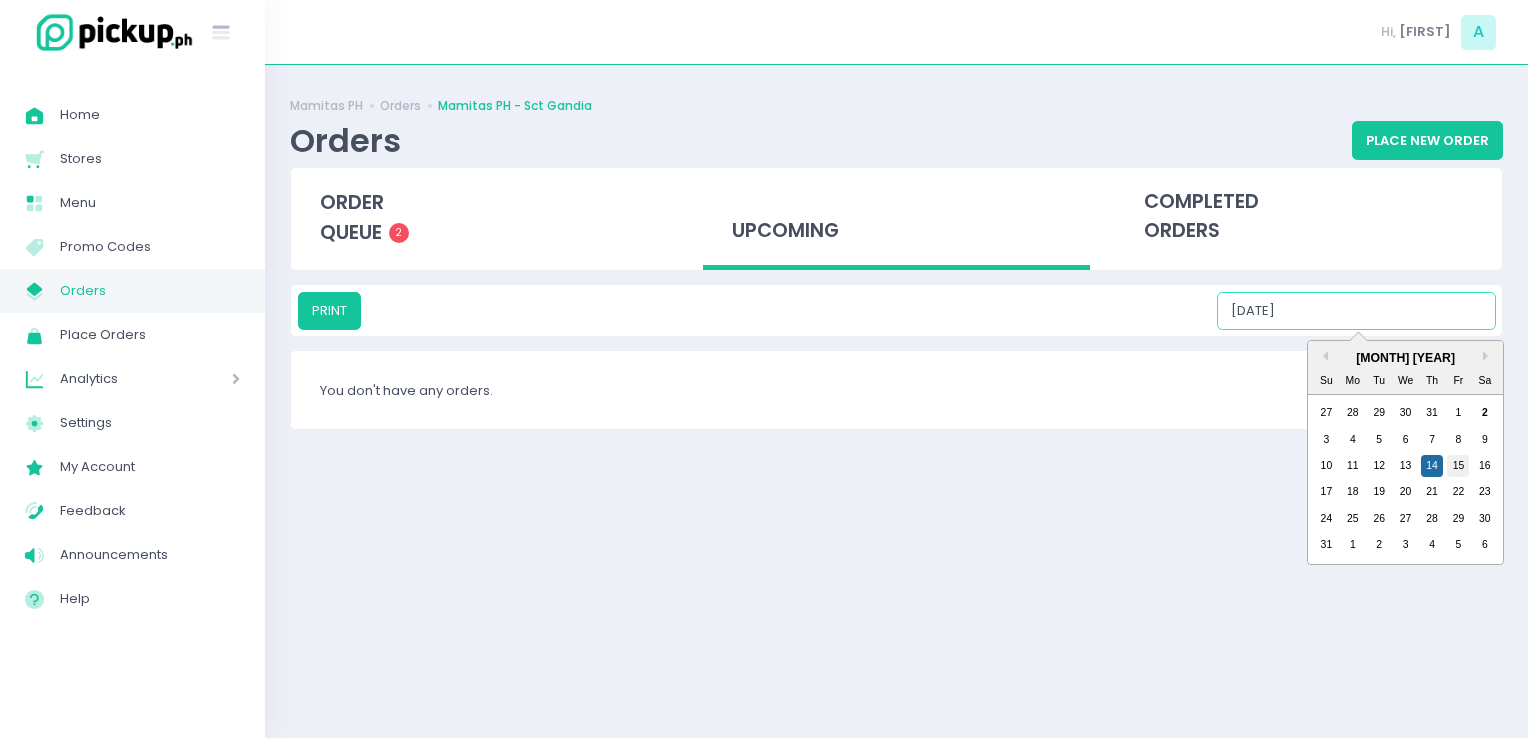click on "15" at bounding box center (1458, 466) 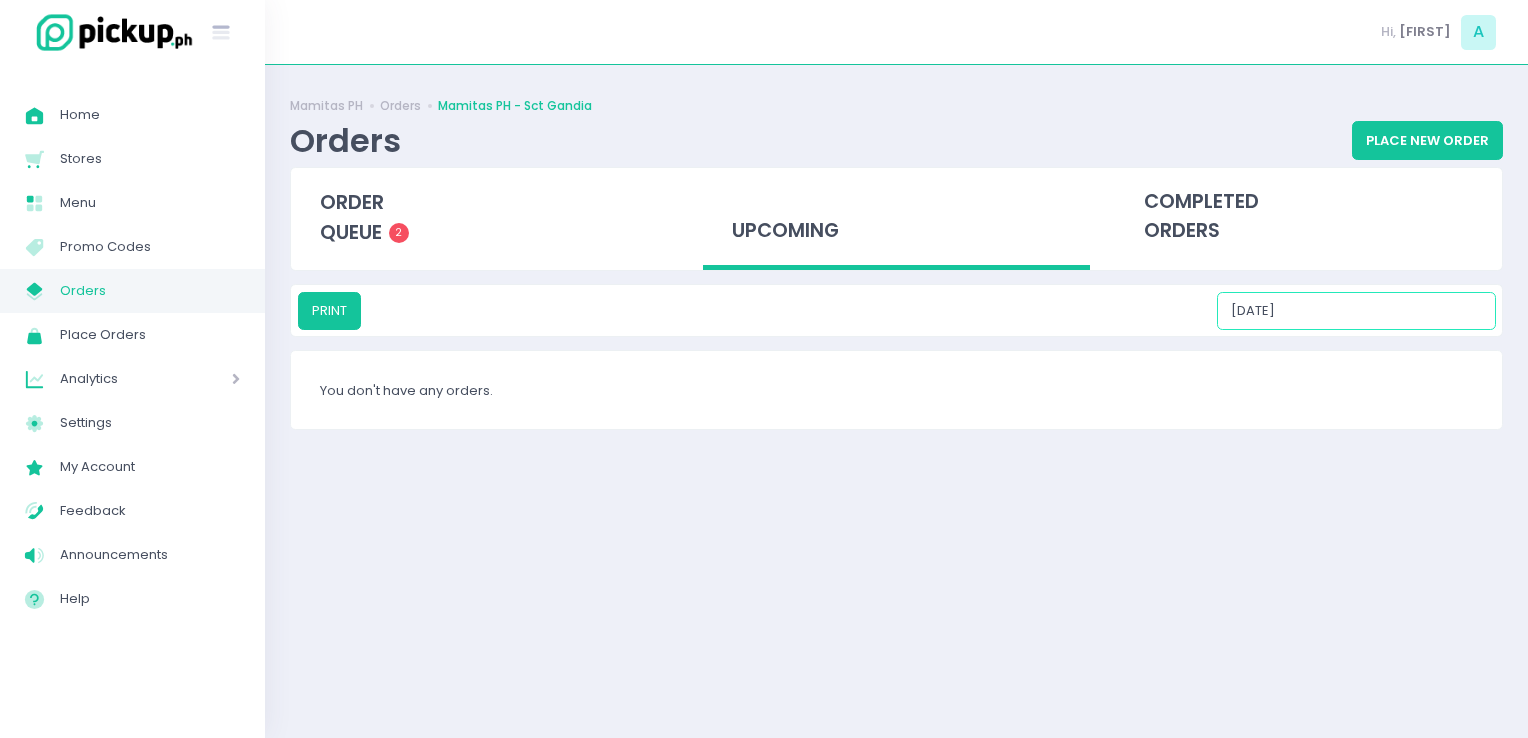 click on "[DATE]" at bounding box center [1356, 311] 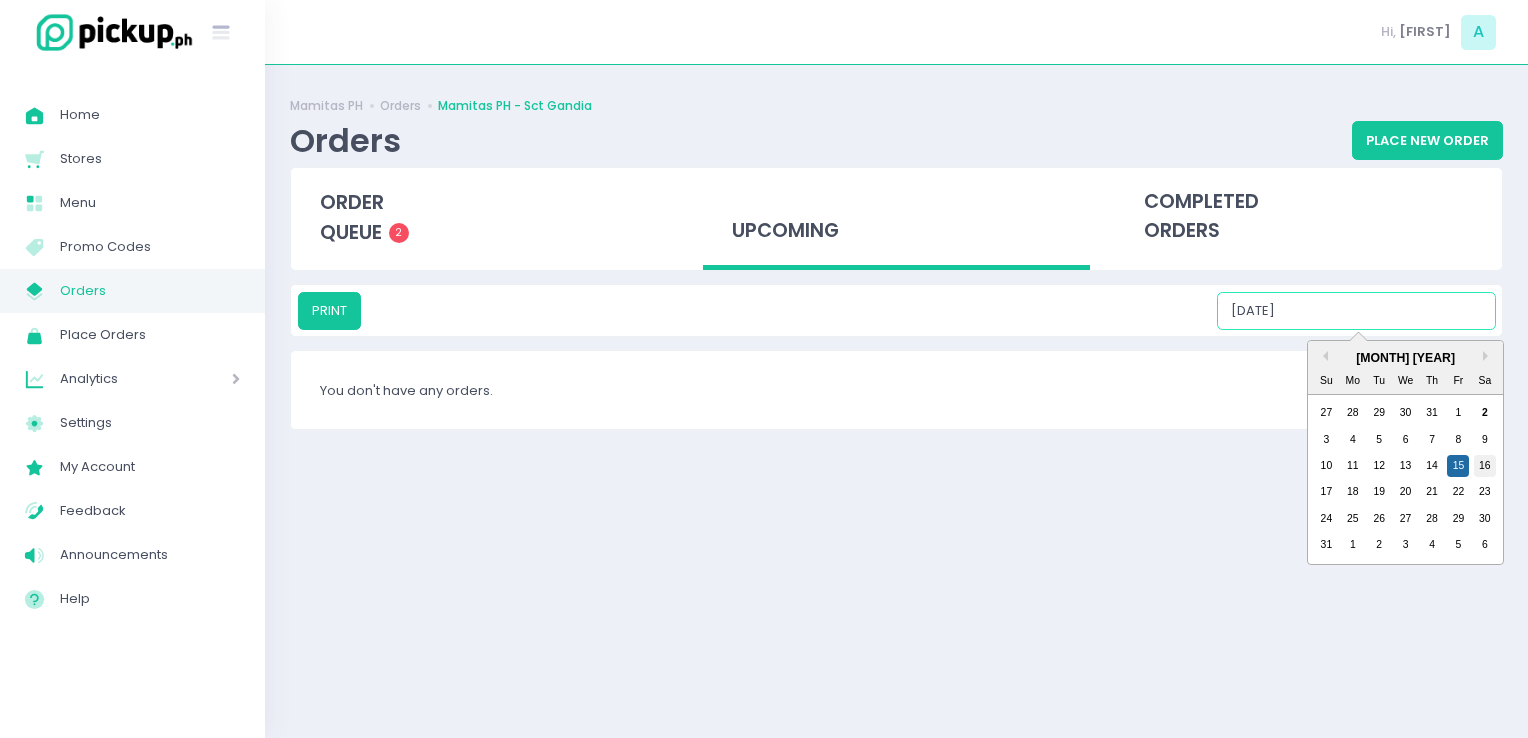 click on "16" at bounding box center (1485, 466) 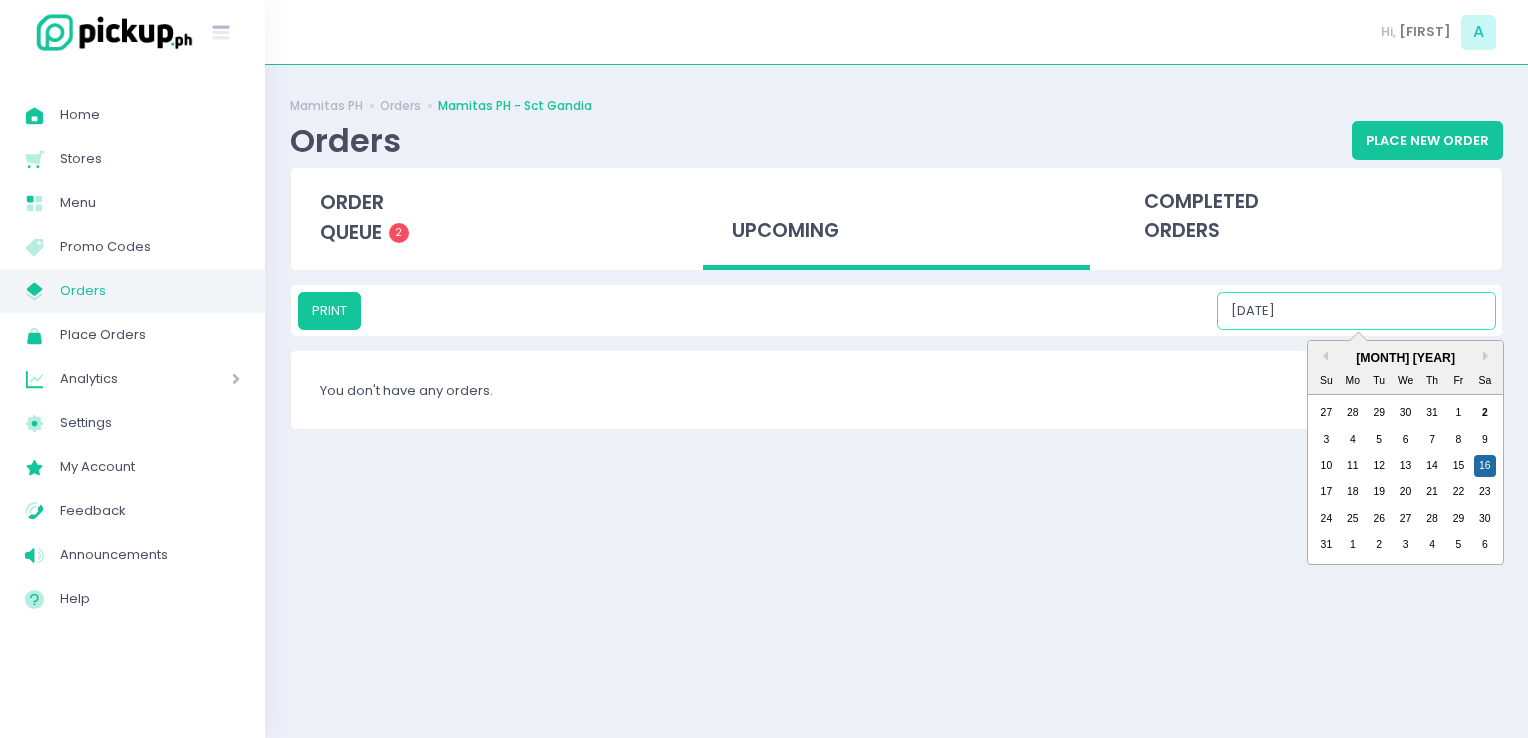 click on "[DATE]" at bounding box center (1356, 311) 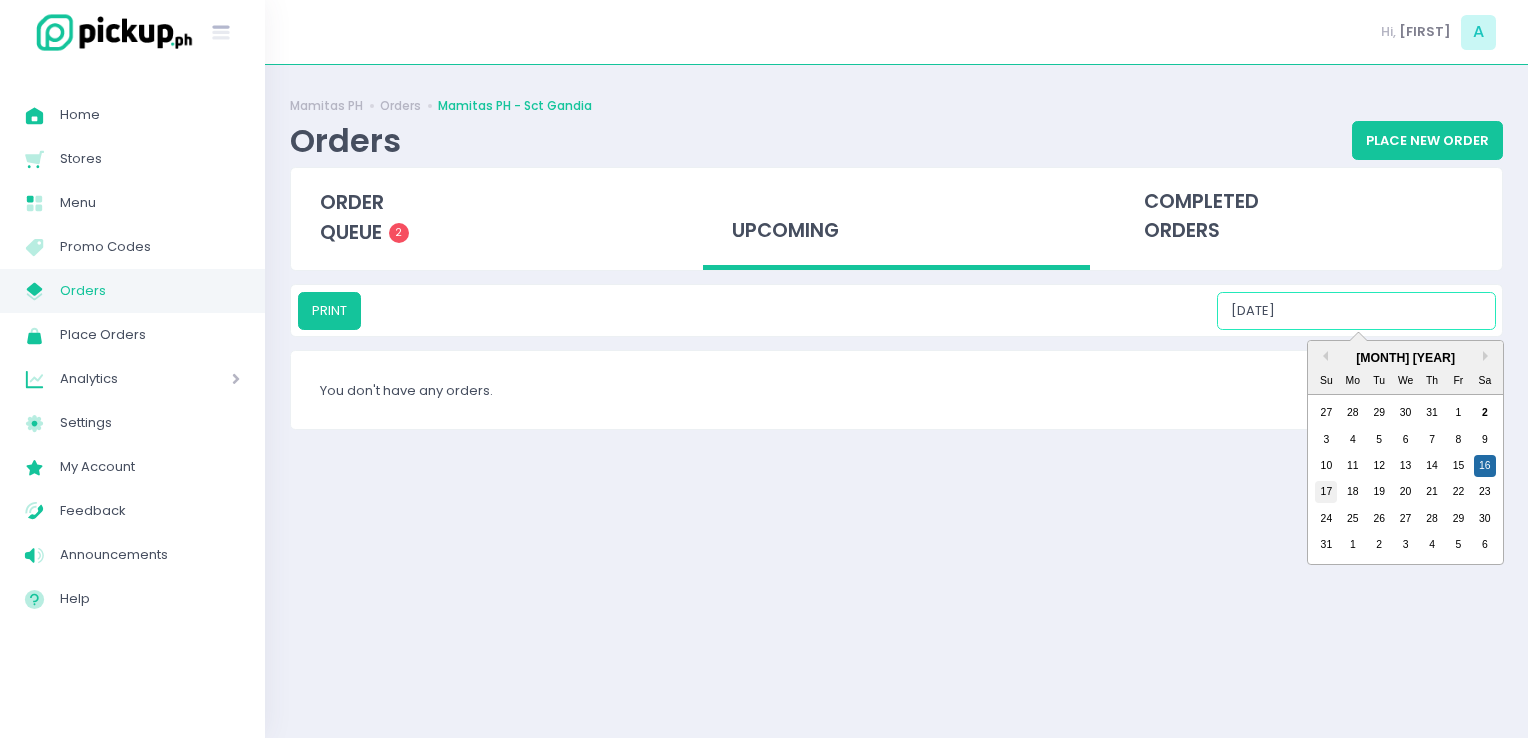 click on "17" at bounding box center (1326, 492) 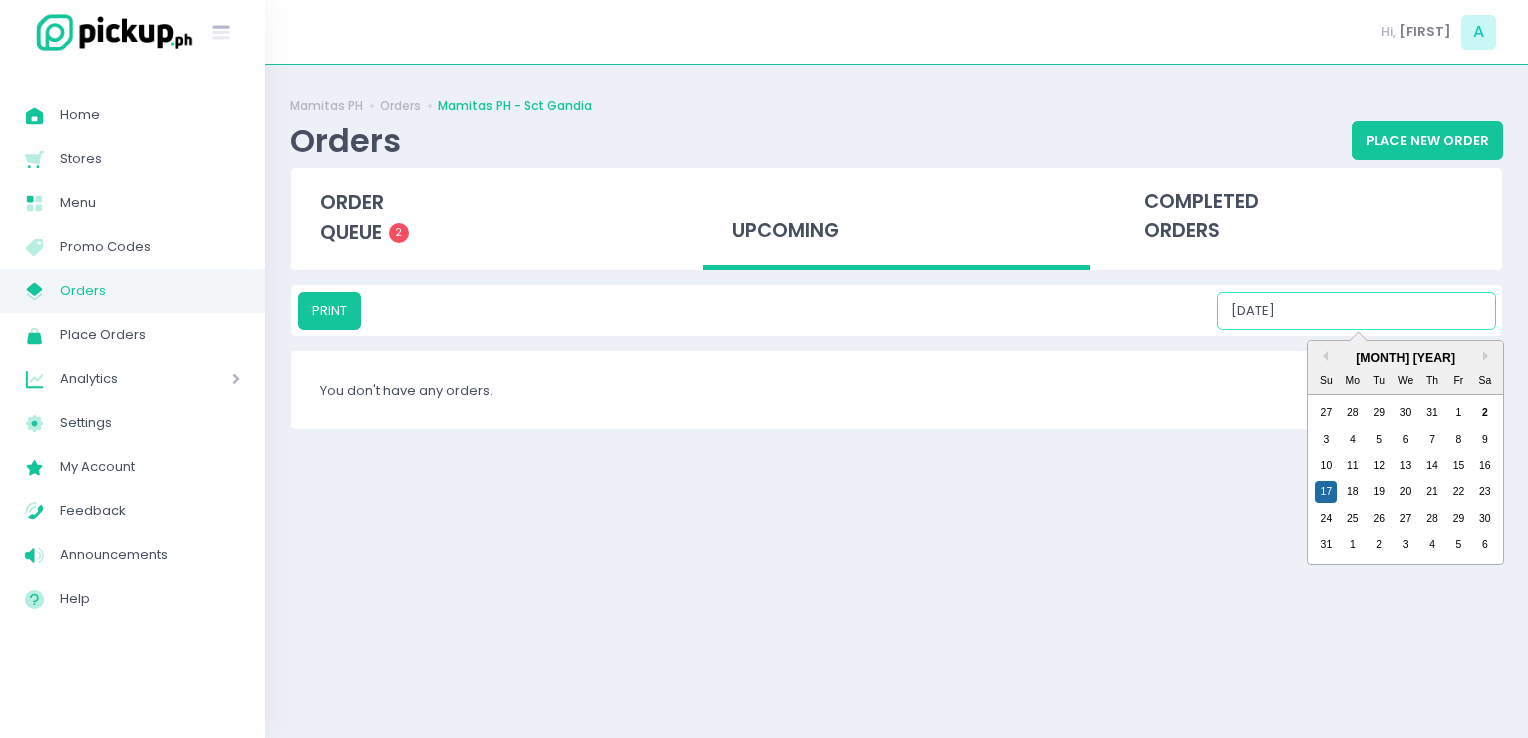 click on "[DATE]" at bounding box center [1356, 311] 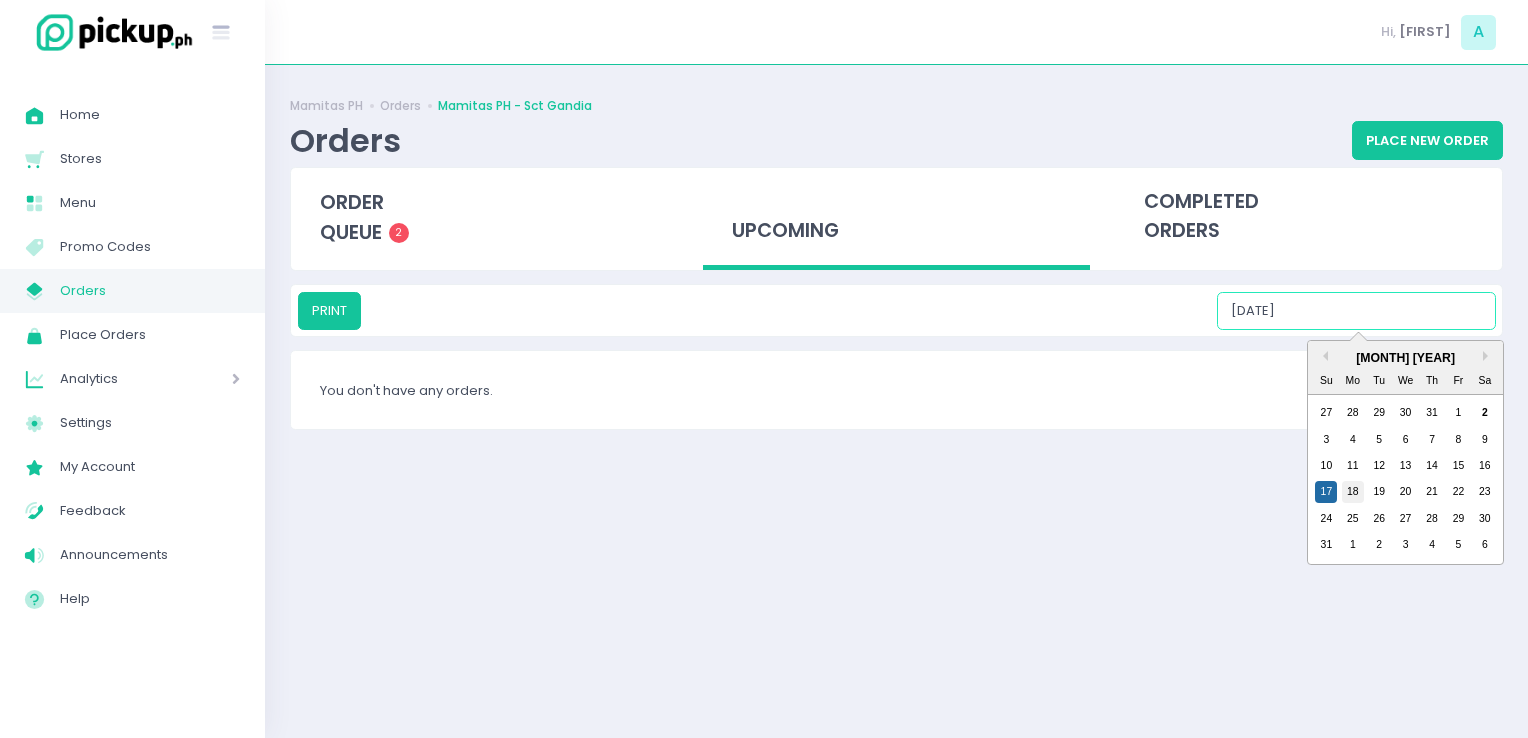 click on "18" at bounding box center (1353, 492) 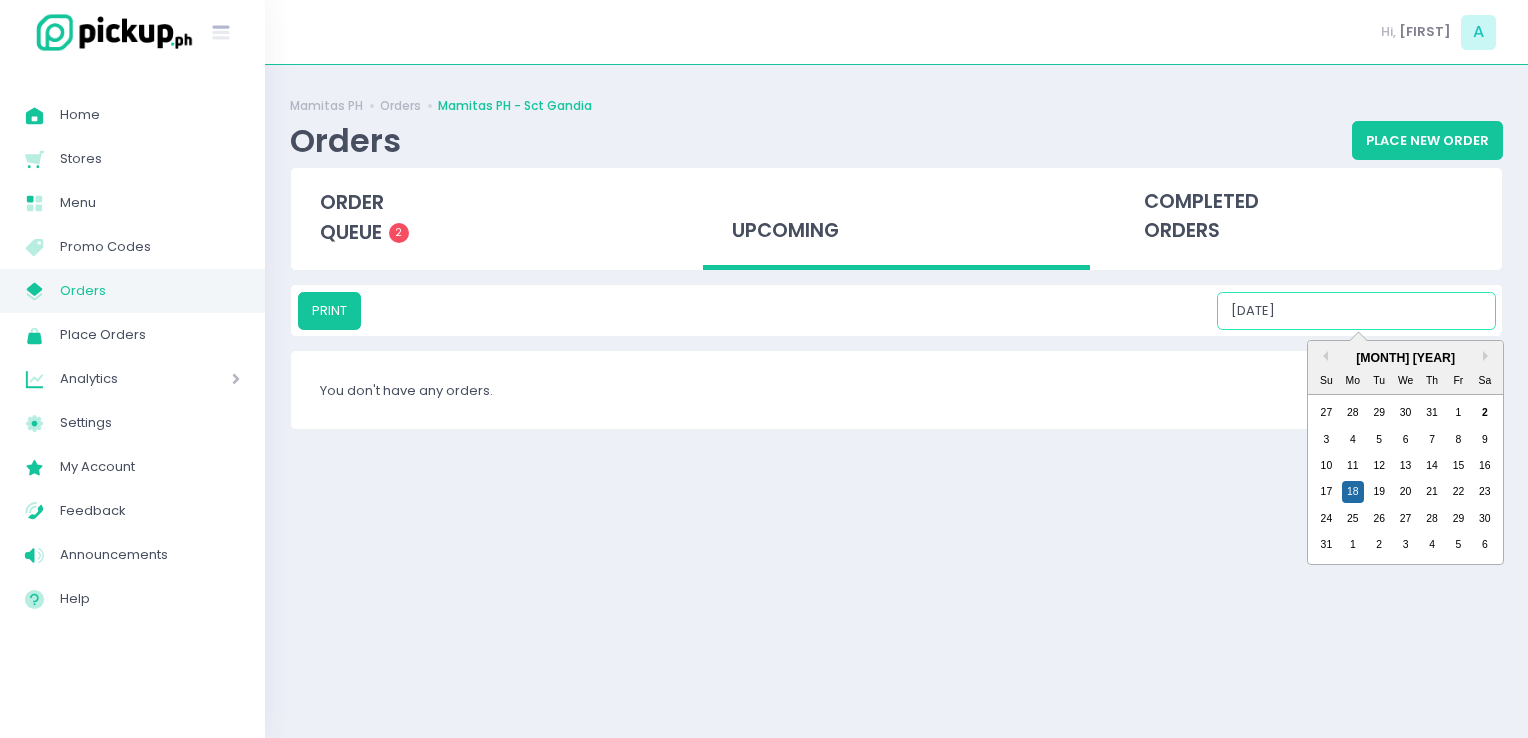 click on "[DATE]" at bounding box center (1356, 311) 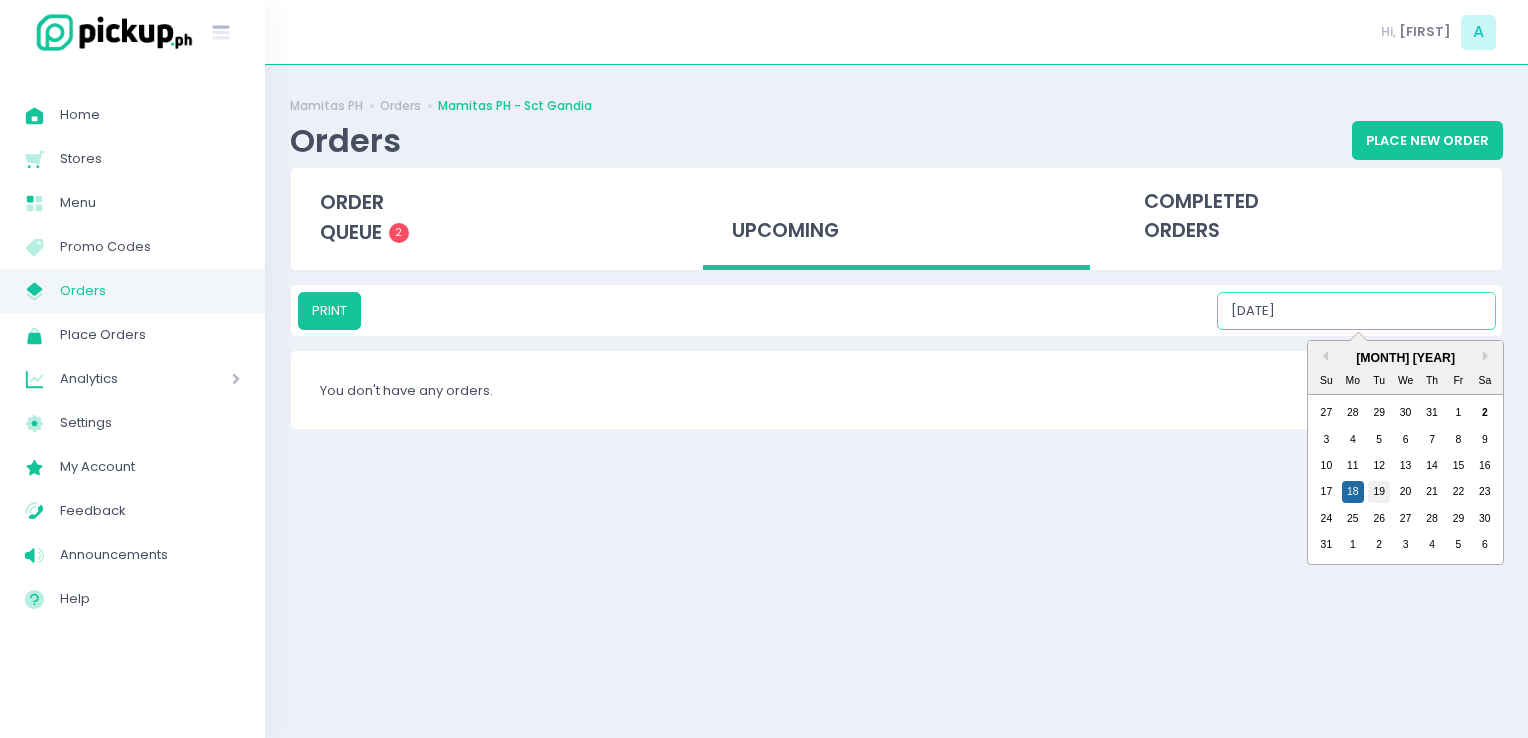 click on "19" at bounding box center (1379, 492) 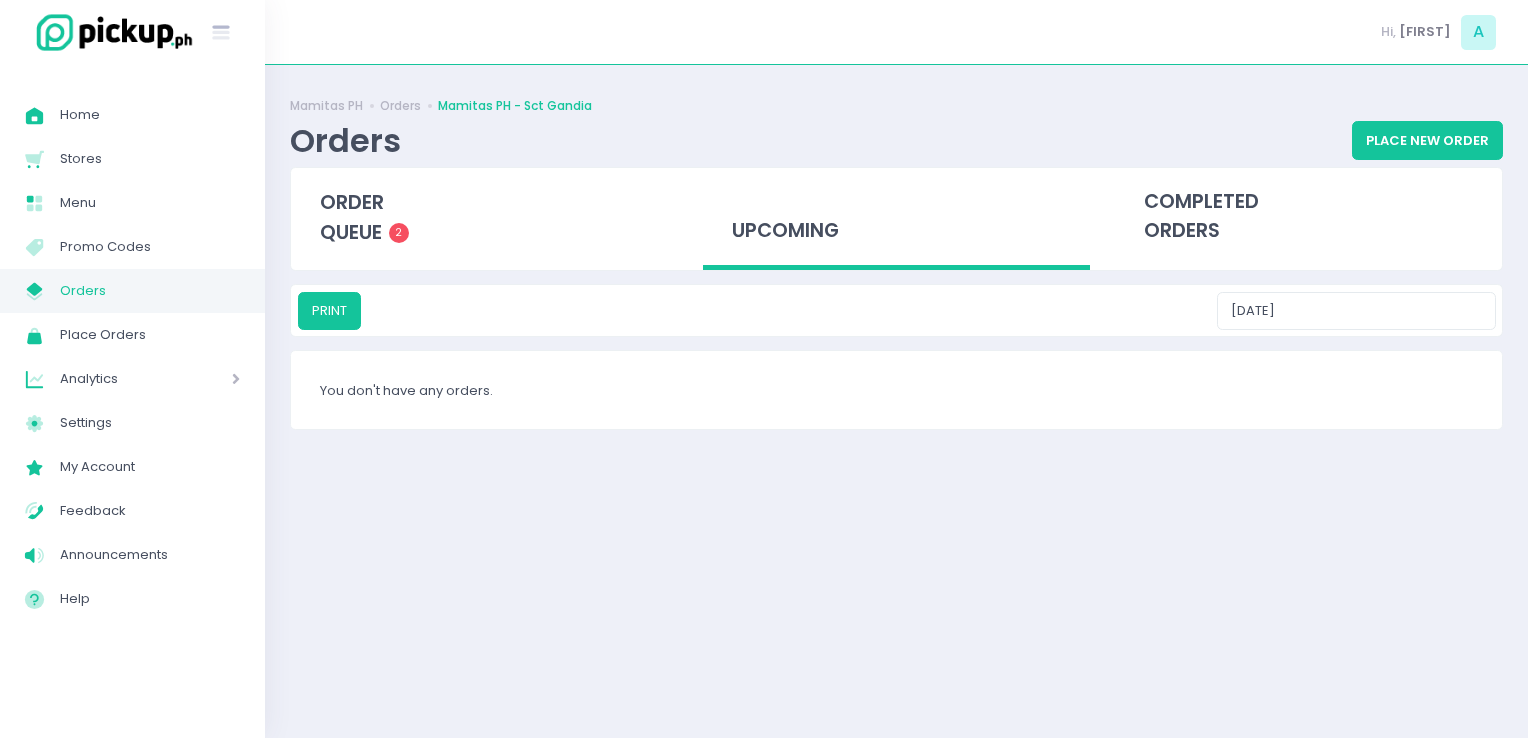 click on "PRINT [DATE]" at bounding box center [896, 310] 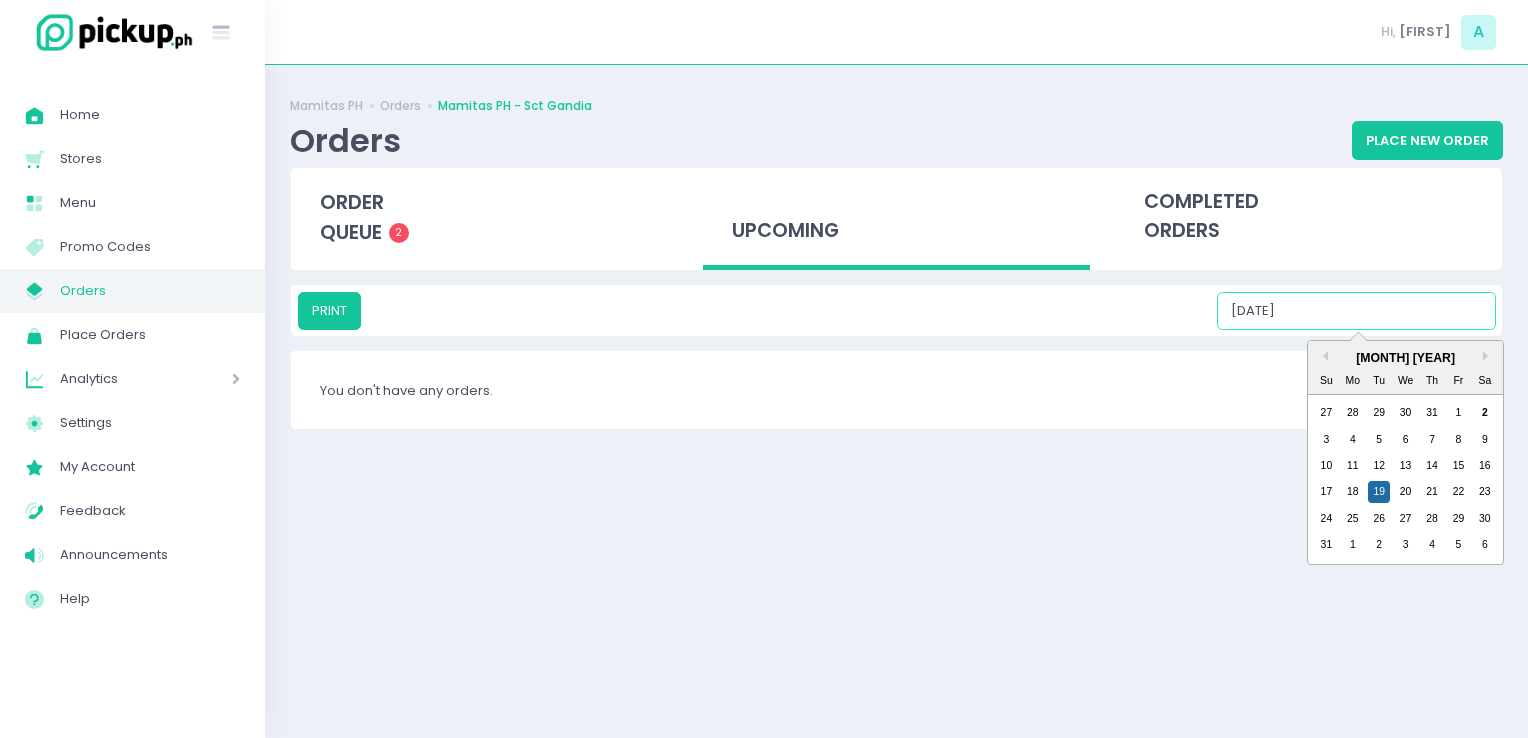 click on "[DATE]" at bounding box center [1356, 311] 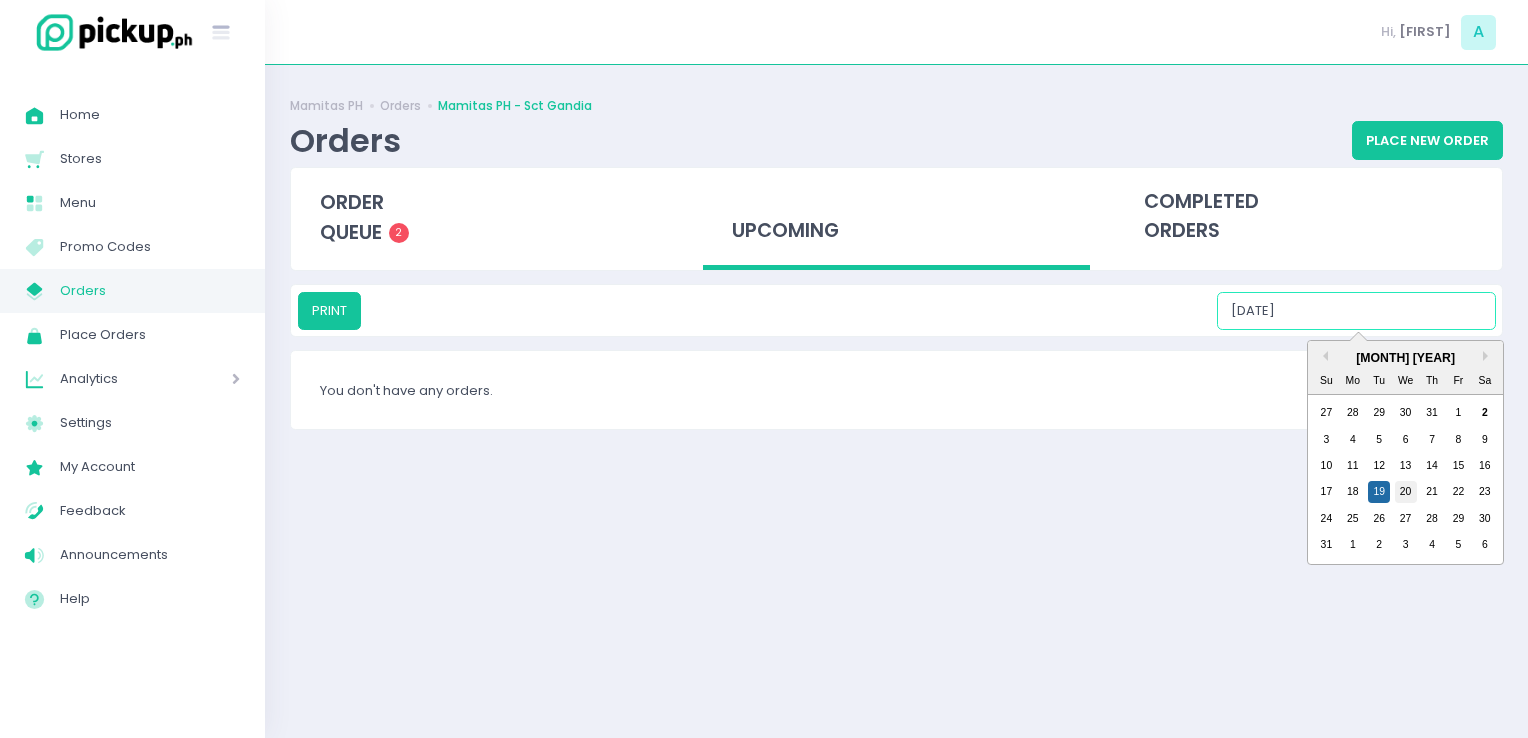 click on "20" at bounding box center (1406, 492) 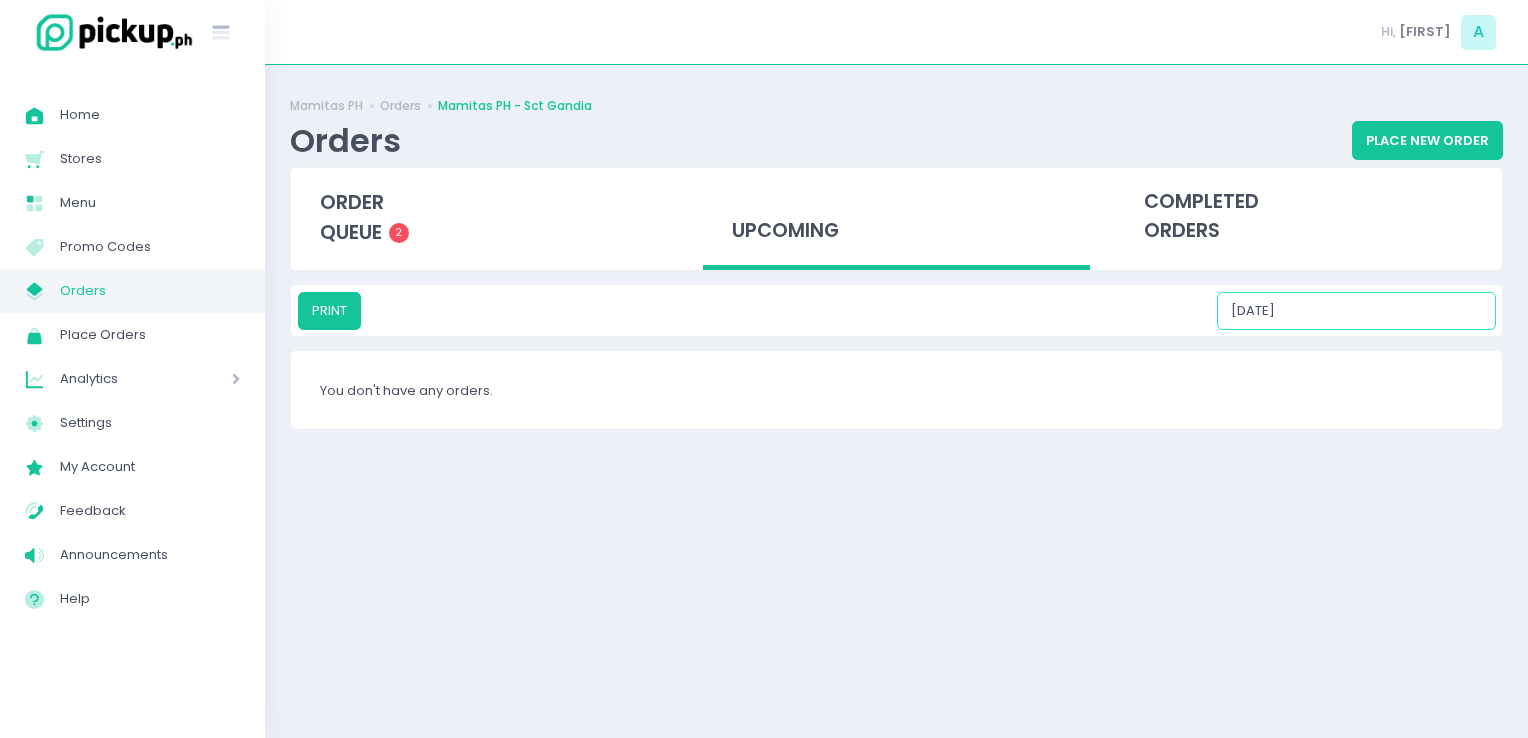 click on "[DATE]" at bounding box center [1356, 311] 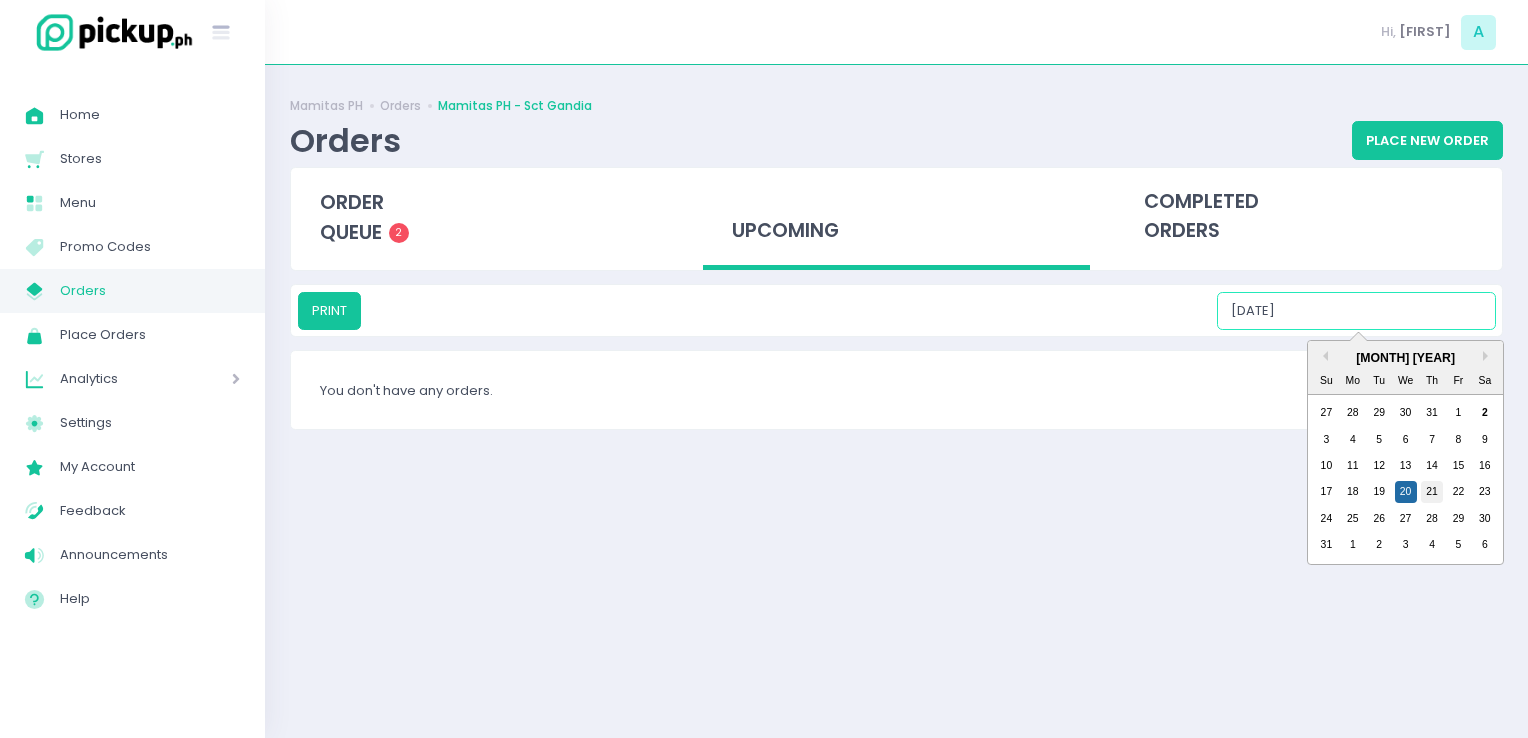 click on "21" at bounding box center [1432, 492] 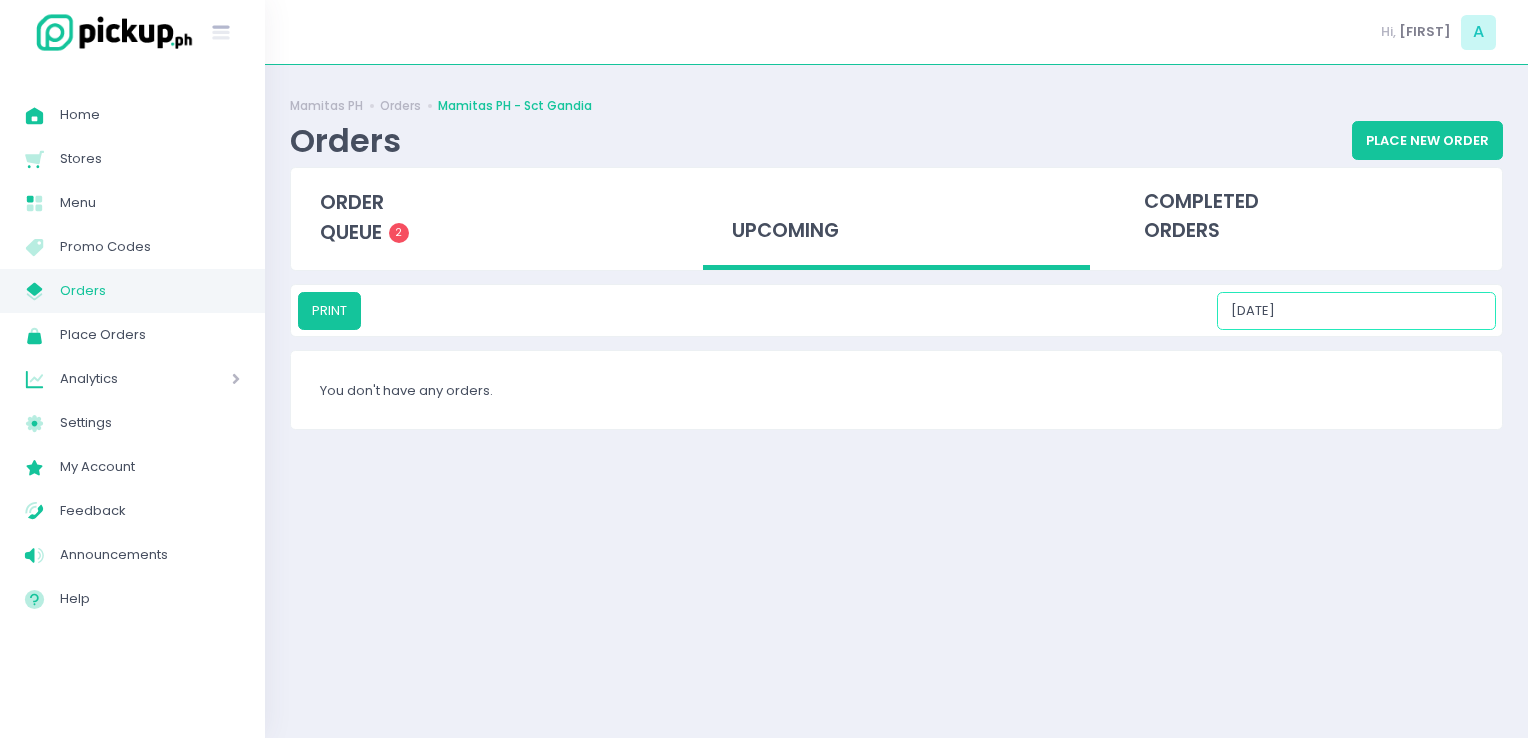click on "[DATE]" at bounding box center [1356, 311] 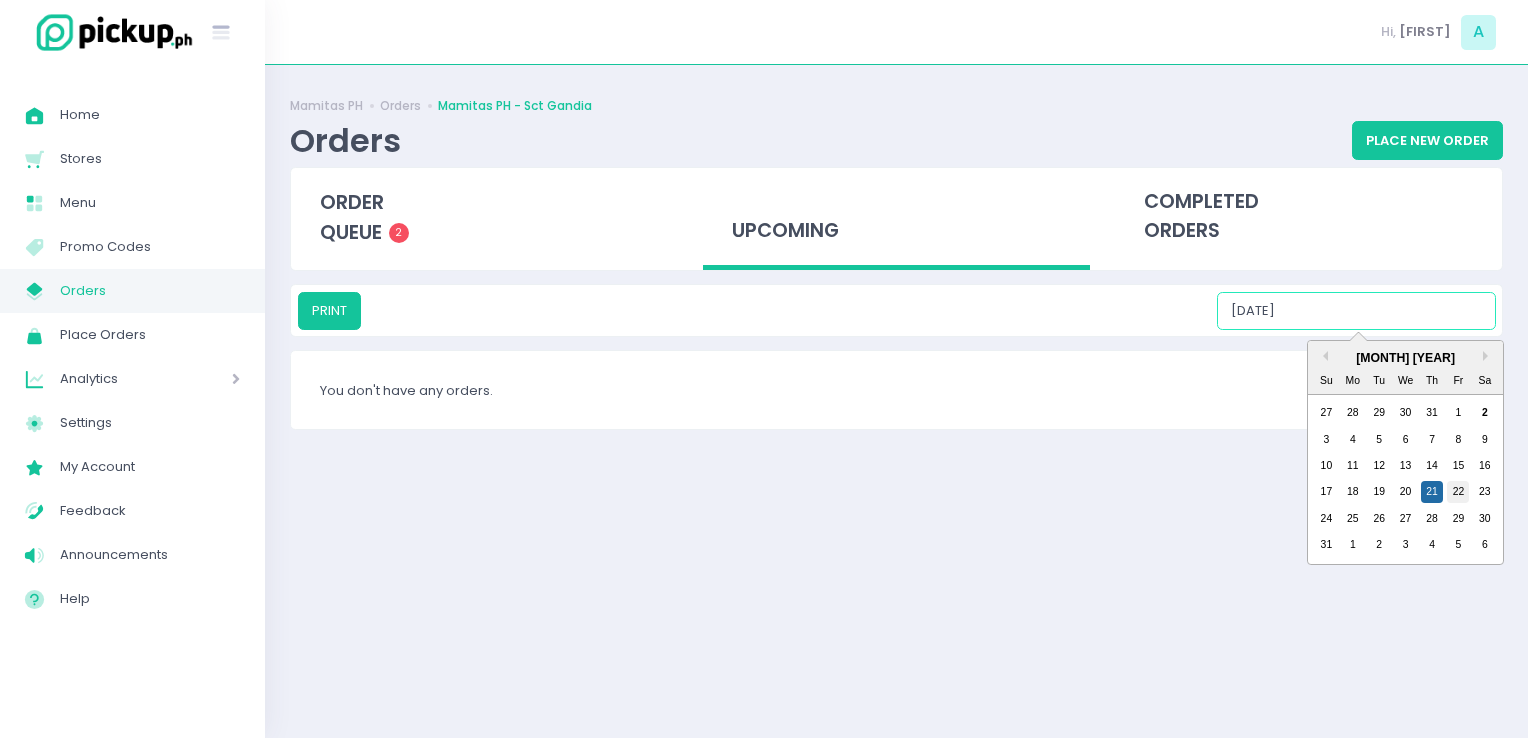 click on "22" at bounding box center (1458, 492) 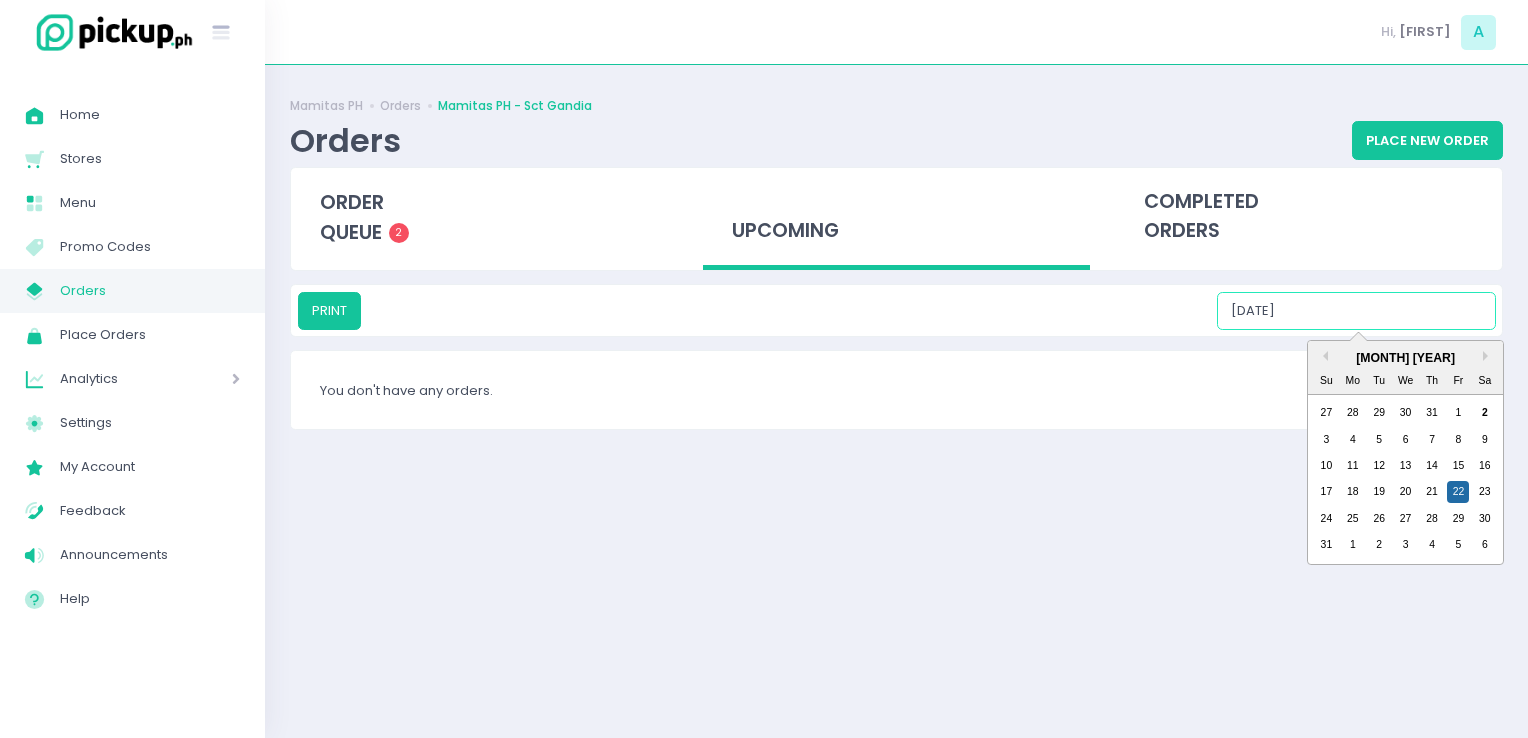 click on "[DATE]" at bounding box center (1356, 311) 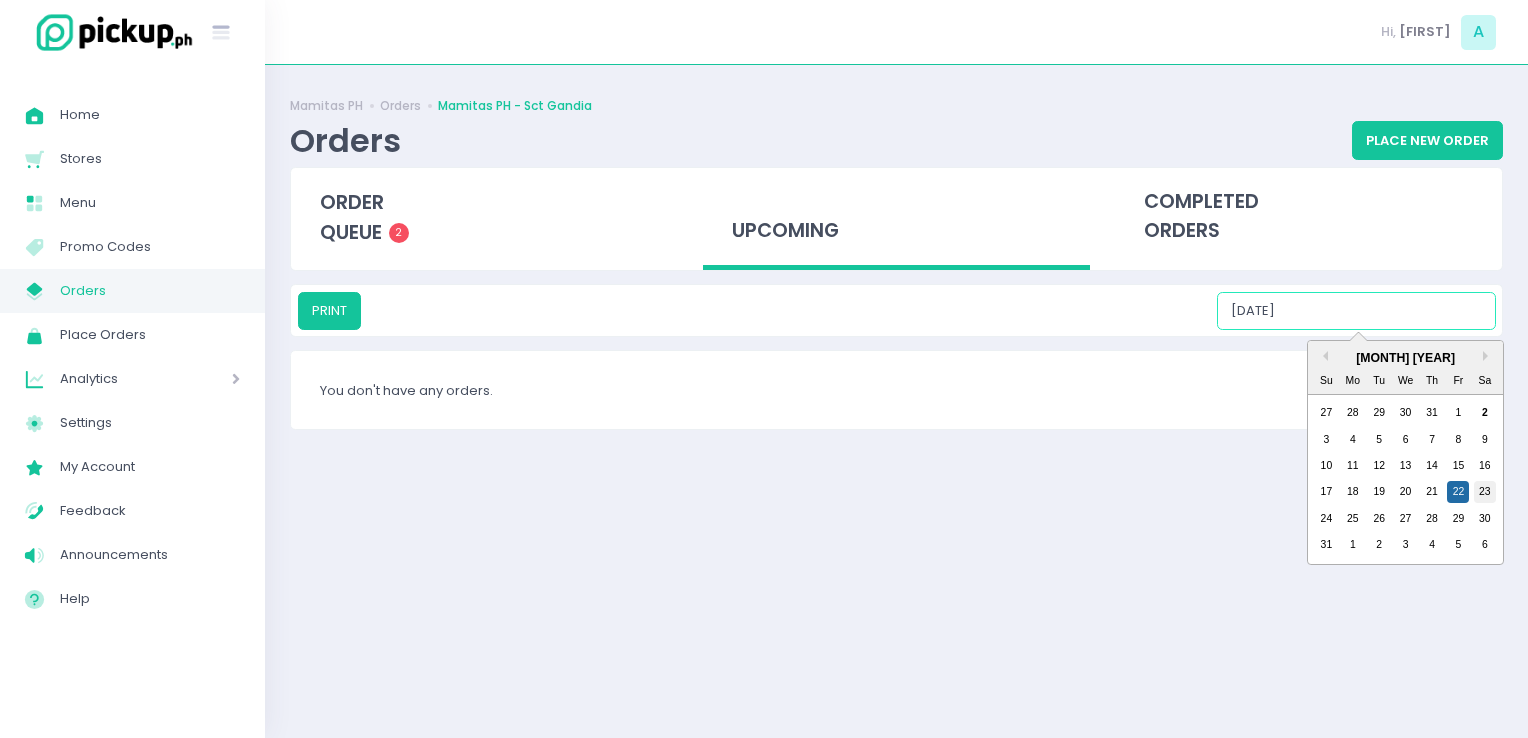 click on "23" at bounding box center (1485, 492) 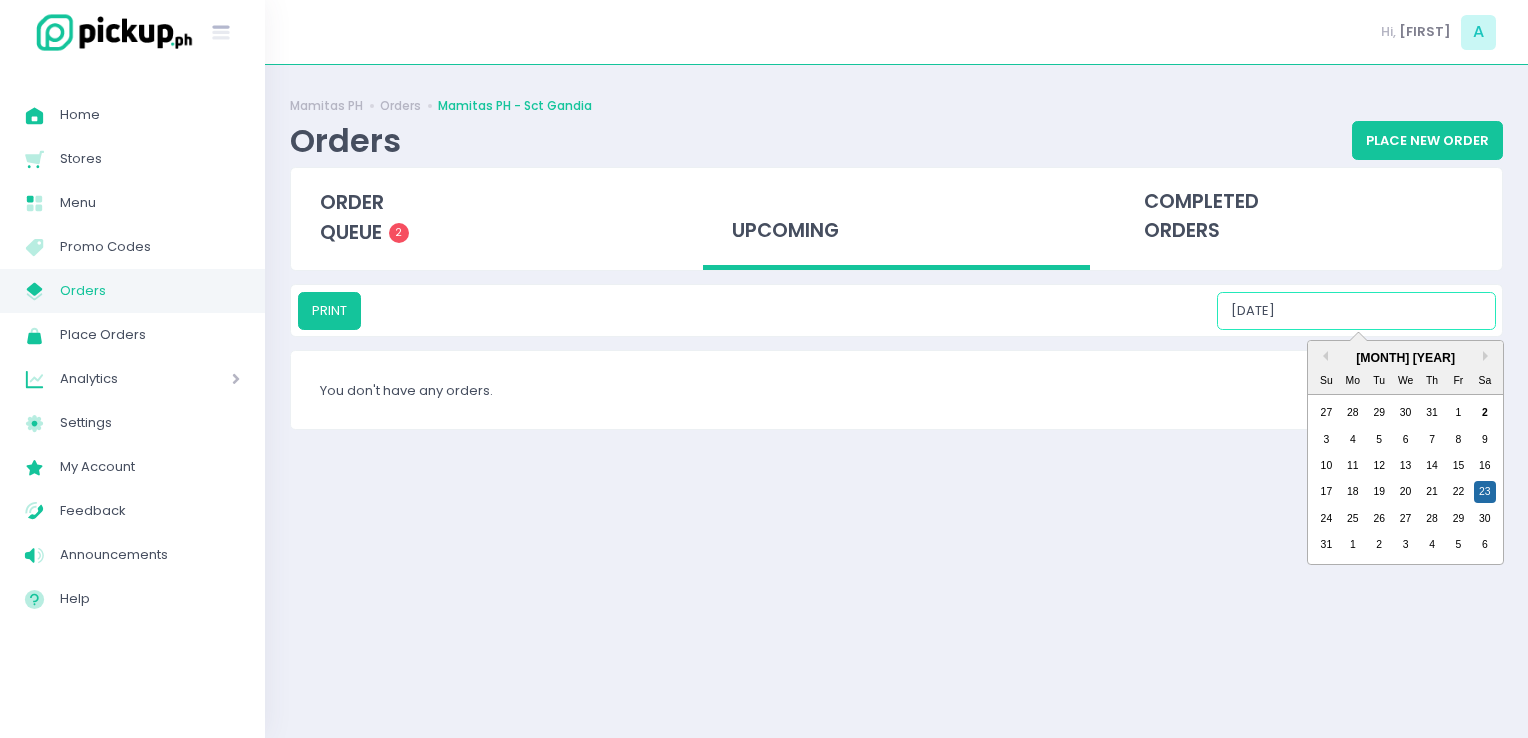 click on "[DATE]" at bounding box center (1356, 311) 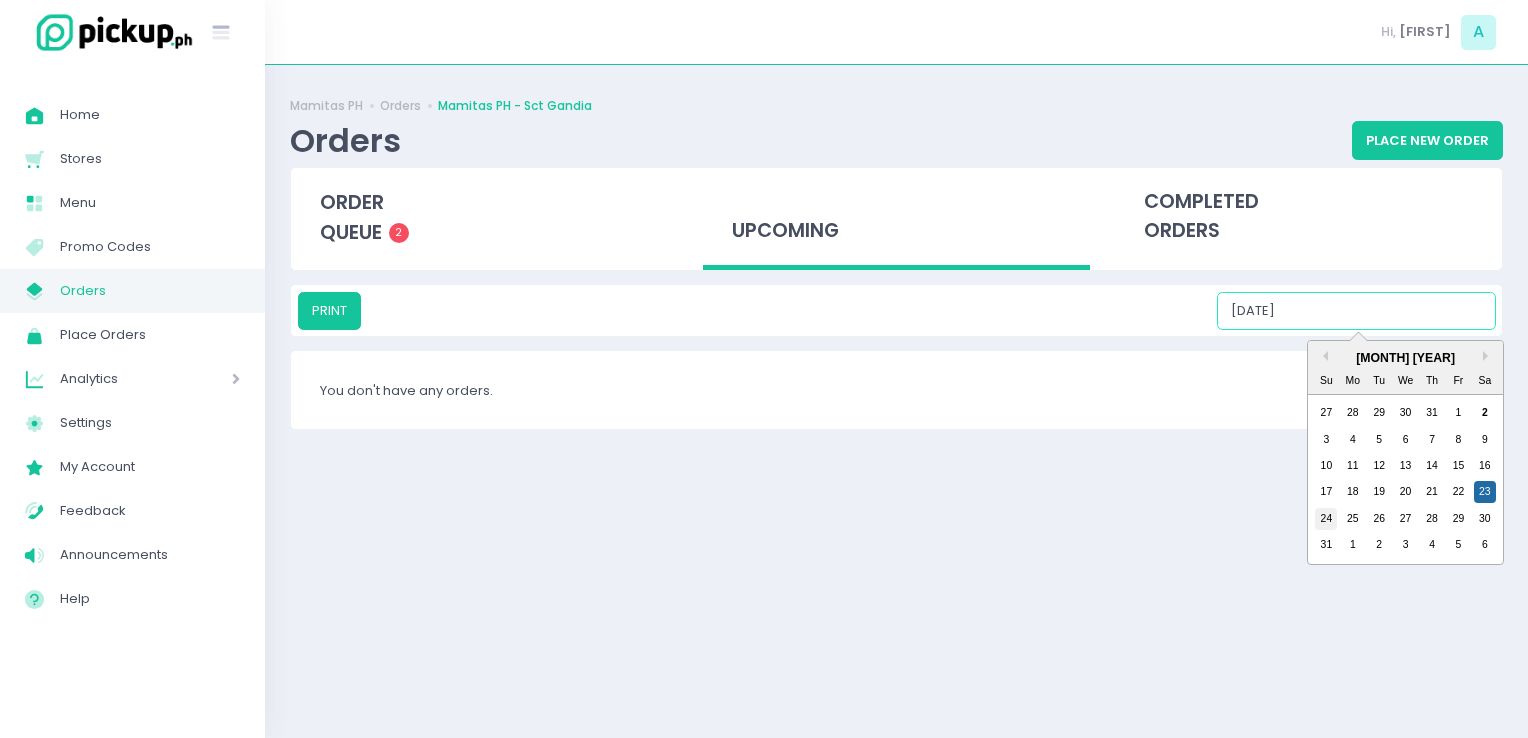 click on "24" at bounding box center [1326, 519] 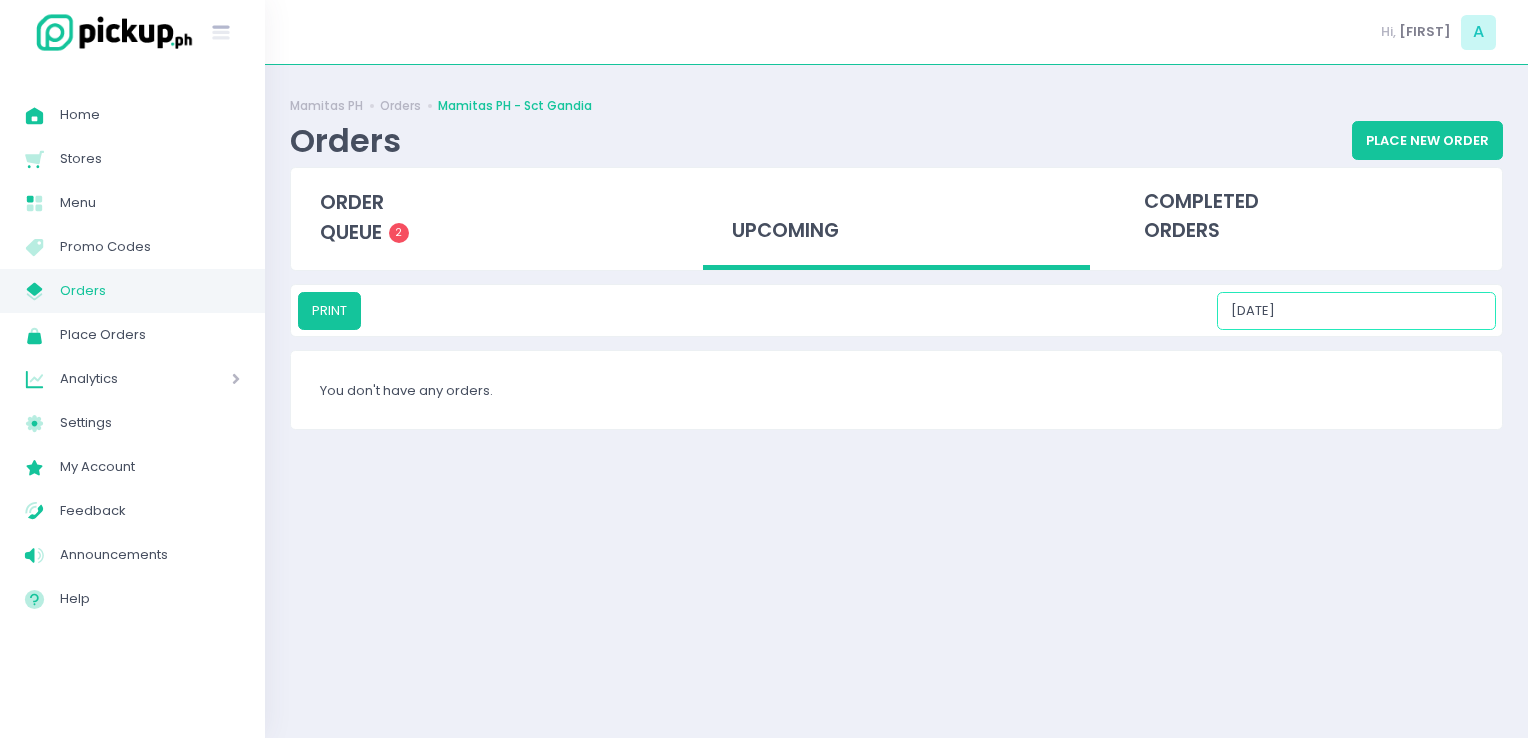 click on "[DATE]" at bounding box center (1356, 311) 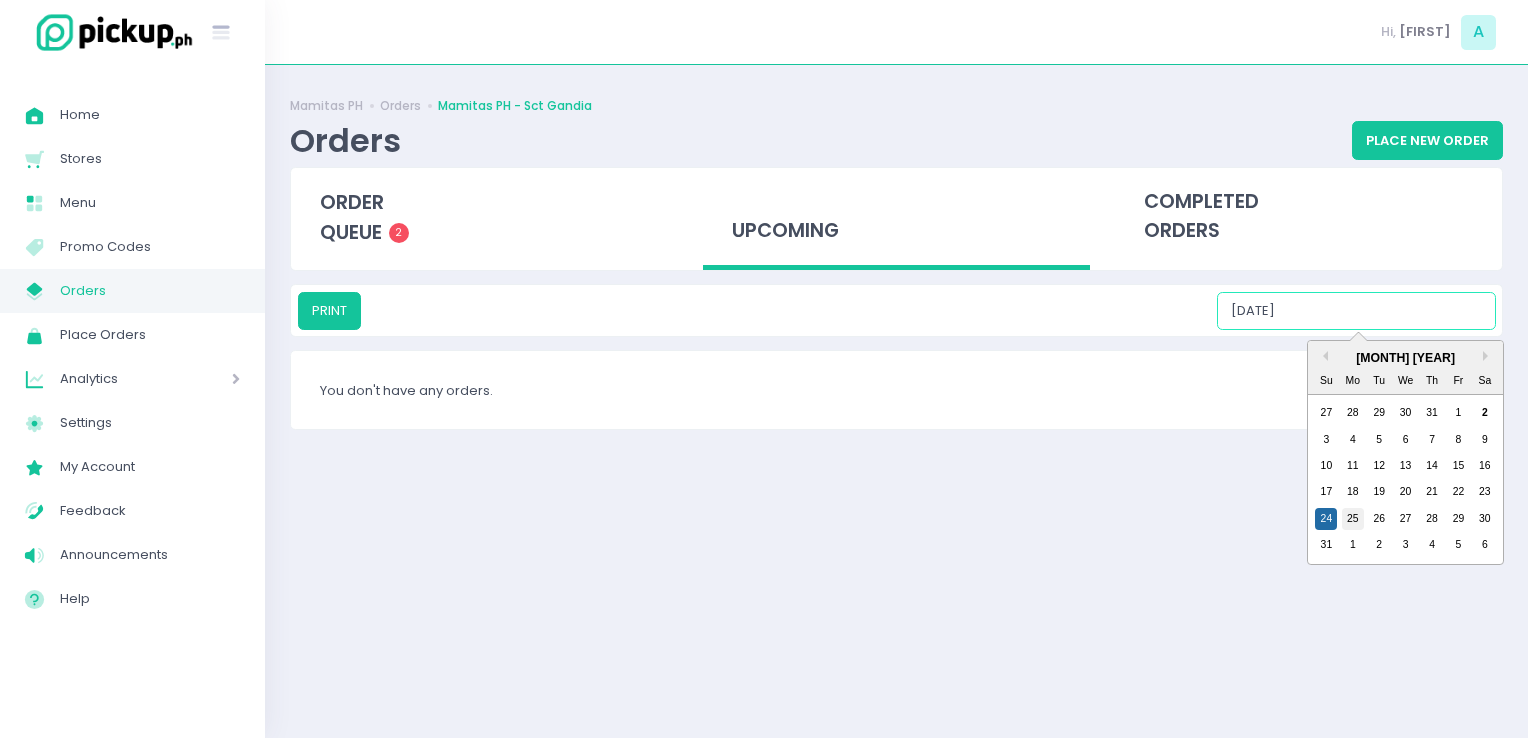 click on "25" at bounding box center [1353, 519] 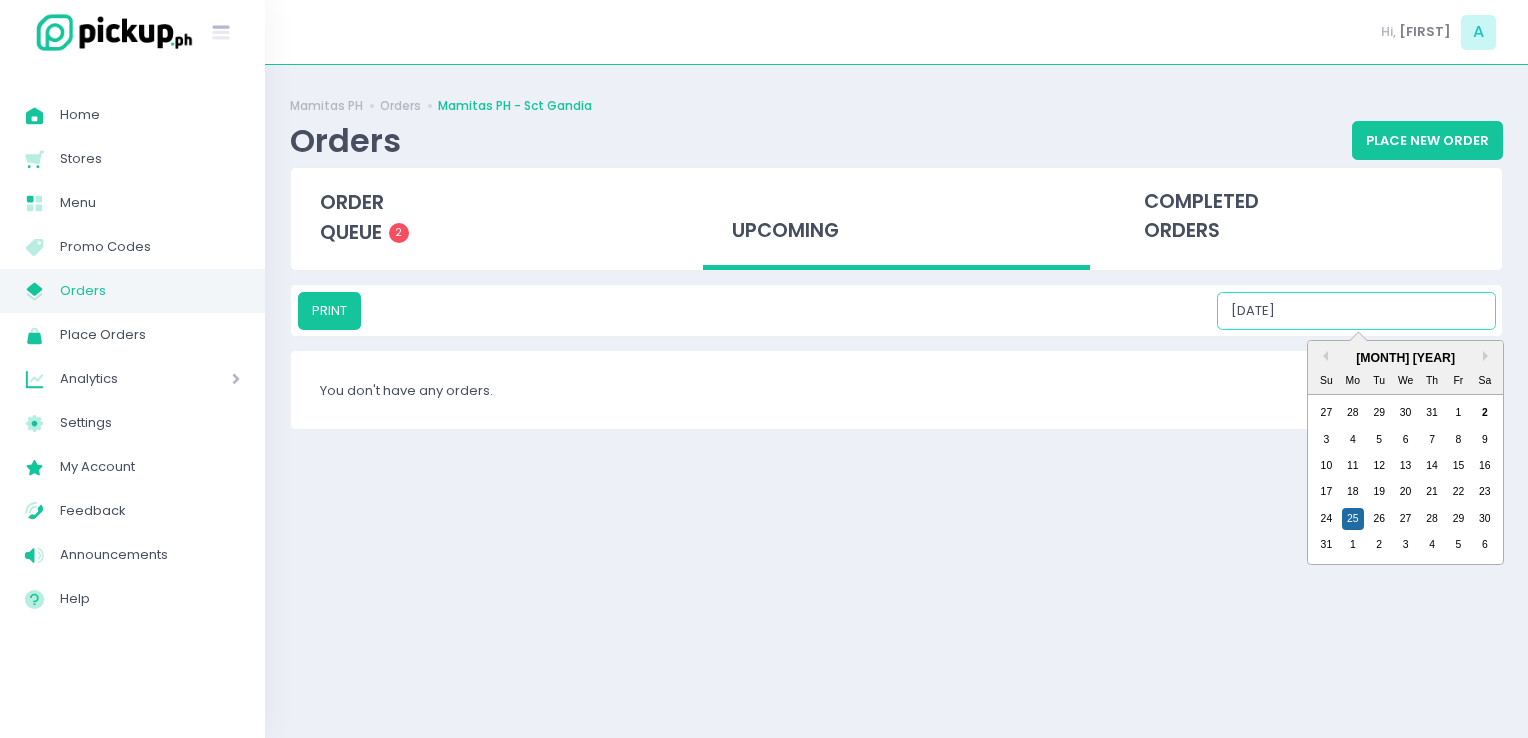 click on "[DATE]" at bounding box center (1356, 311) 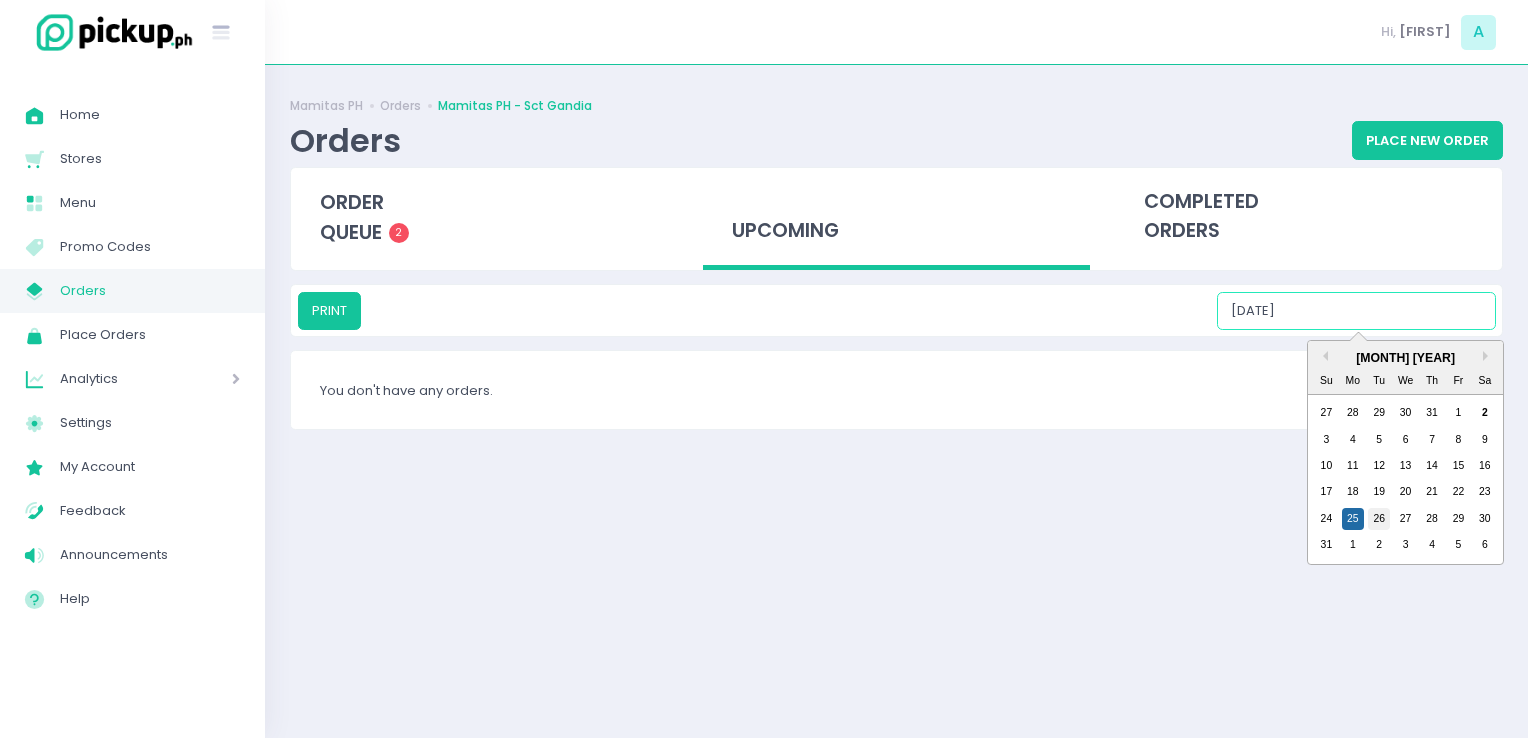 click on "26" at bounding box center [1379, 519] 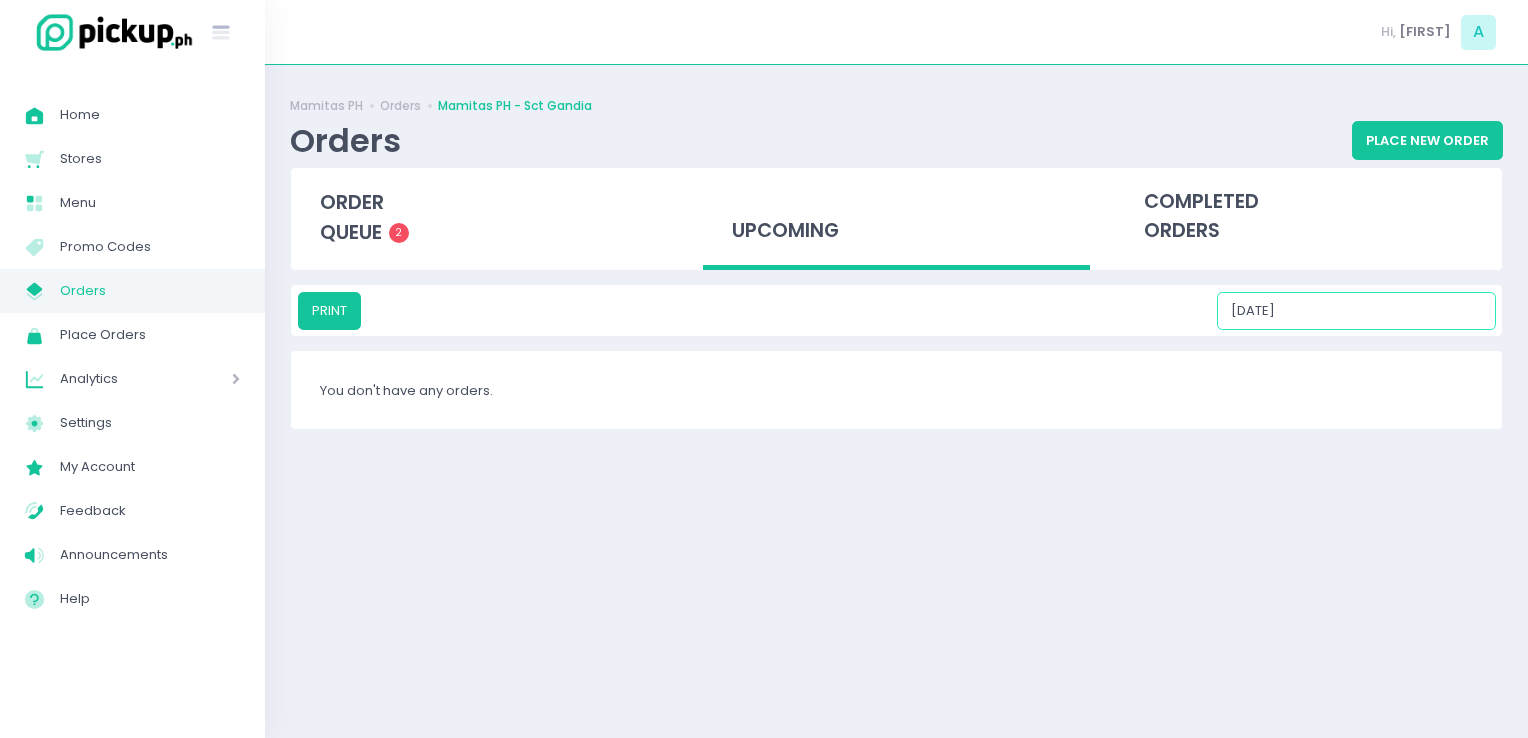 click on "[DATE]" at bounding box center (1356, 311) 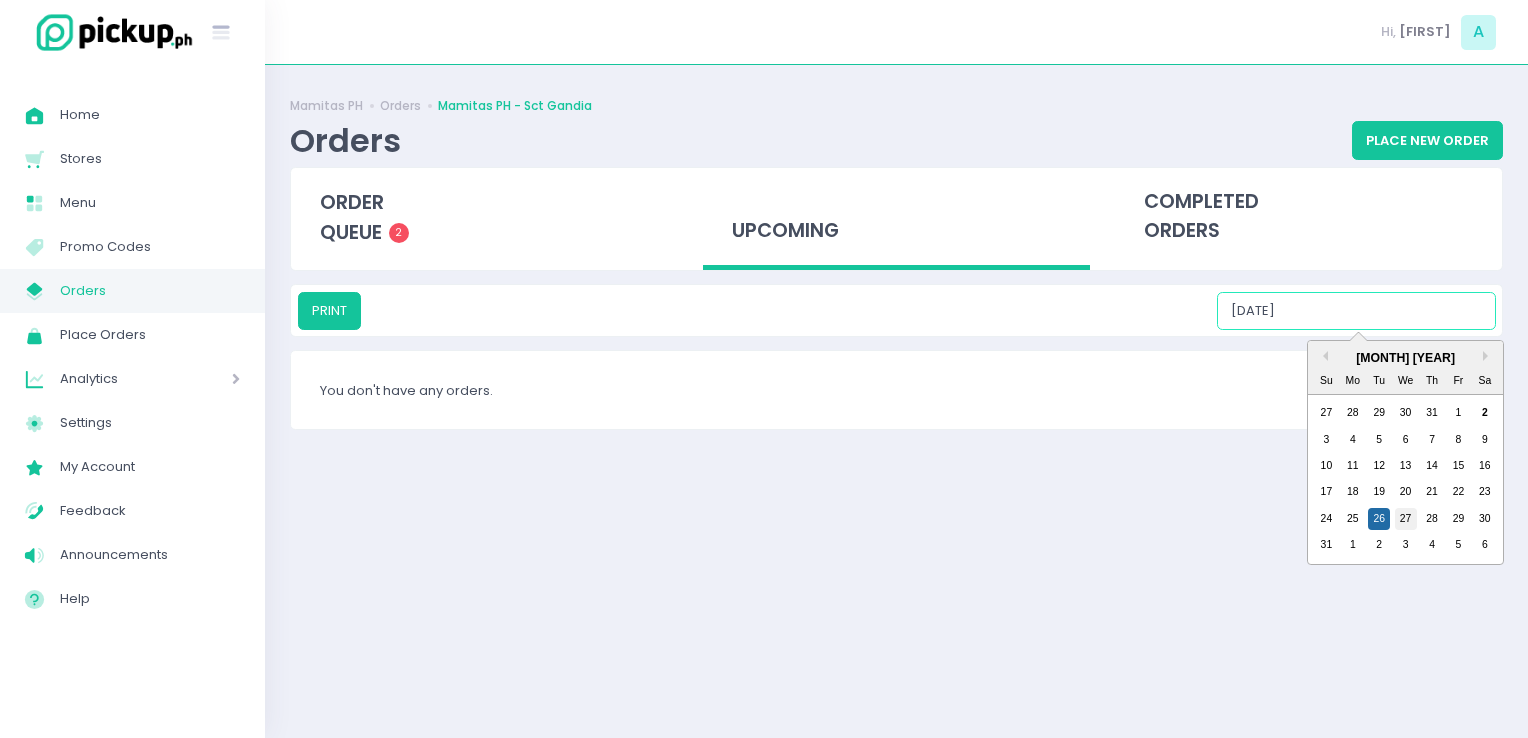 click on "27" at bounding box center (1406, 519) 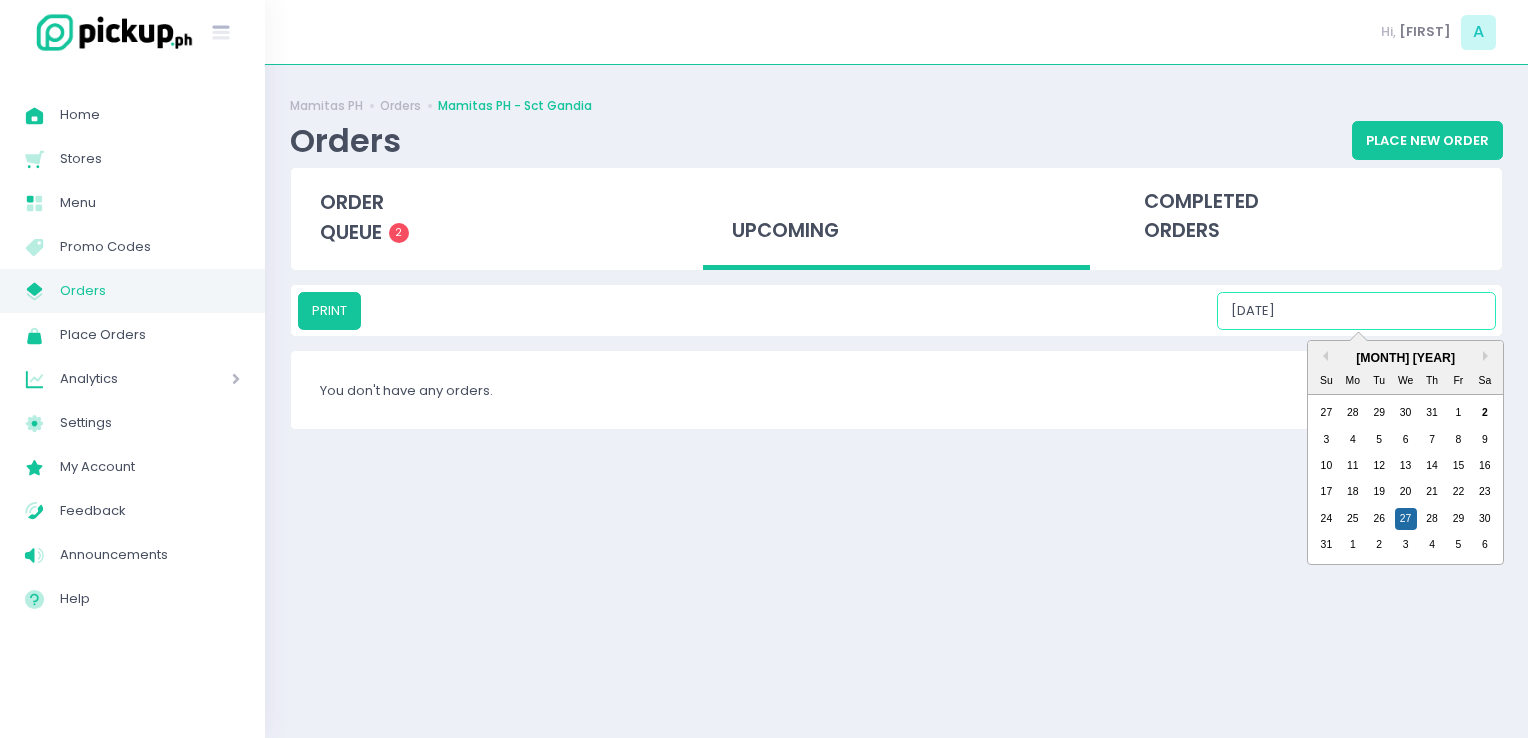 click on "[DATE]" at bounding box center [1356, 311] 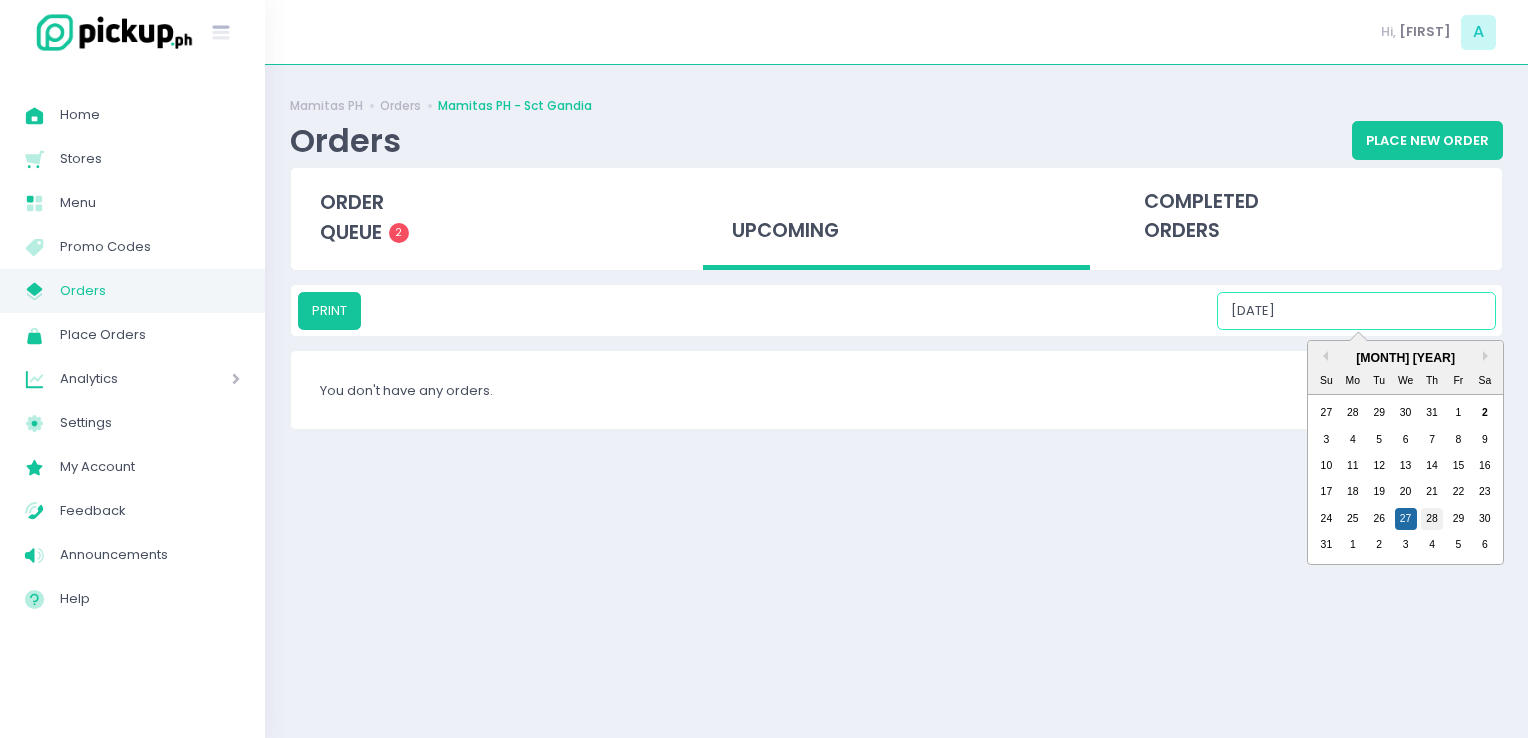 click on "28" at bounding box center [1432, 519] 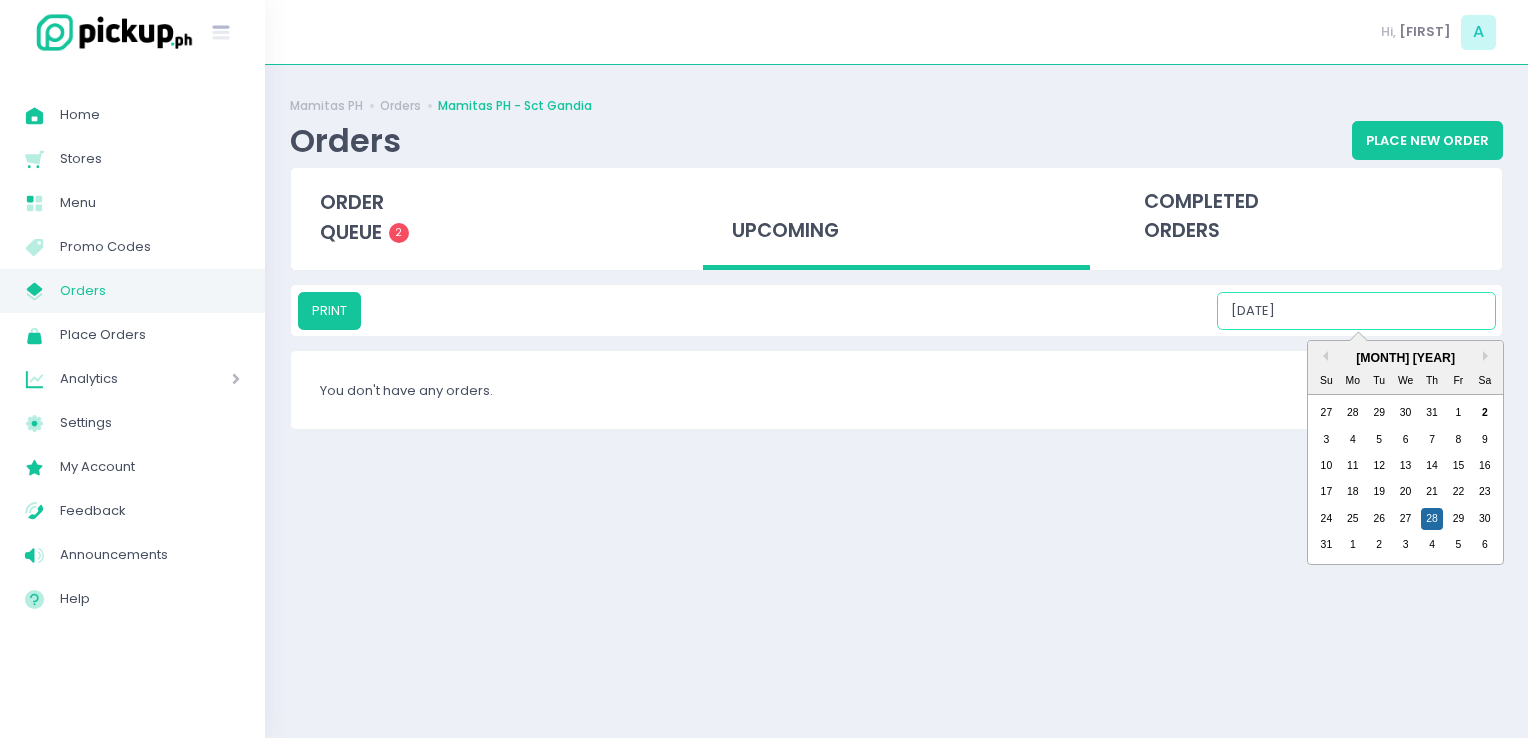 click on "[DATE]" at bounding box center (1356, 311) 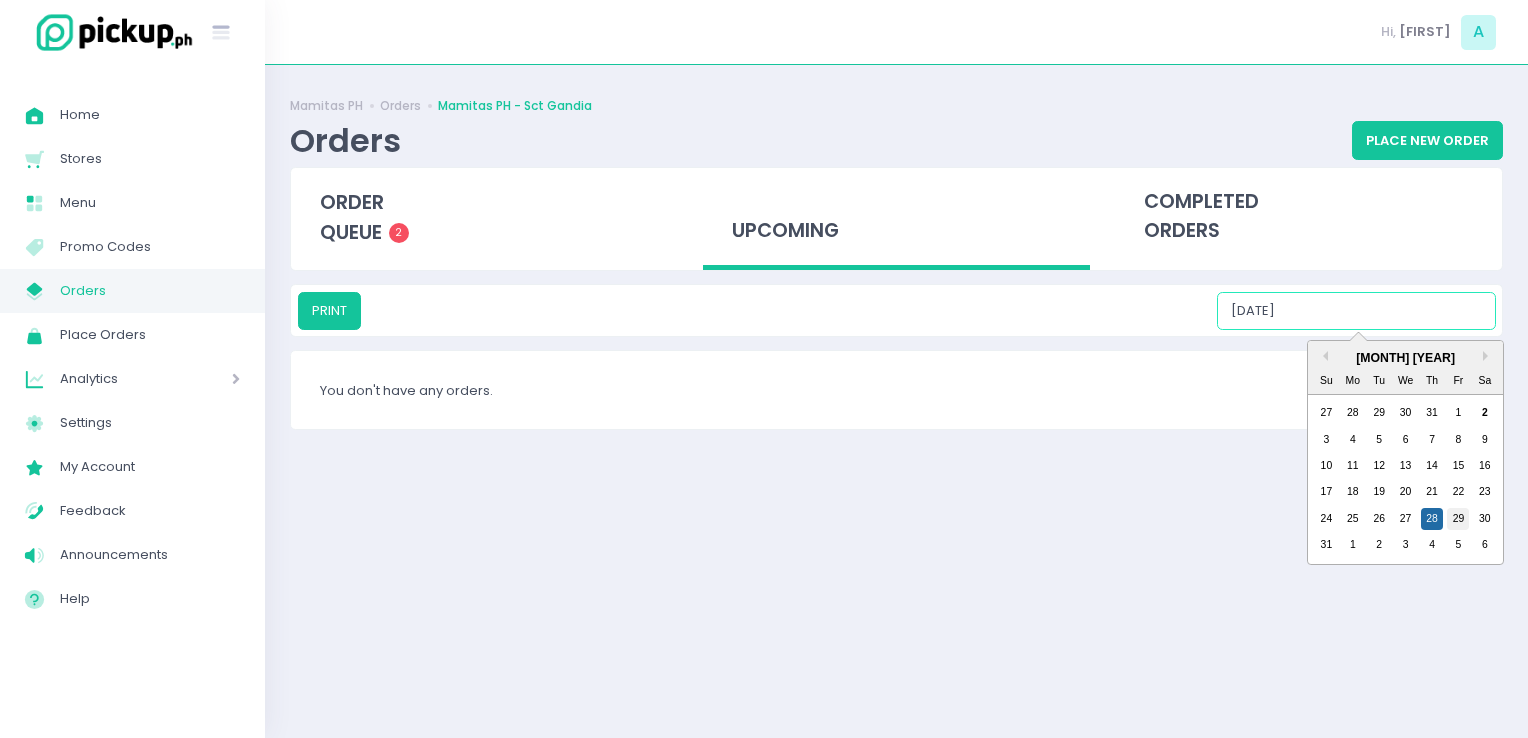 click on "29" at bounding box center (1458, 519) 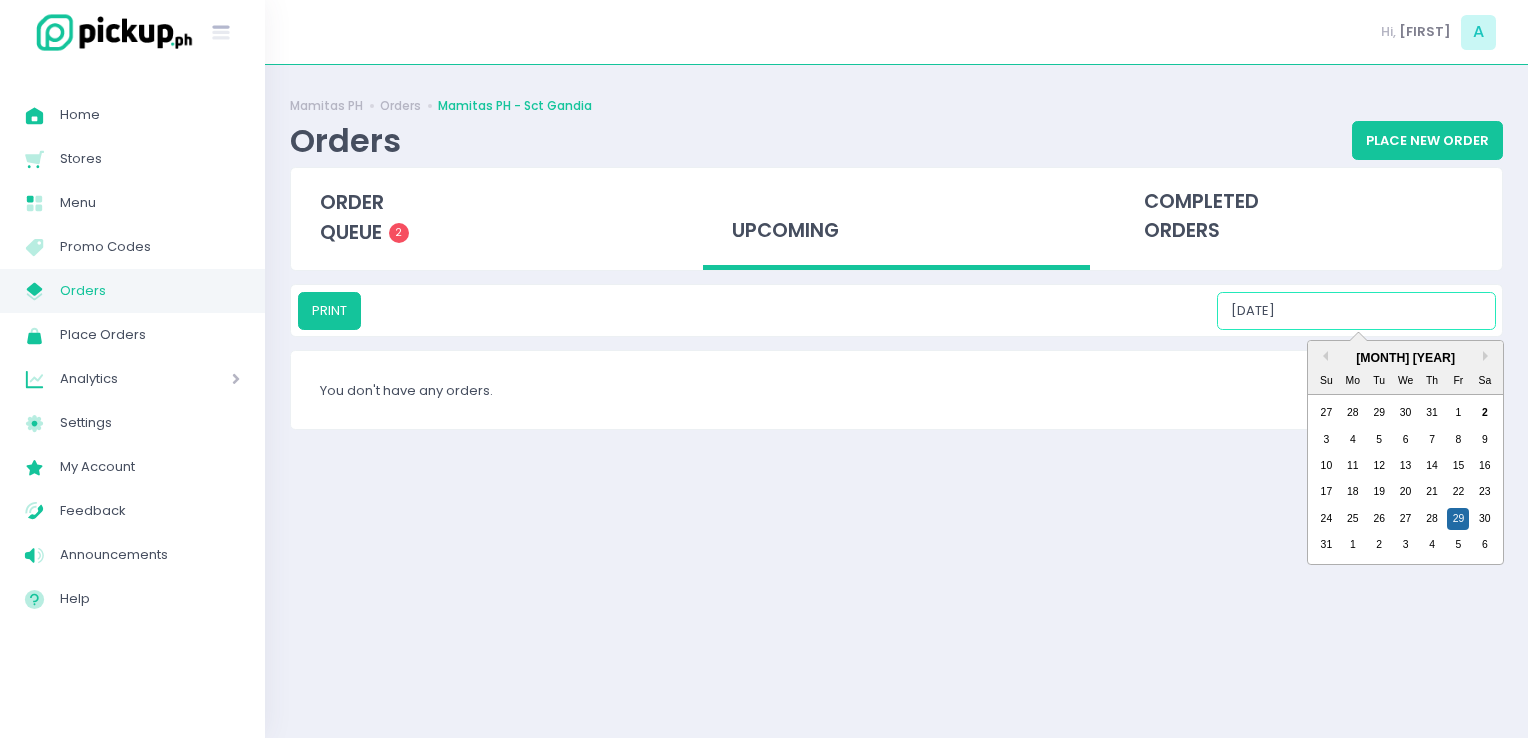 click on "[DATE]" at bounding box center (1356, 311) 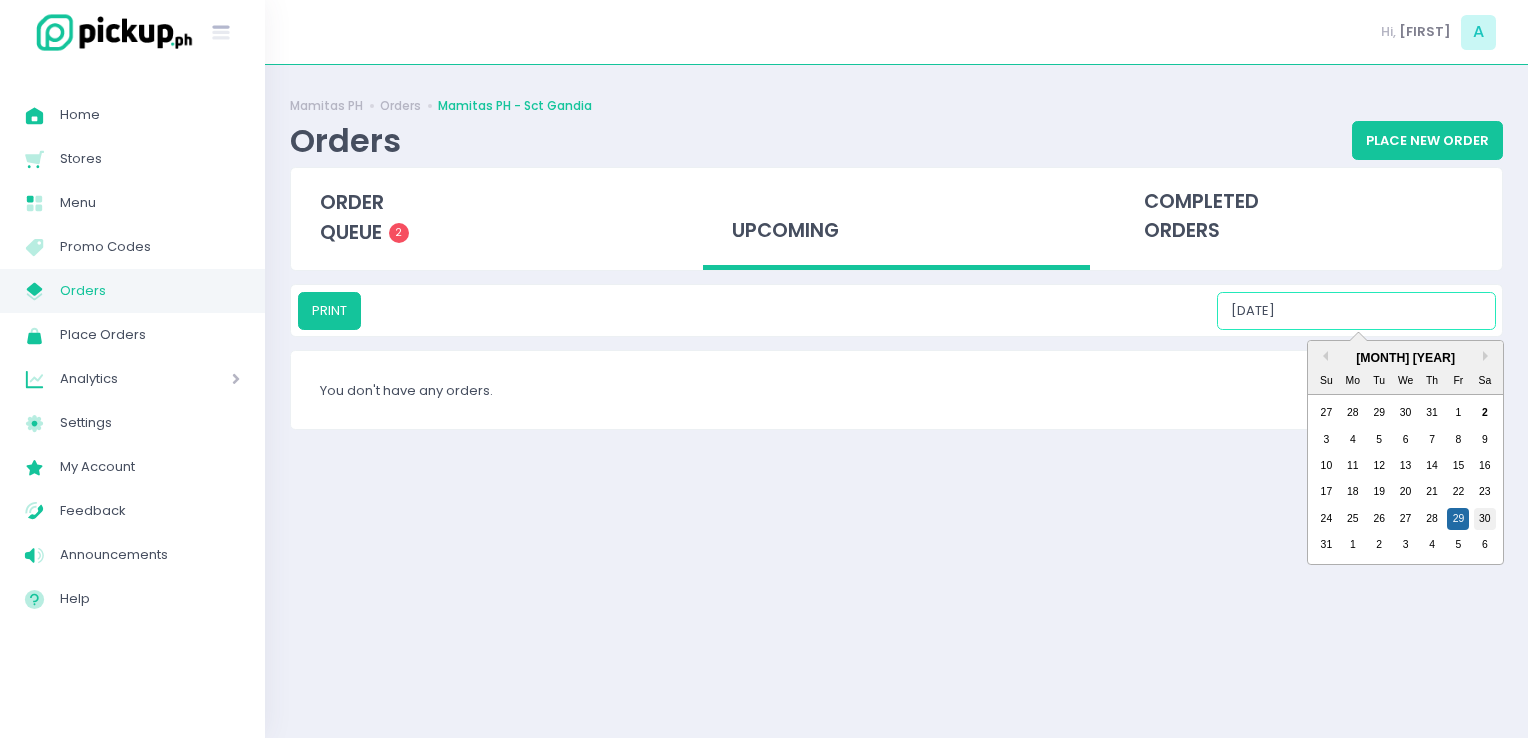 click on "30" at bounding box center [1485, 519] 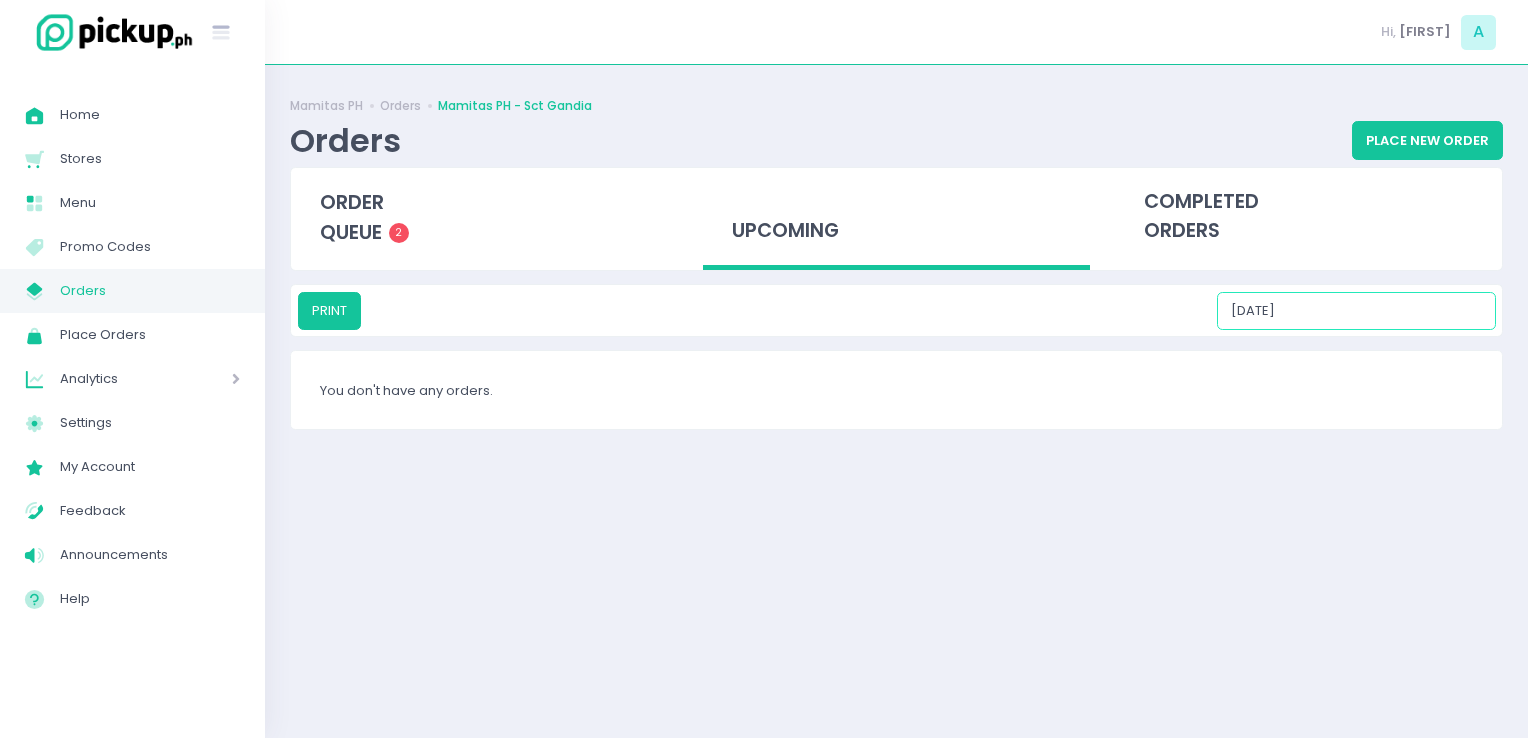 click on "[DATE]" at bounding box center [1356, 311] 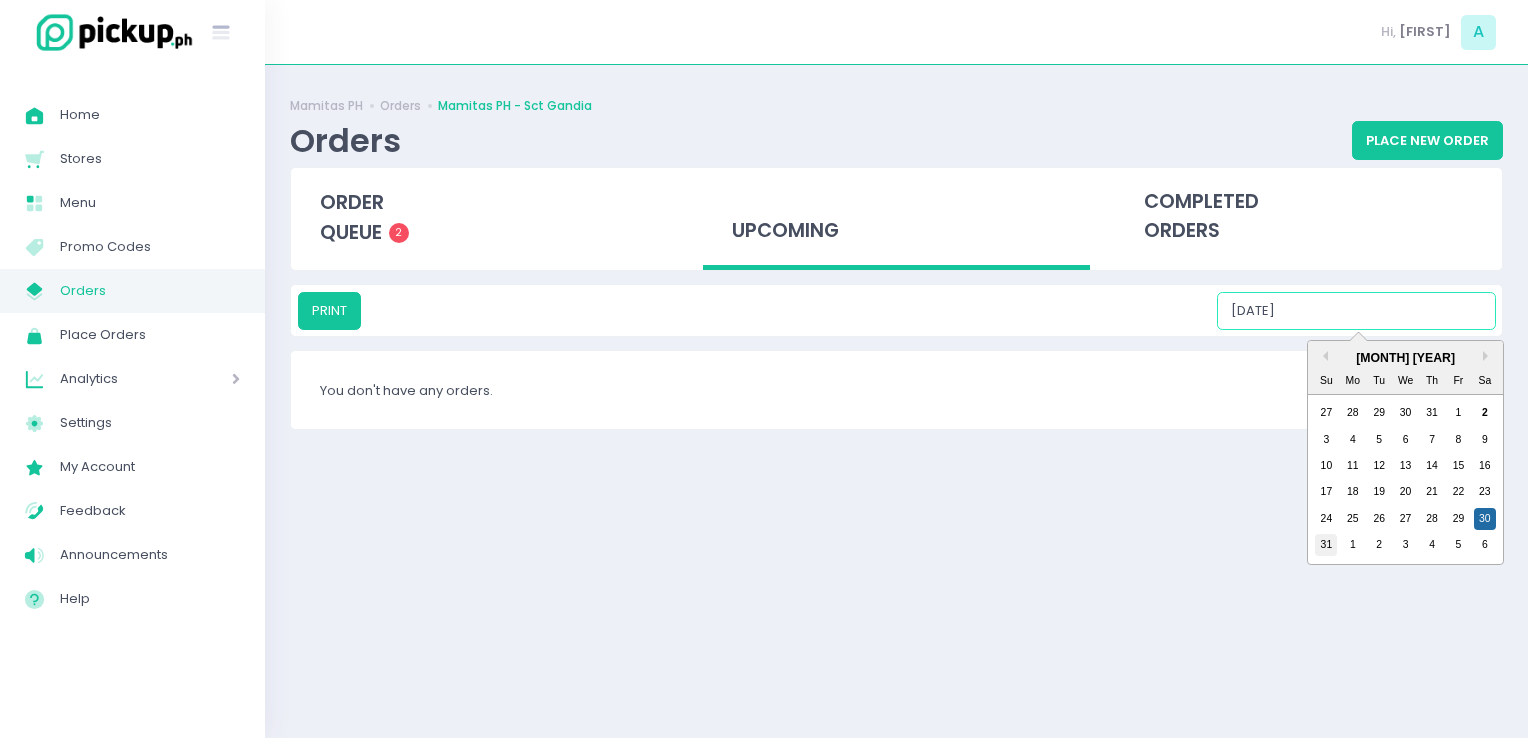 click on "31" at bounding box center [1326, 545] 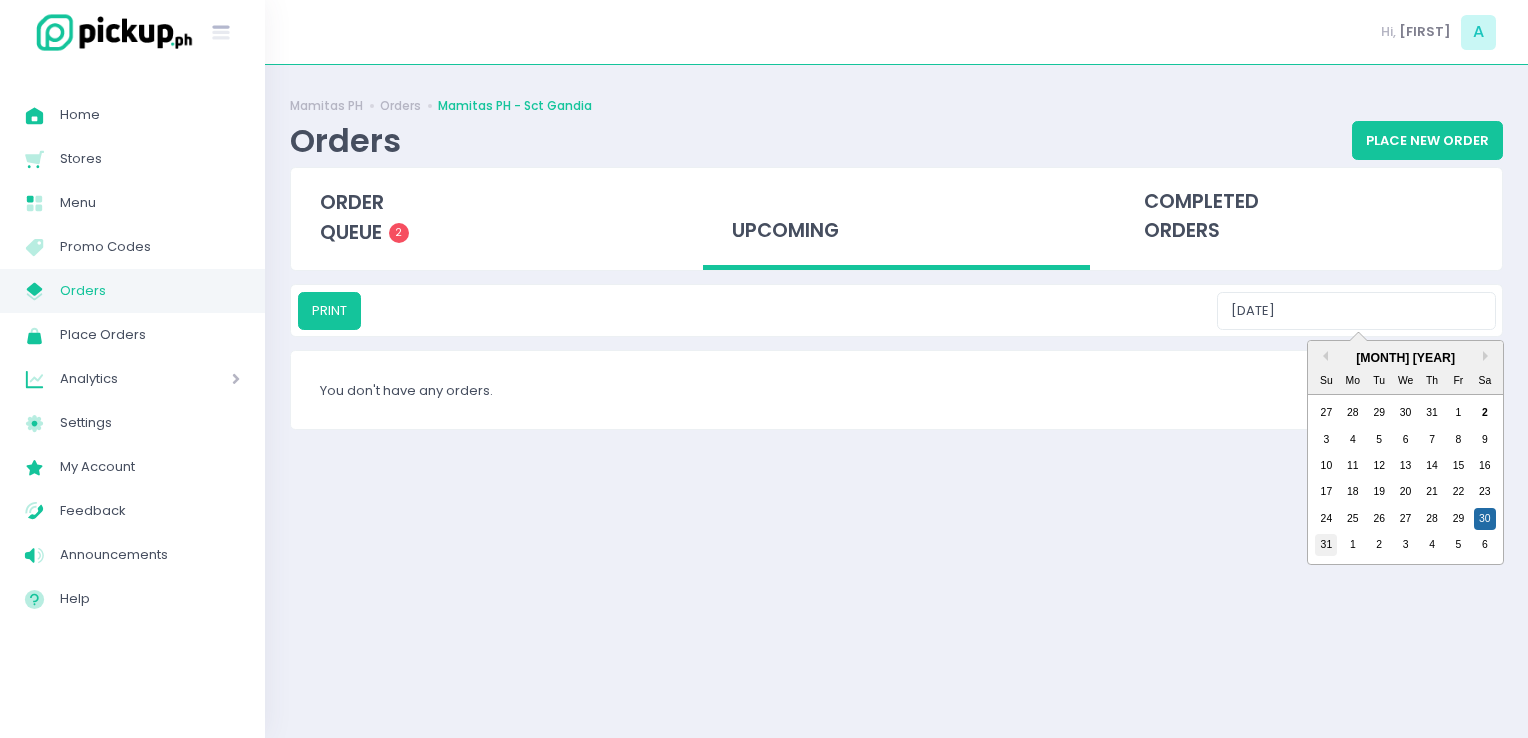 type on "[DATE]" 